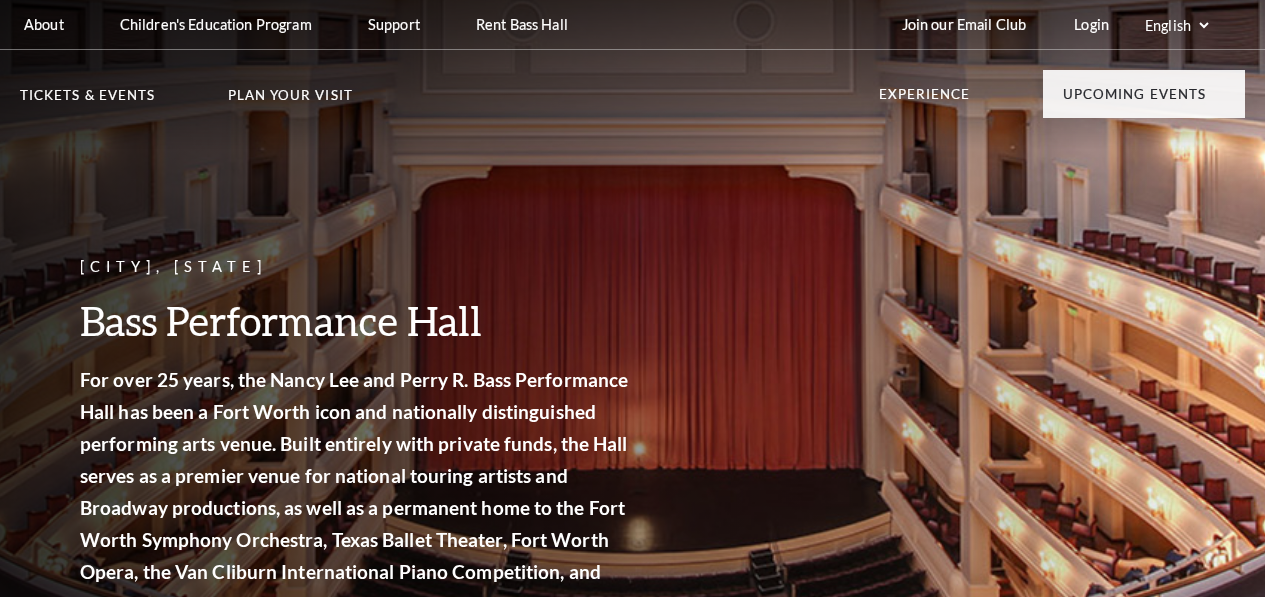 scroll, scrollTop: 0, scrollLeft: 0, axis: both 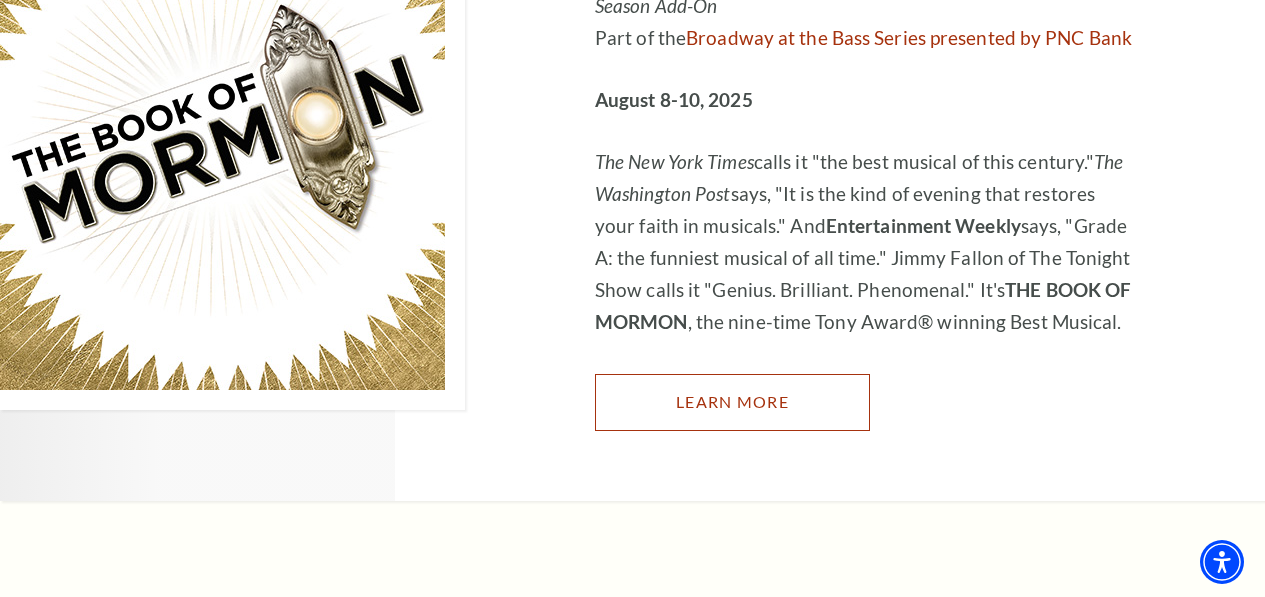 click on "Learn More" at bounding box center (732, 402) 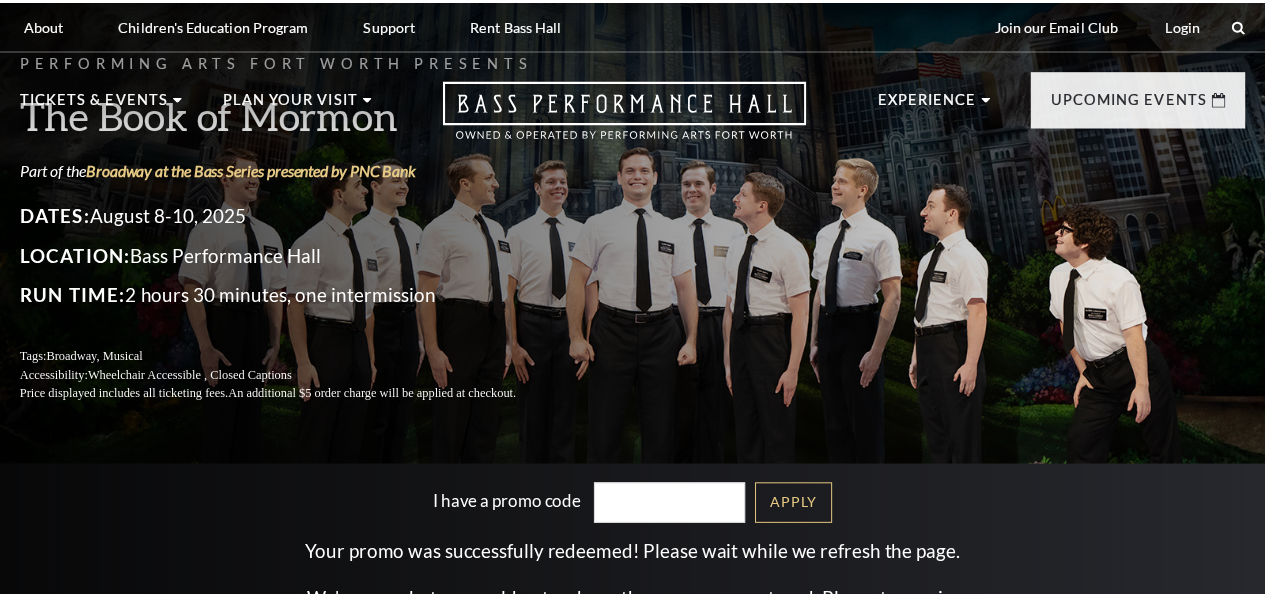 scroll, scrollTop: 0, scrollLeft: 0, axis: both 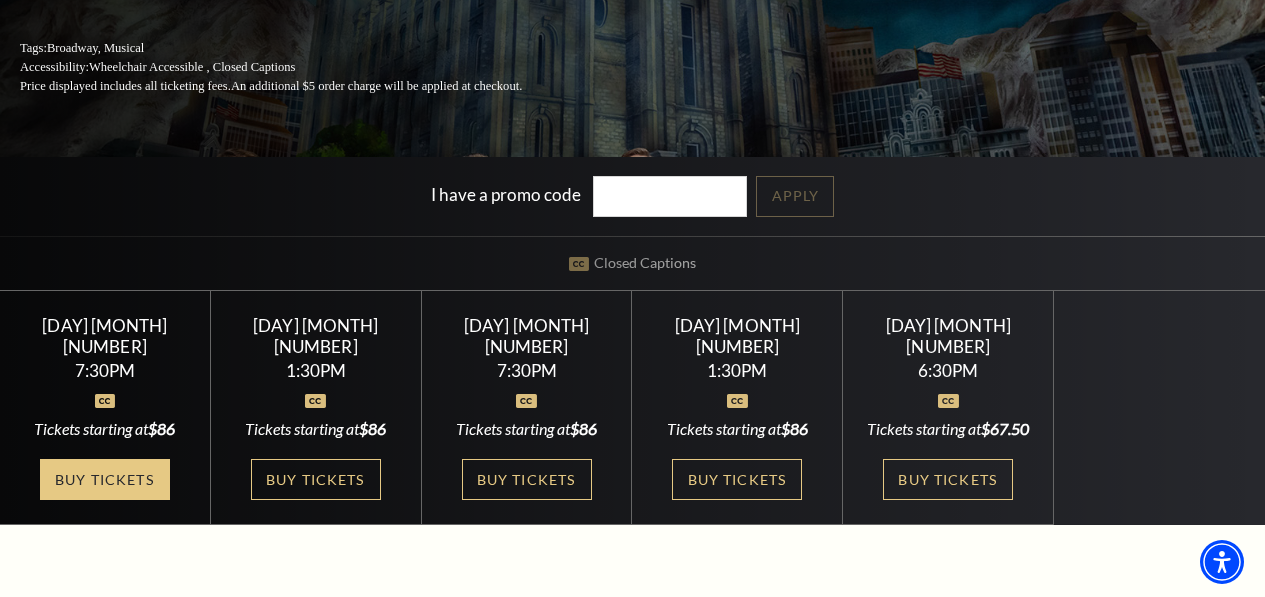 click on "Buy Tickets" at bounding box center [105, 479] 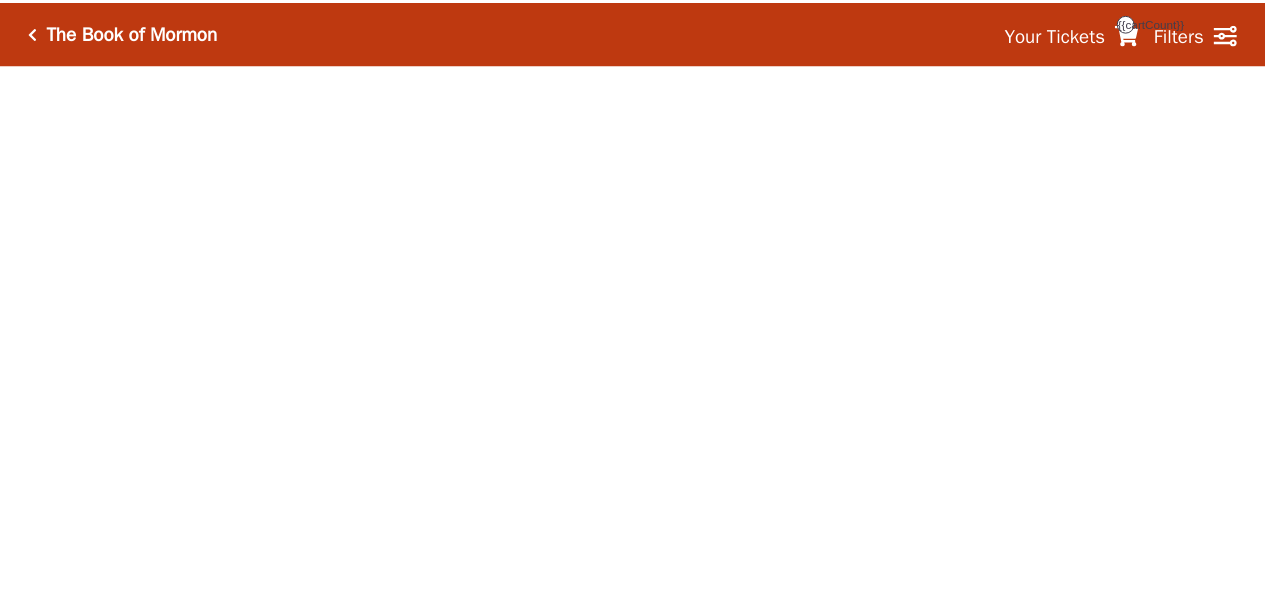 scroll, scrollTop: 0, scrollLeft: 0, axis: both 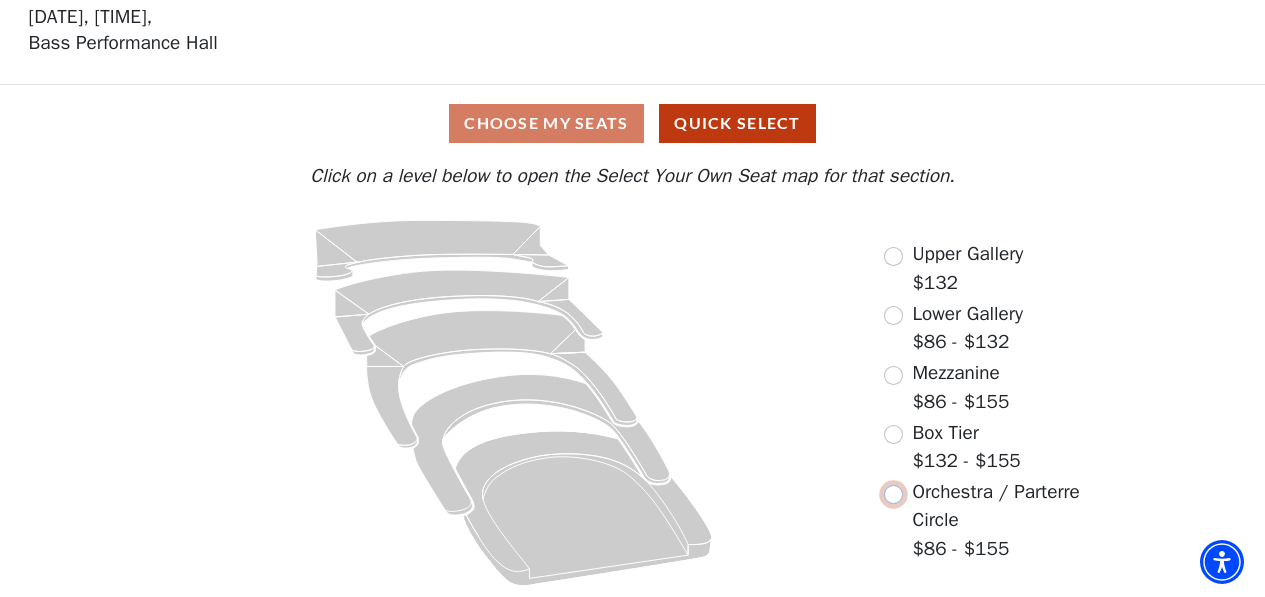 click at bounding box center [893, 494] 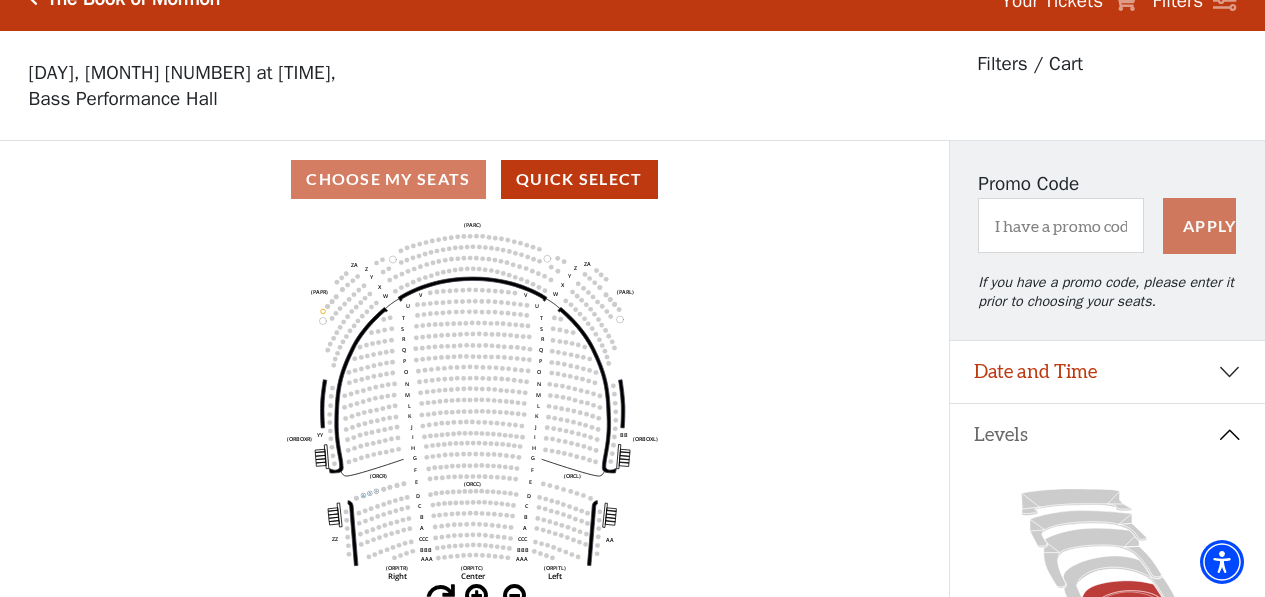 scroll, scrollTop: 0, scrollLeft: 0, axis: both 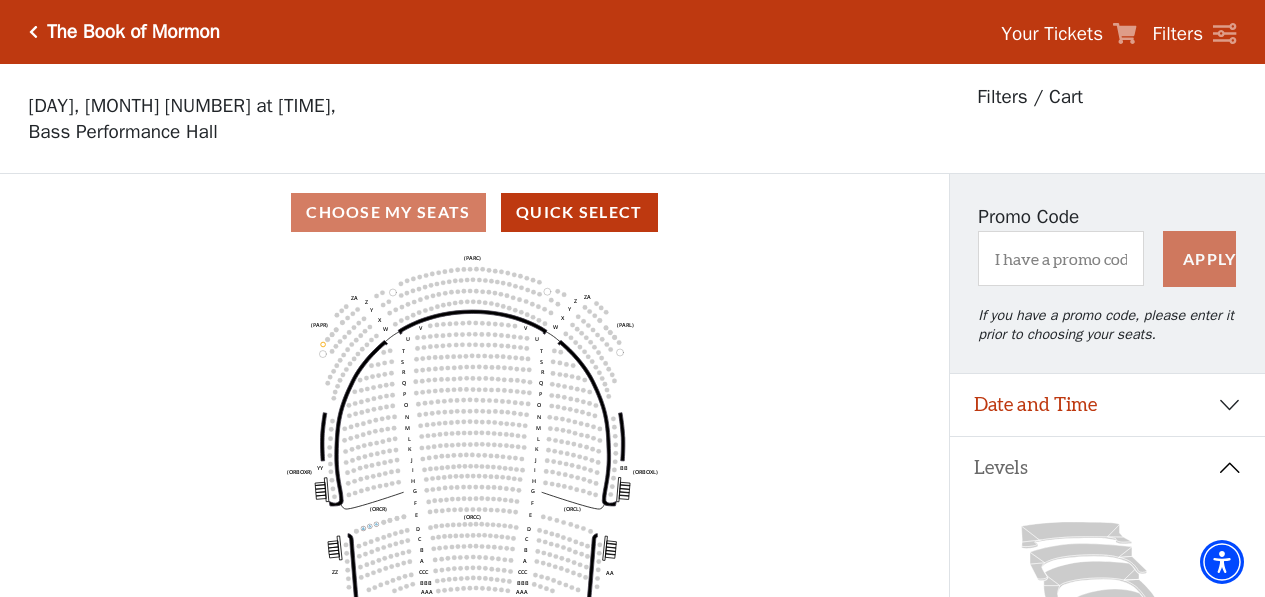 click at bounding box center (33, 32) 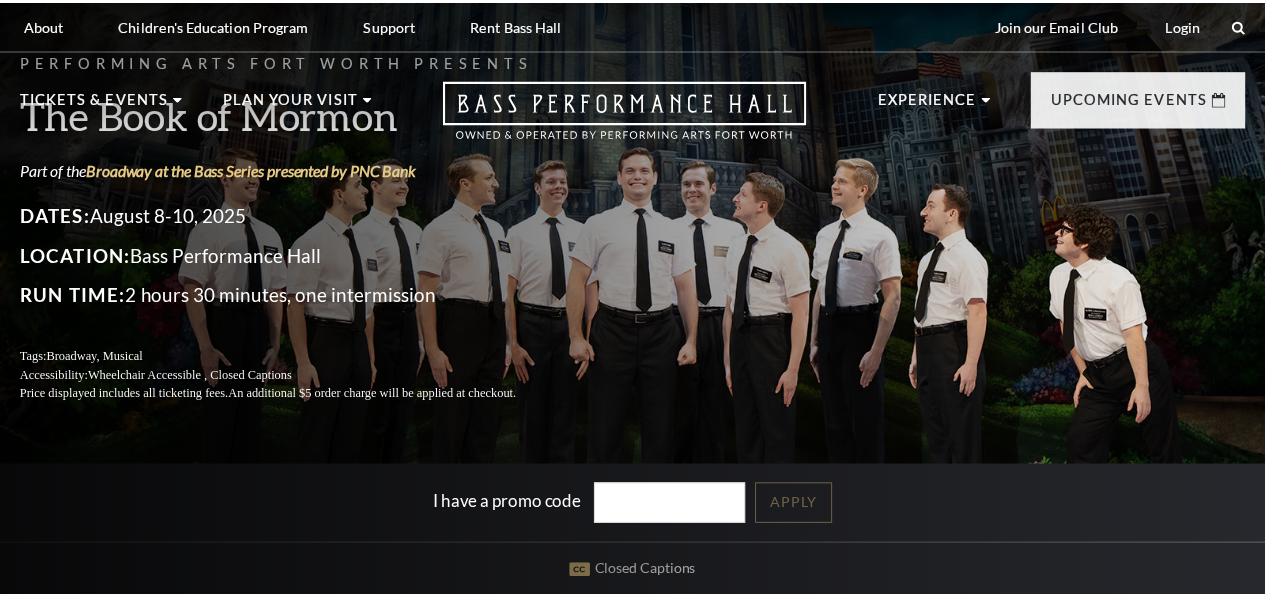 scroll, scrollTop: 0, scrollLeft: 0, axis: both 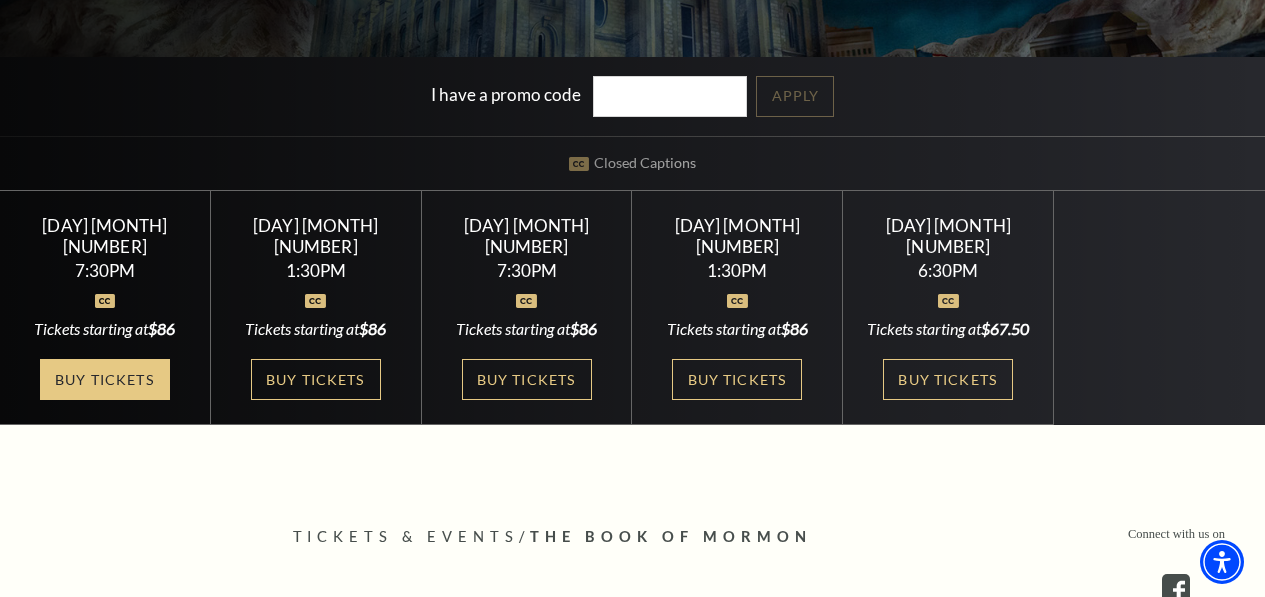 click on "Buy Tickets" at bounding box center (105, 379) 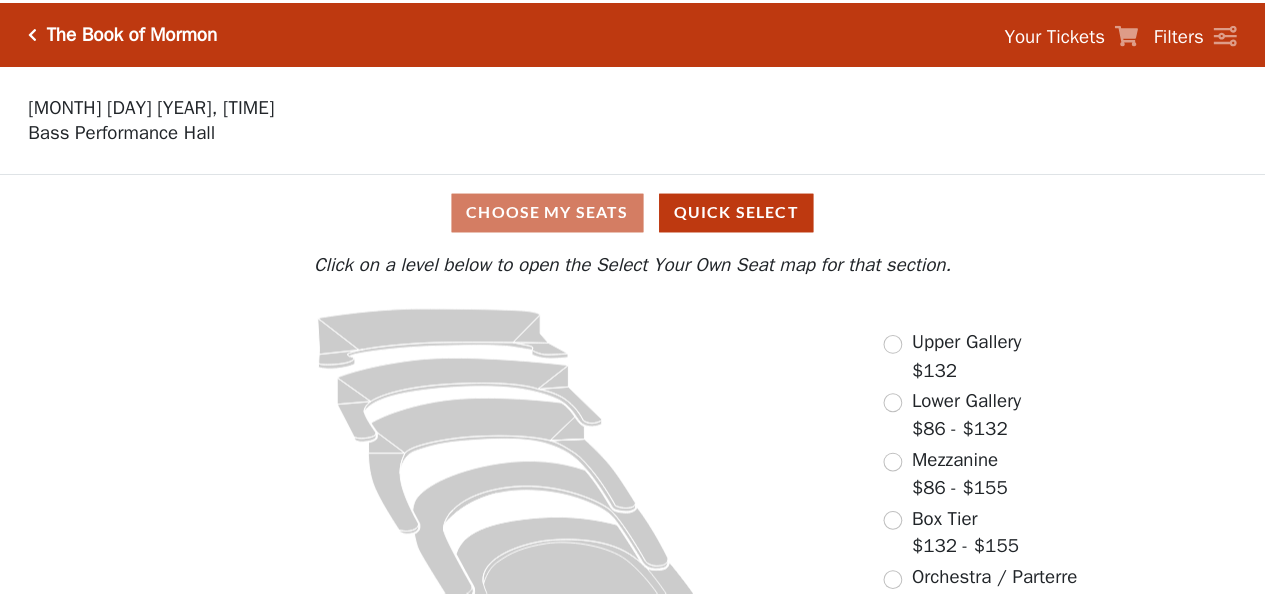 scroll, scrollTop: 0, scrollLeft: 0, axis: both 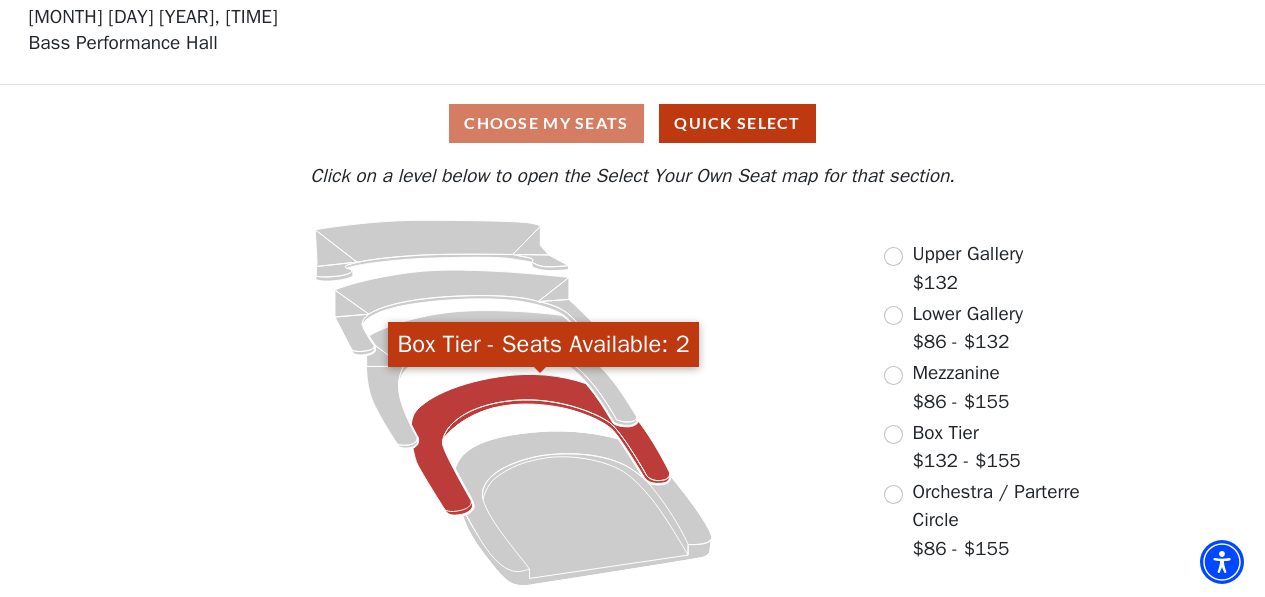 click 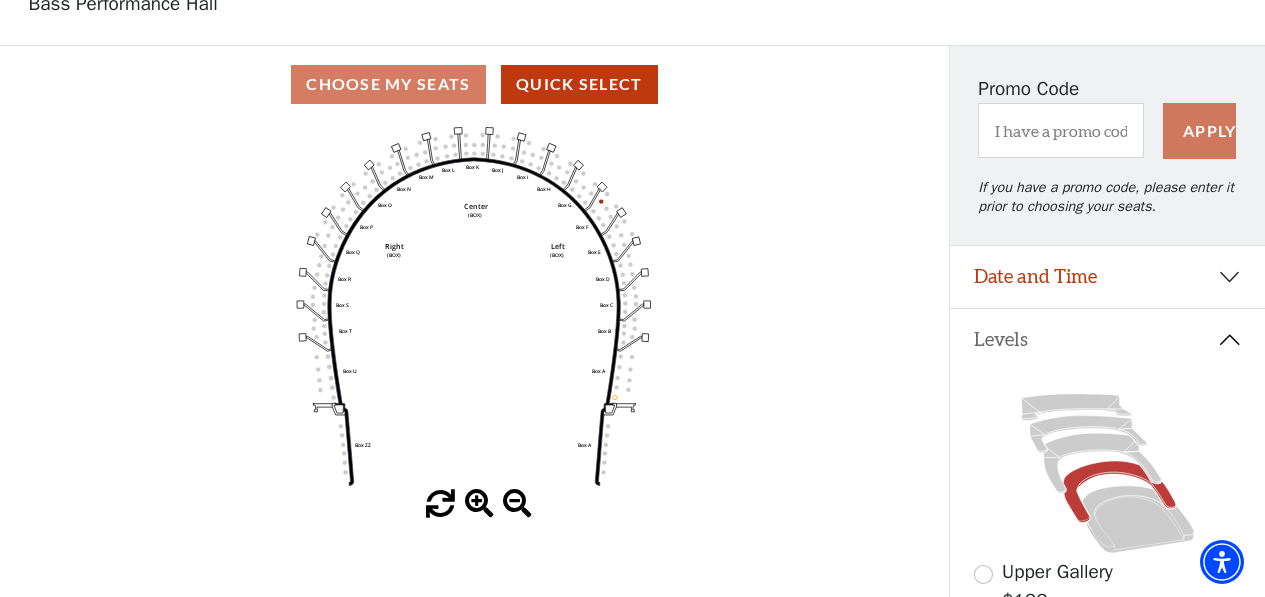 scroll, scrollTop: 93, scrollLeft: 0, axis: vertical 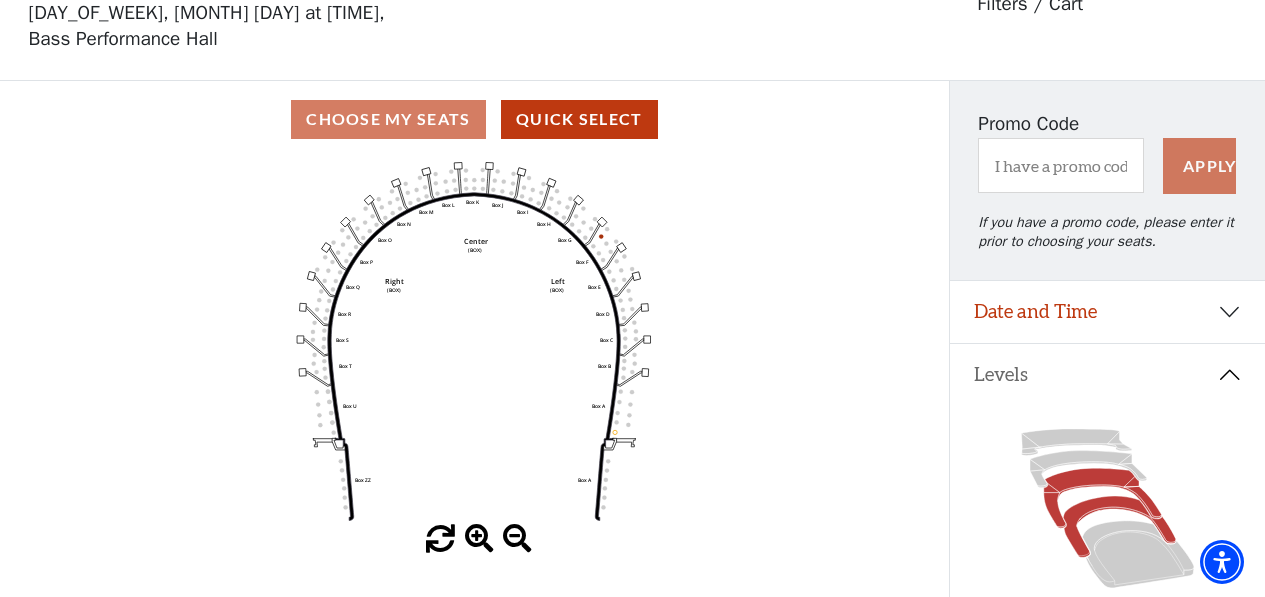 click 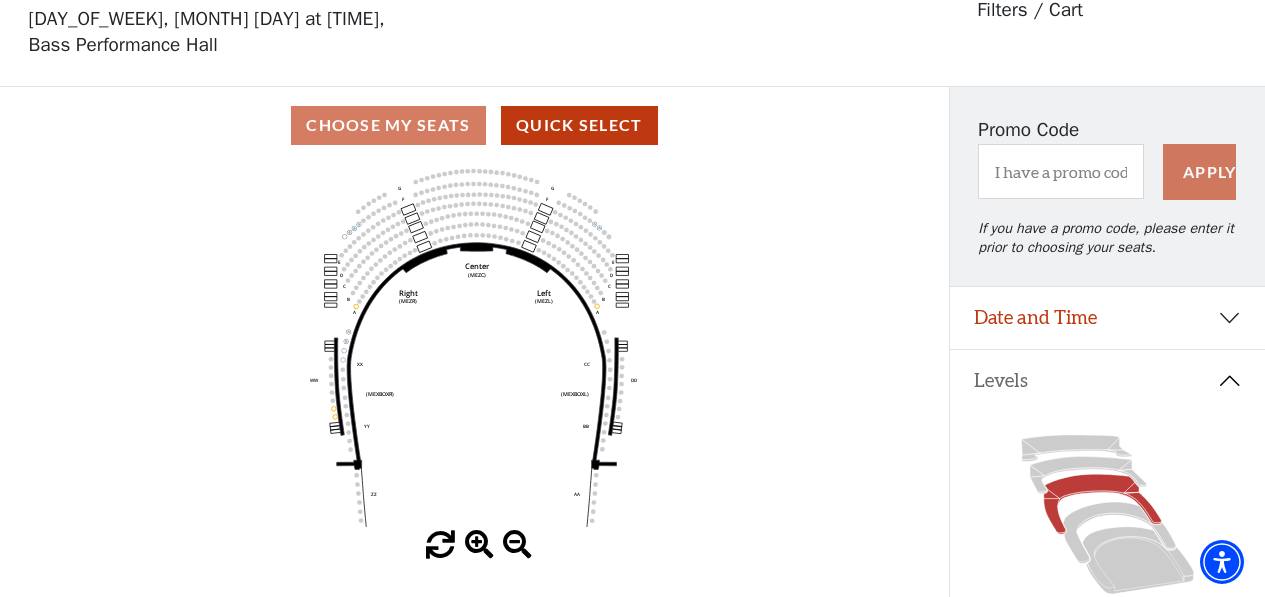 scroll, scrollTop: 93, scrollLeft: 0, axis: vertical 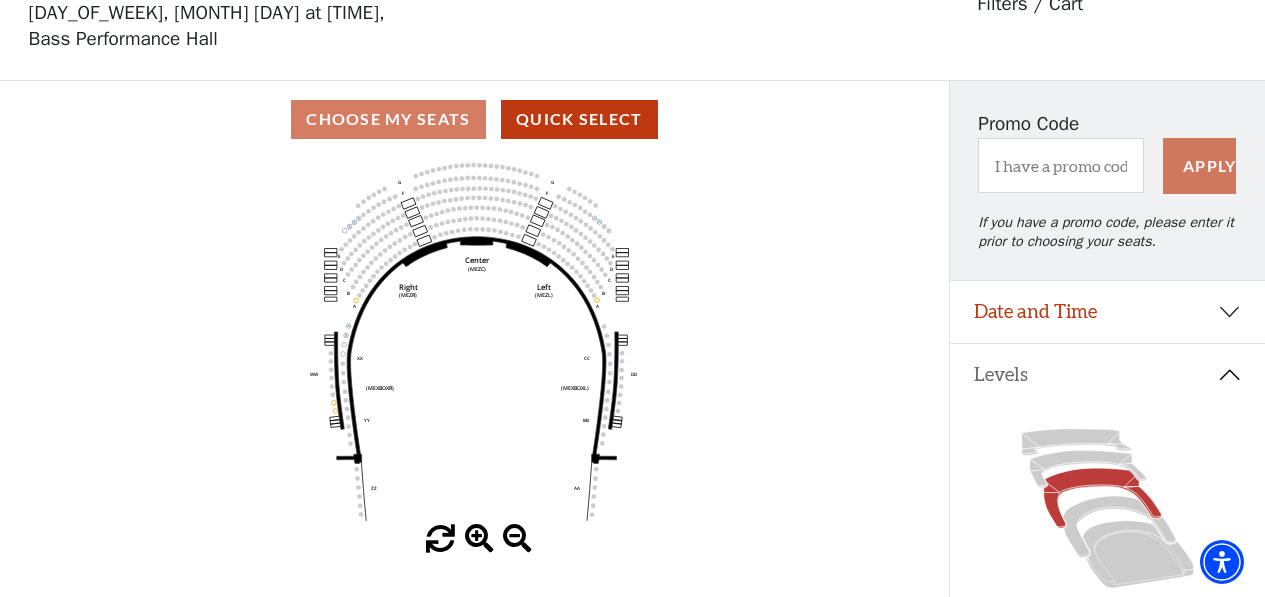 click at bounding box center (479, 539) 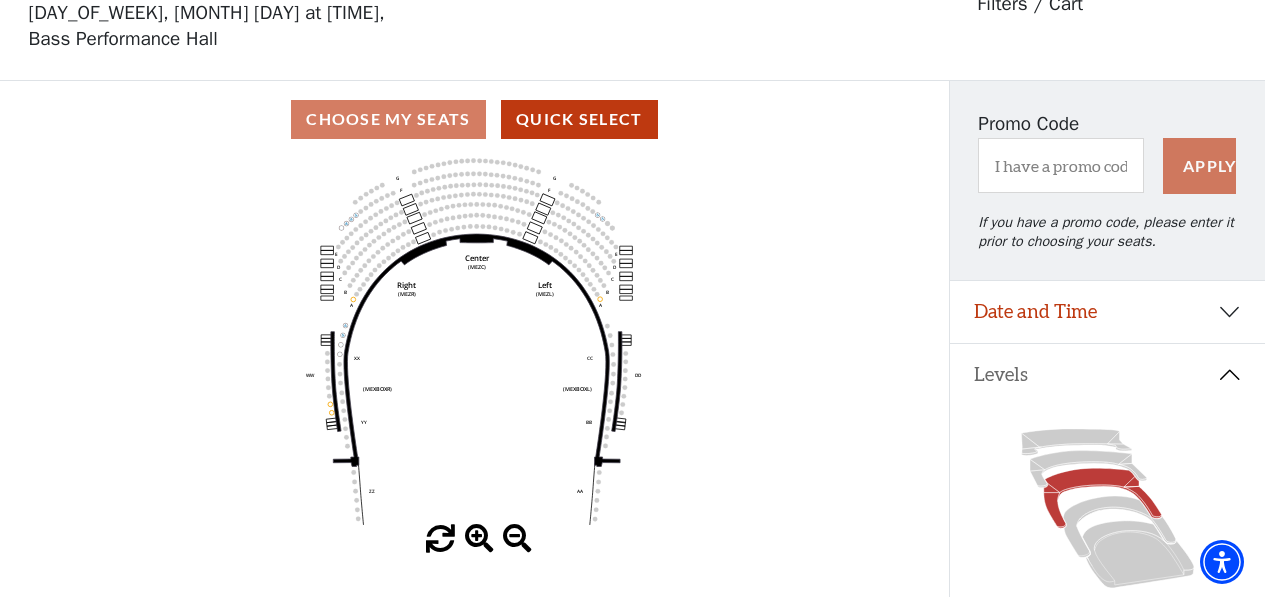 click at bounding box center (479, 539) 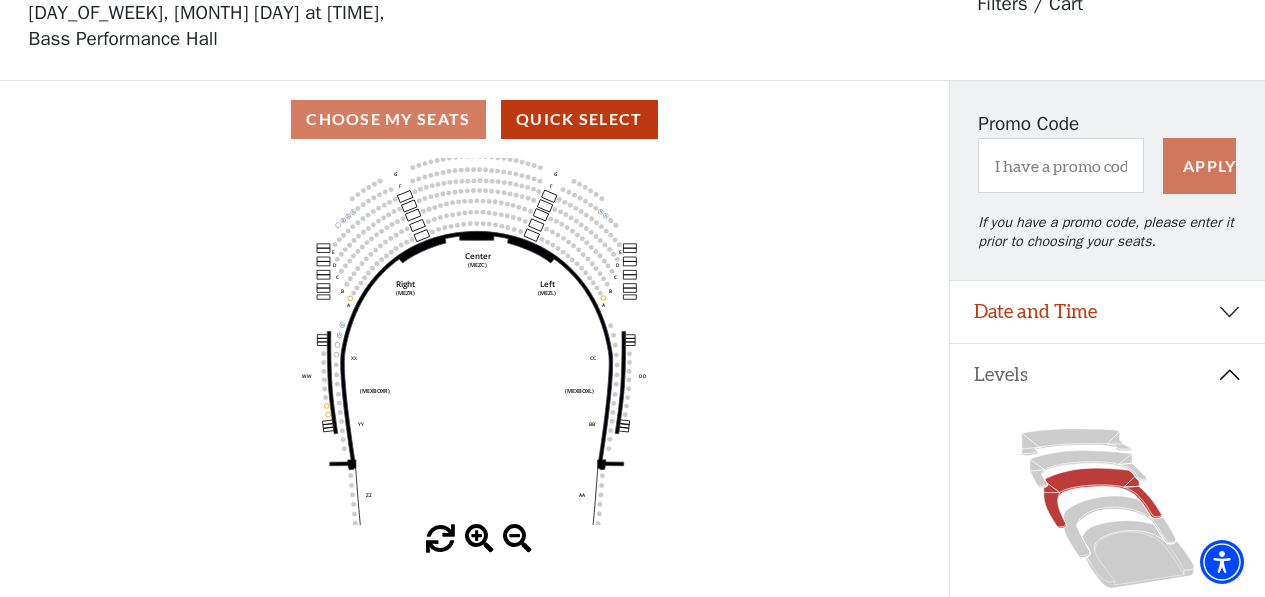 click at bounding box center (479, 539) 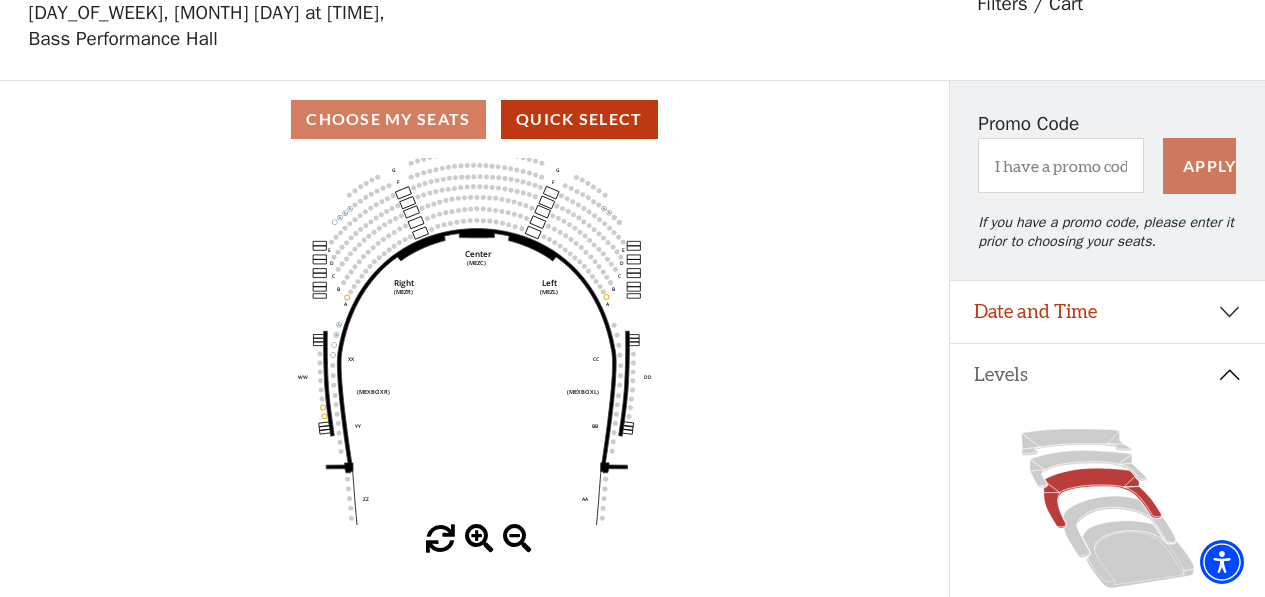 click at bounding box center (479, 539) 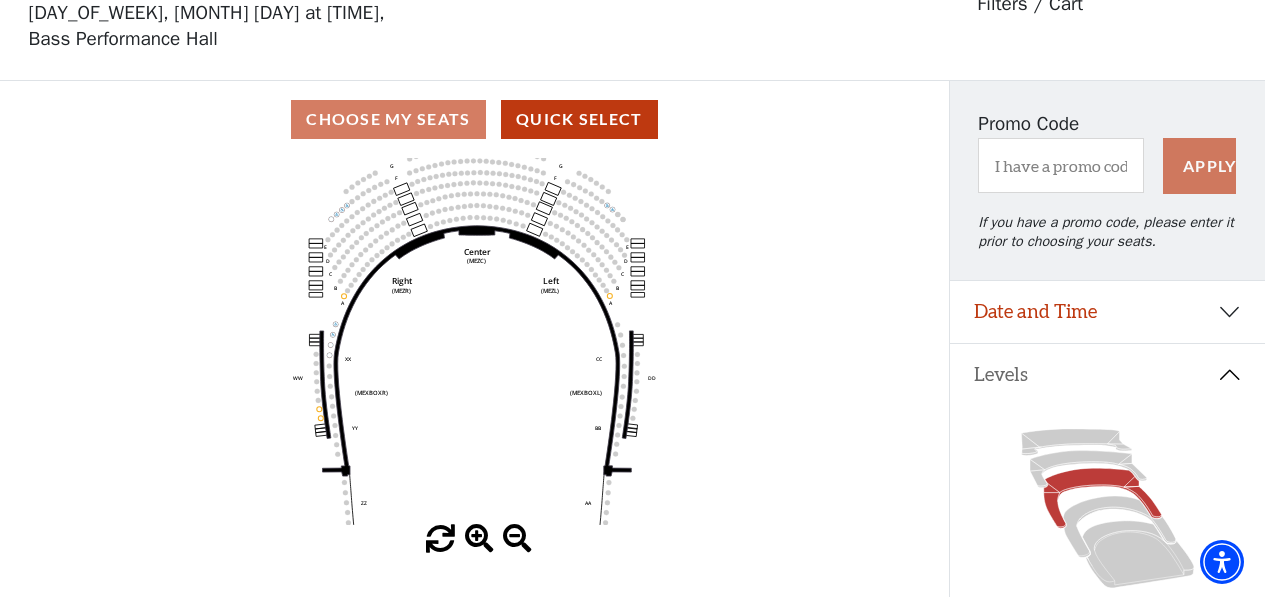 click at bounding box center [479, 539] 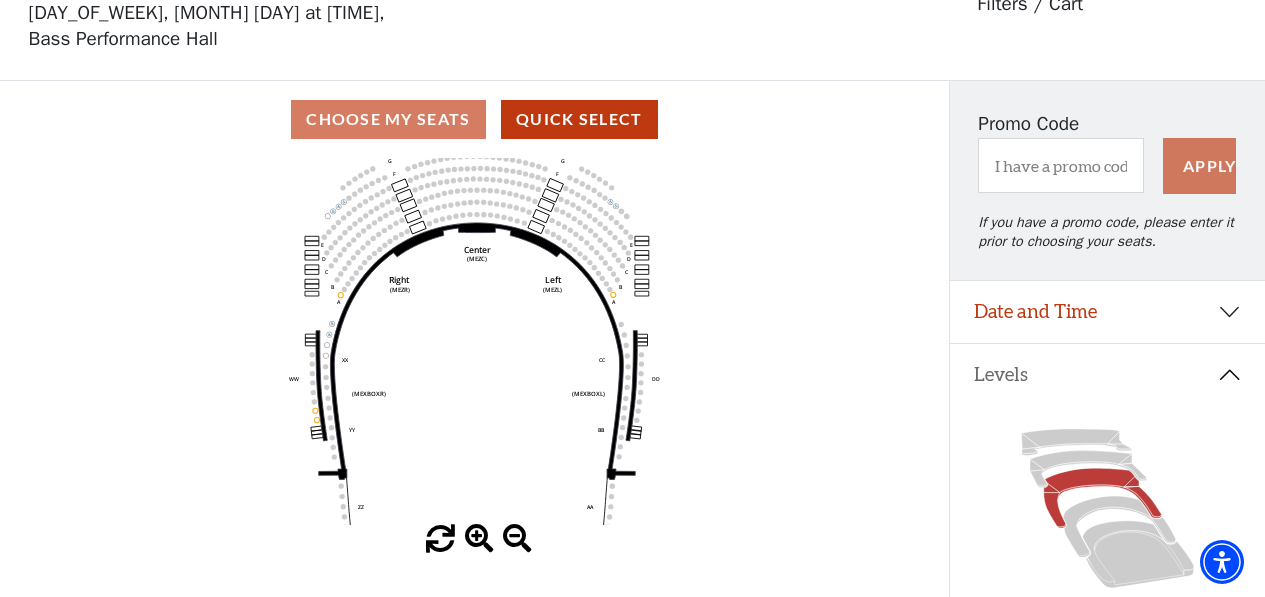 click at bounding box center (479, 539) 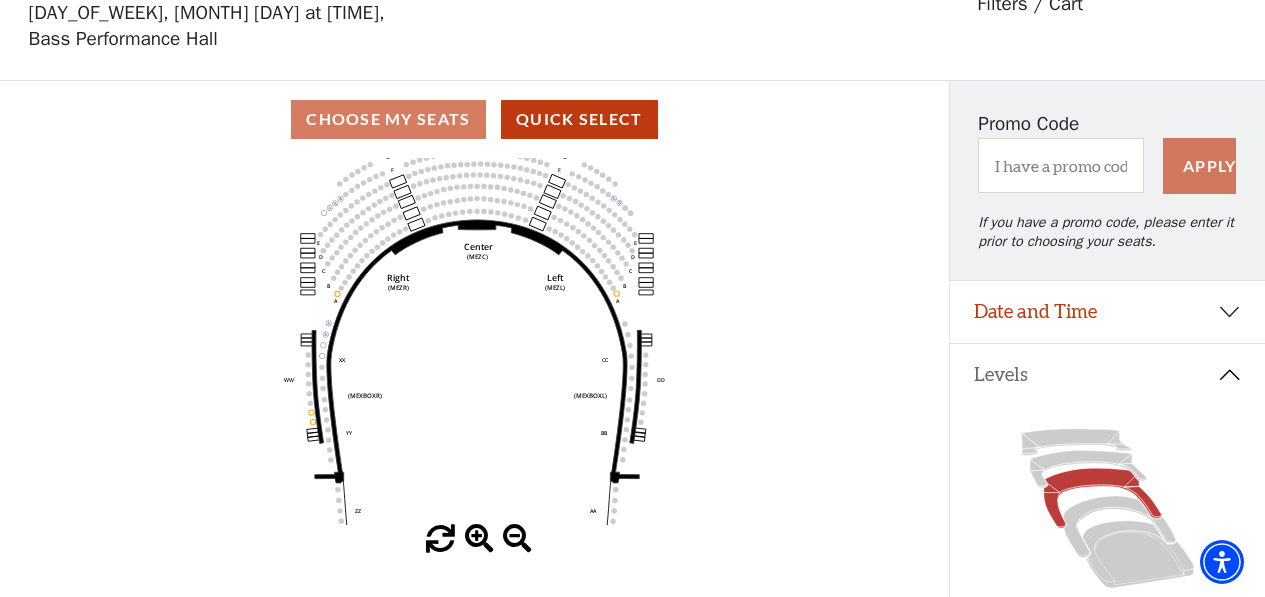 click at bounding box center (479, 539) 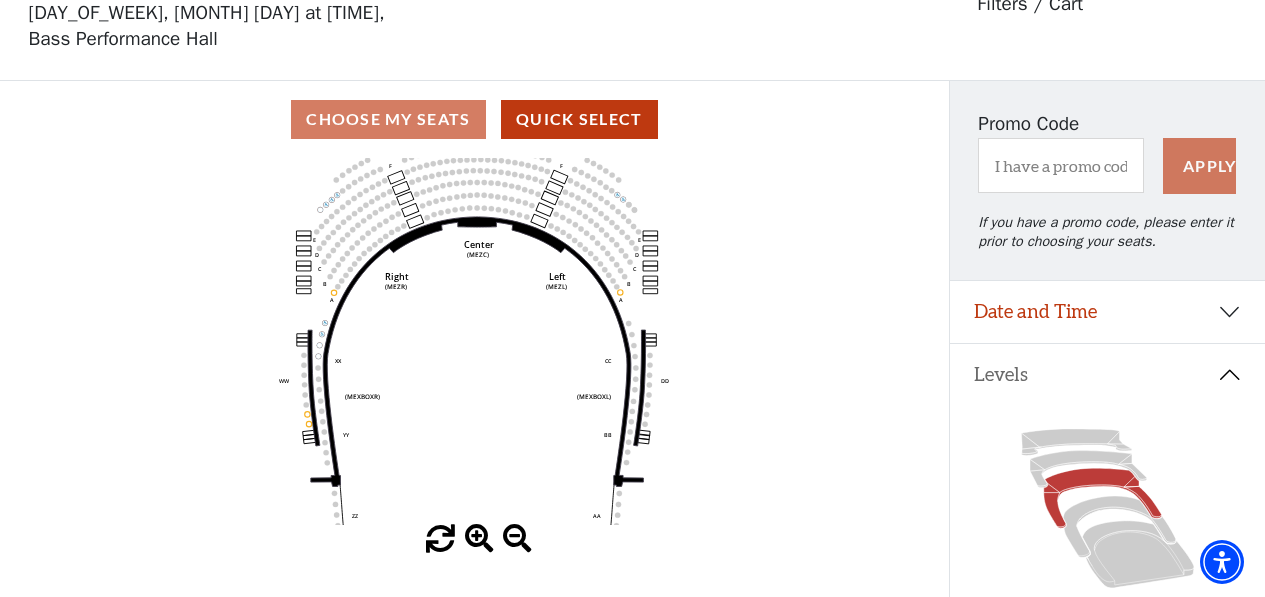 click at bounding box center (479, 539) 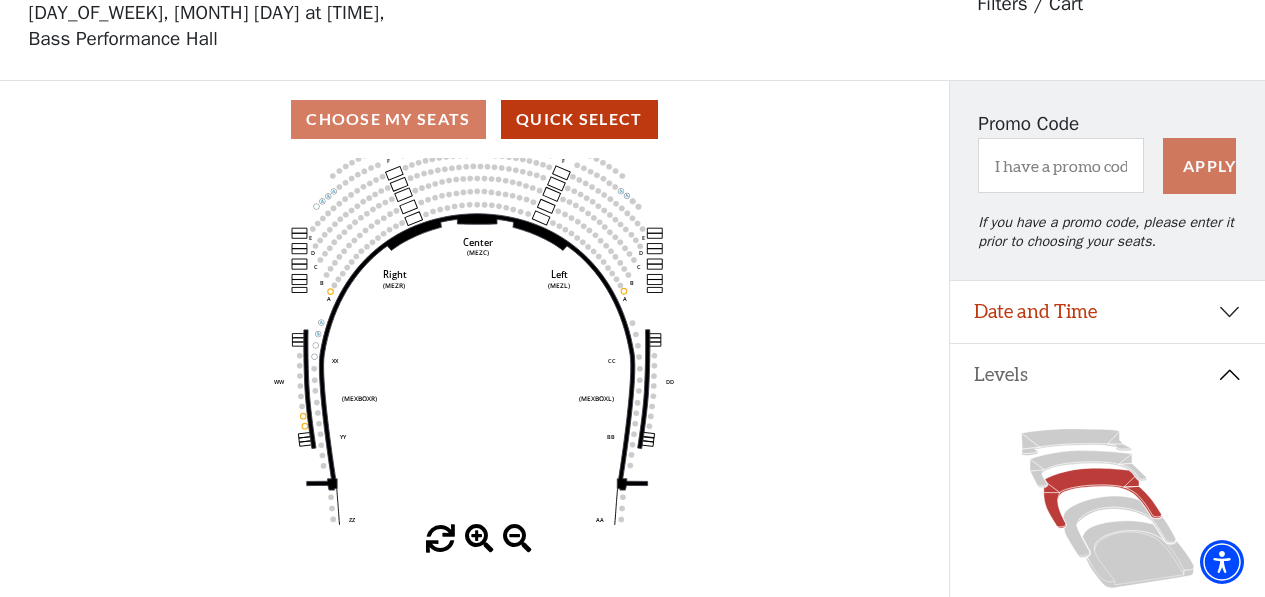 click at bounding box center (479, 539) 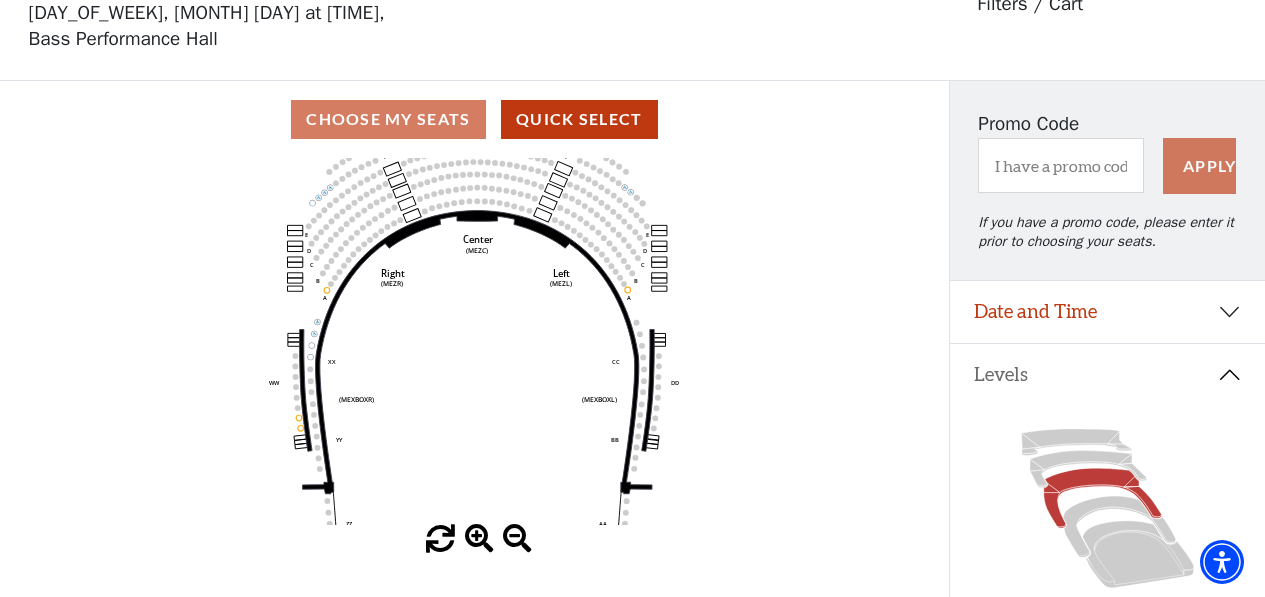 click at bounding box center [479, 539] 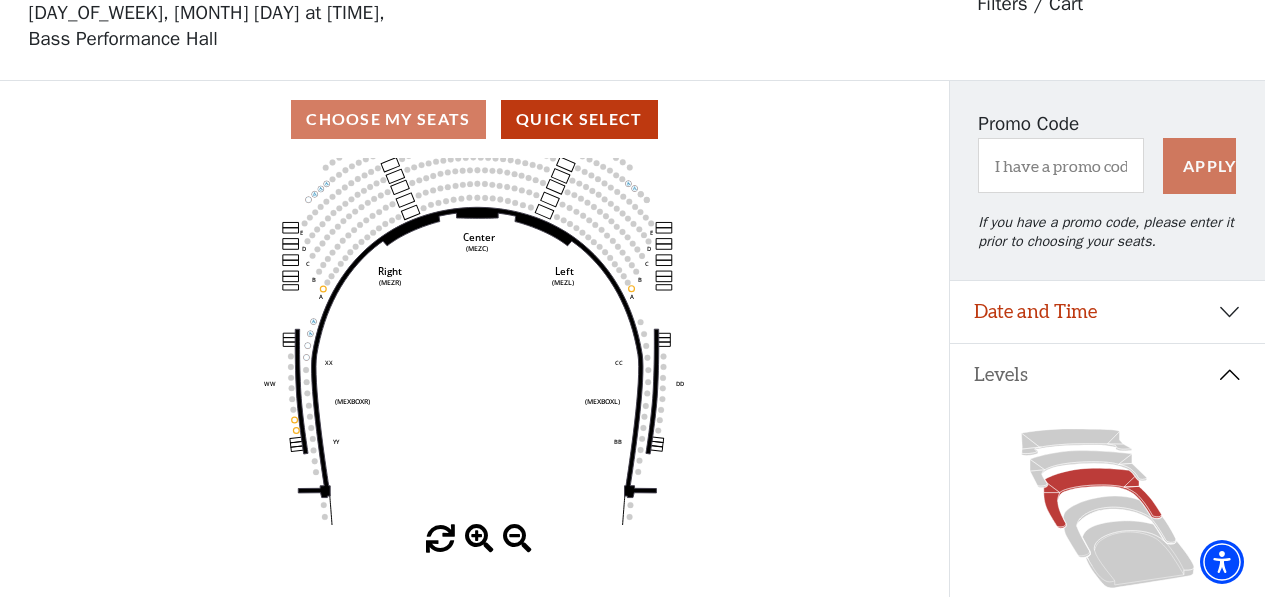 click at bounding box center (479, 539) 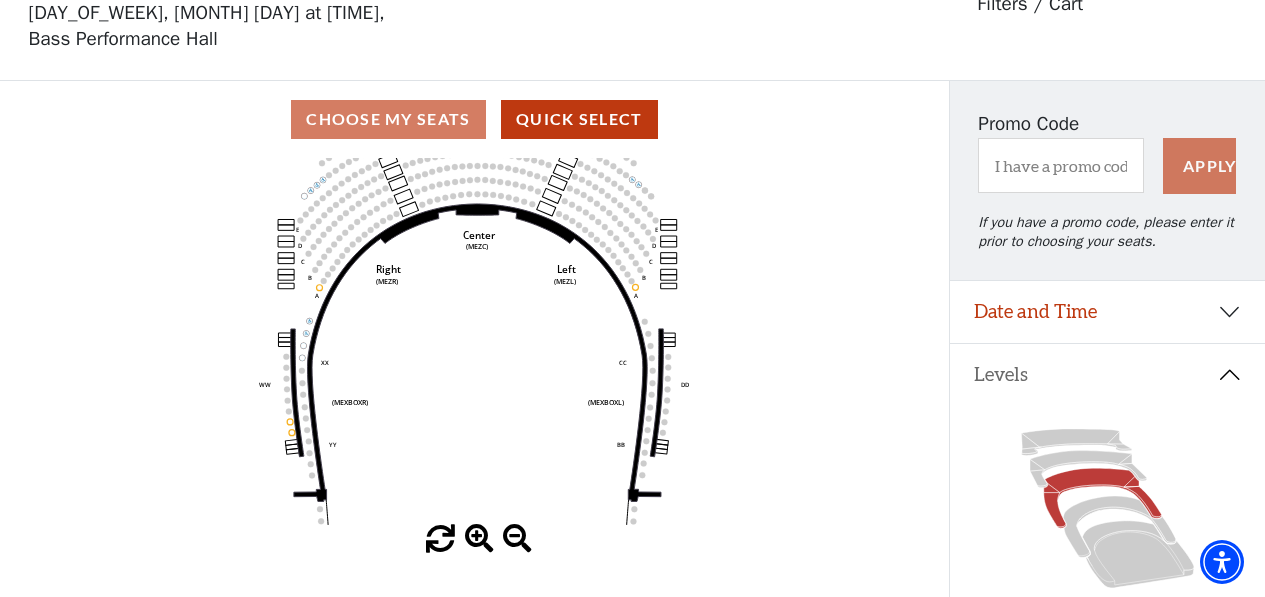 click at bounding box center [479, 539] 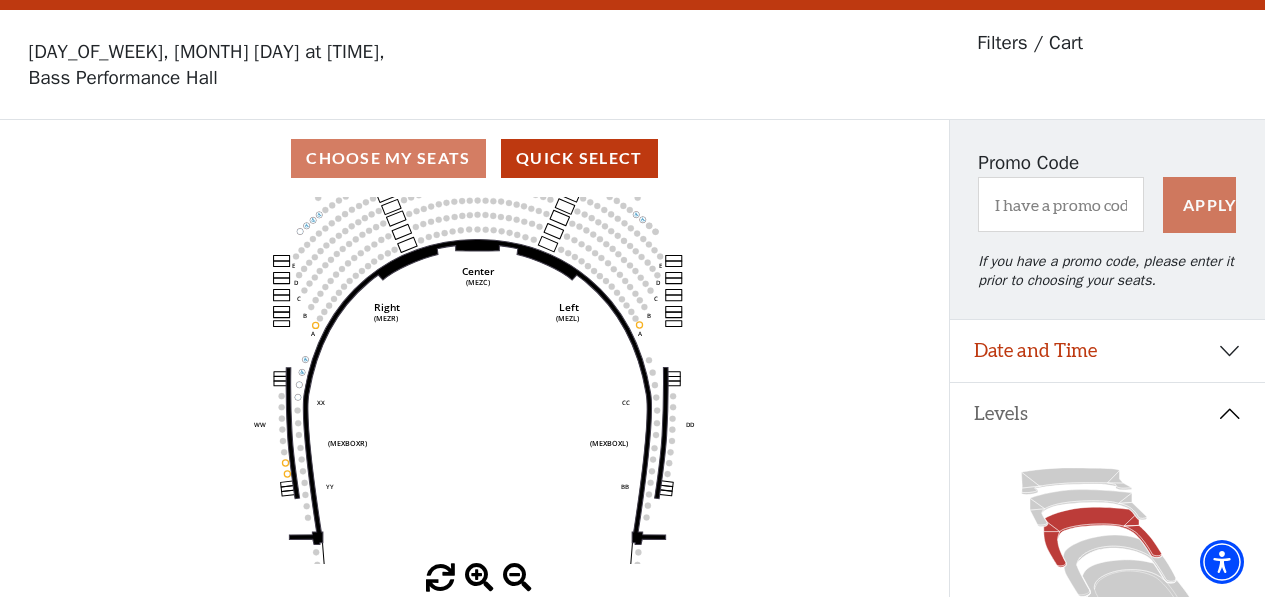 scroll, scrollTop: 0, scrollLeft: 0, axis: both 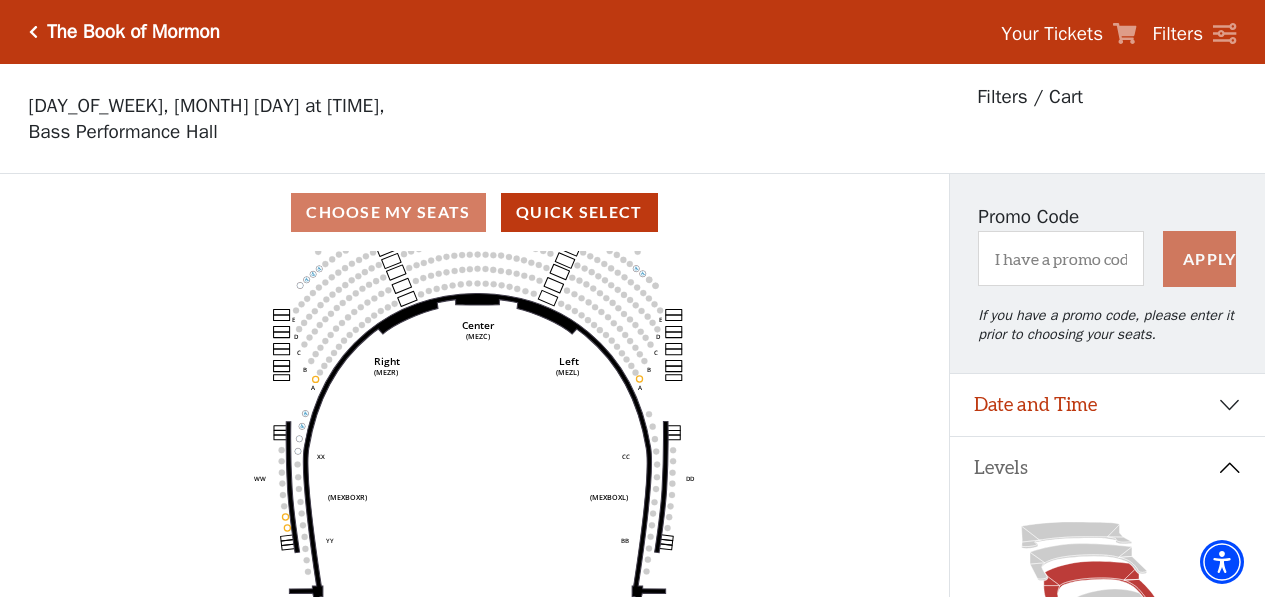 type 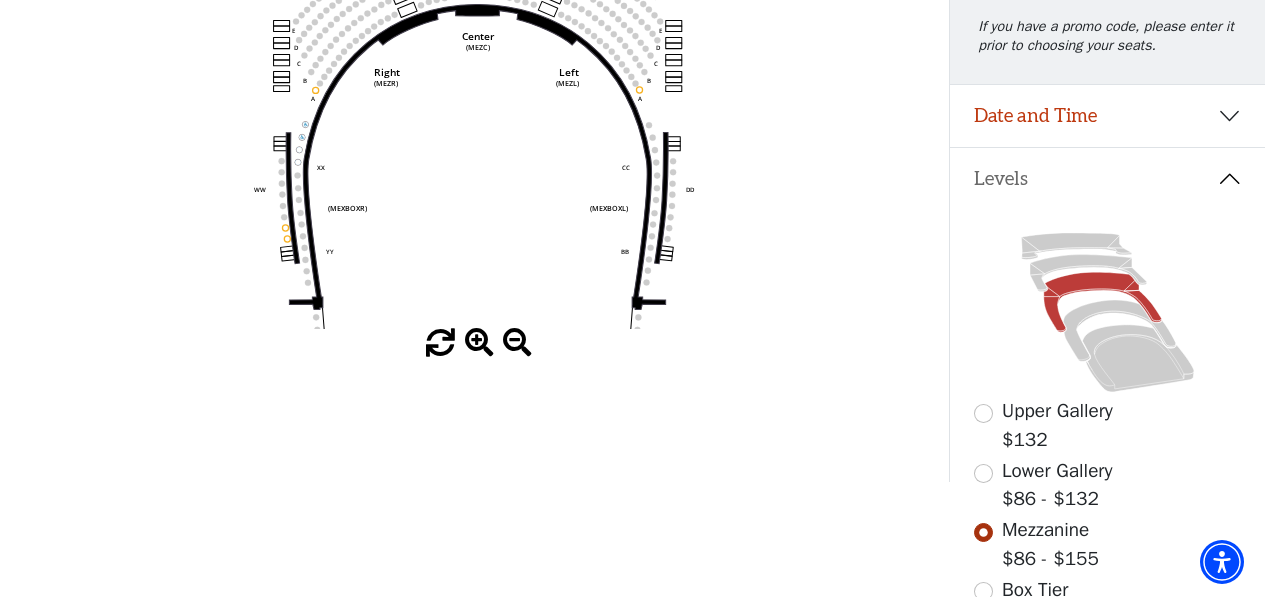 scroll, scrollTop: 300, scrollLeft: 0, axis: vertical 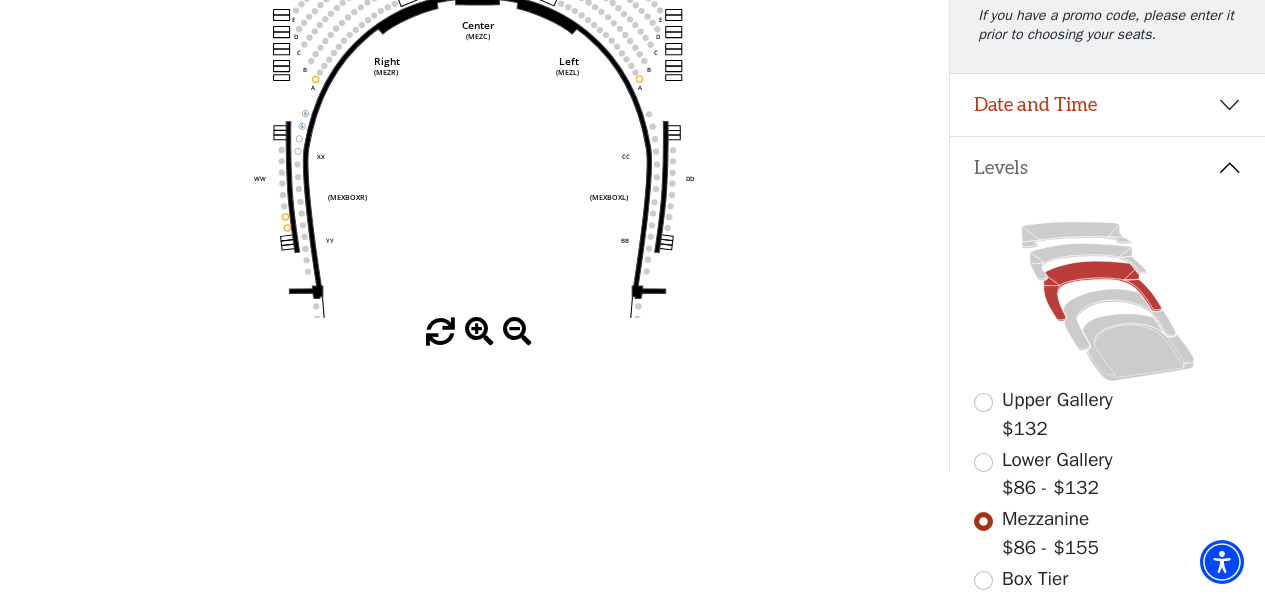 click at bounding box center (479, 332) 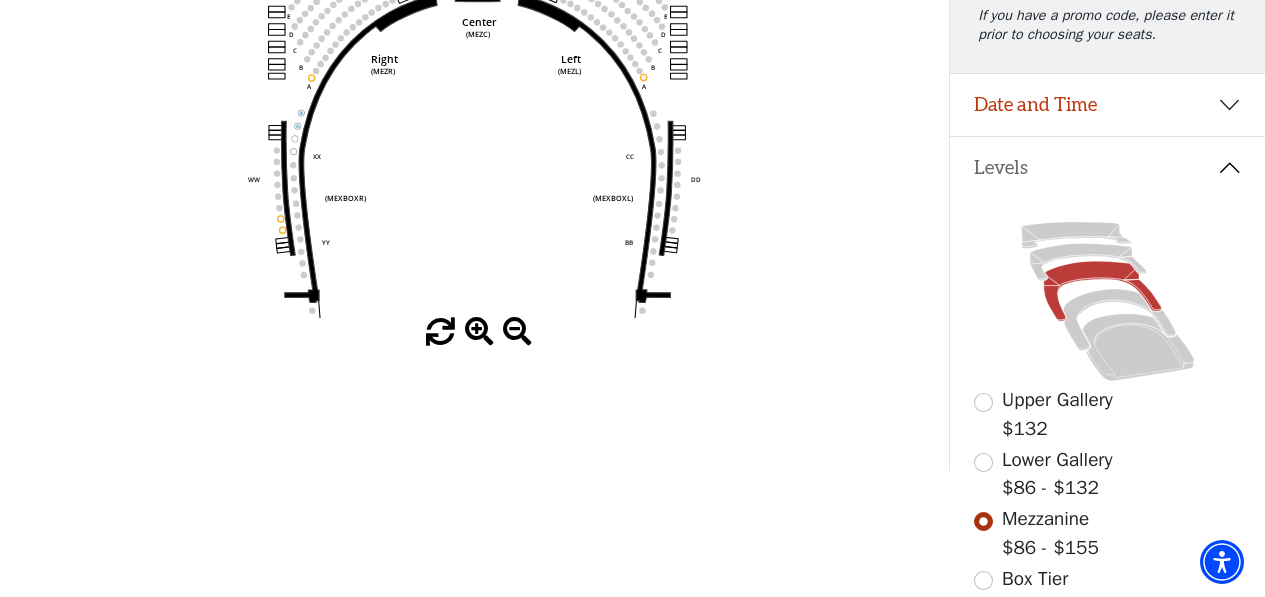 click at bounding box center [479, 332] 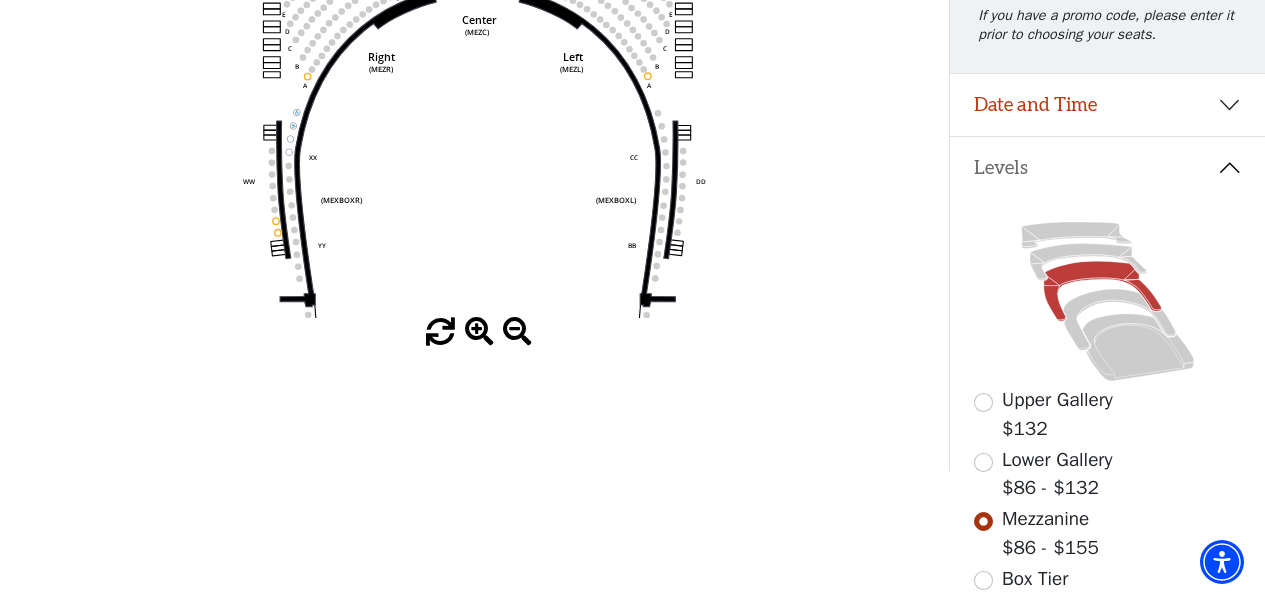 click at bounding box center [479, 332] 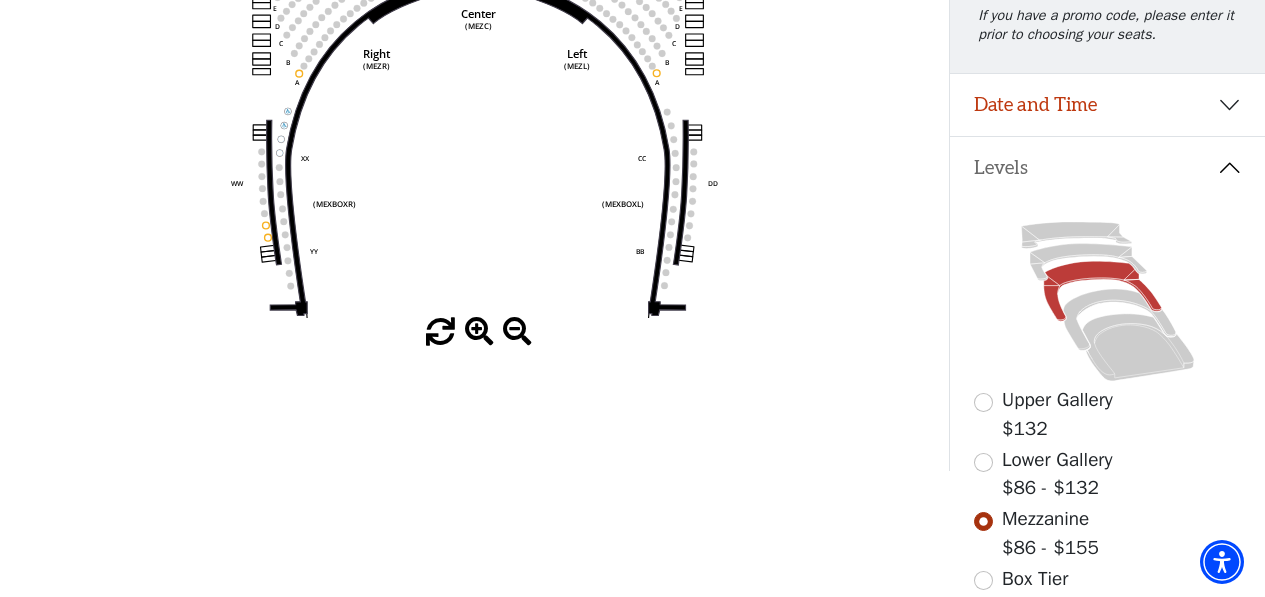 click at bounding box center (479, 332) 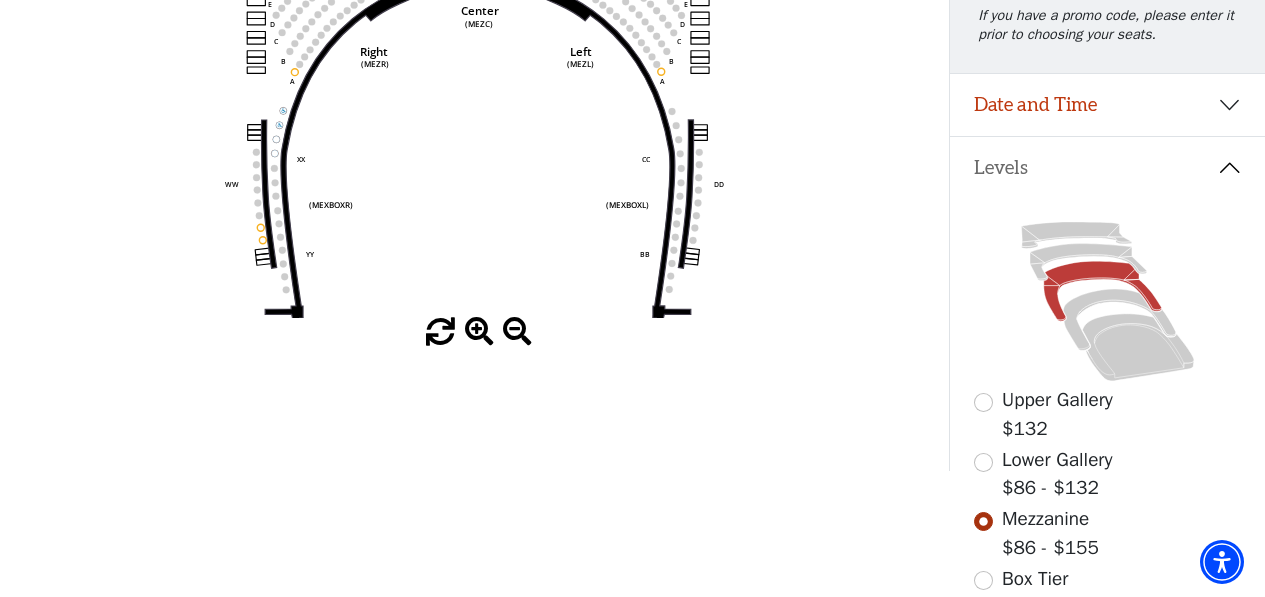 click at bounding box center [479, 332] 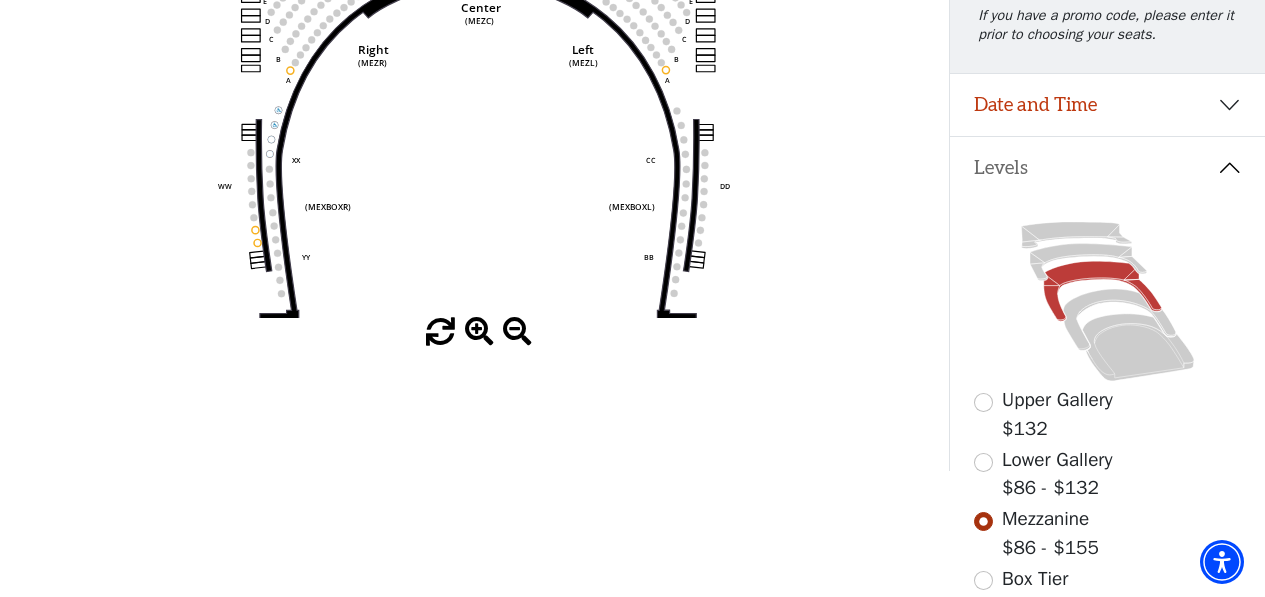 click at bounding box center [479, 332] 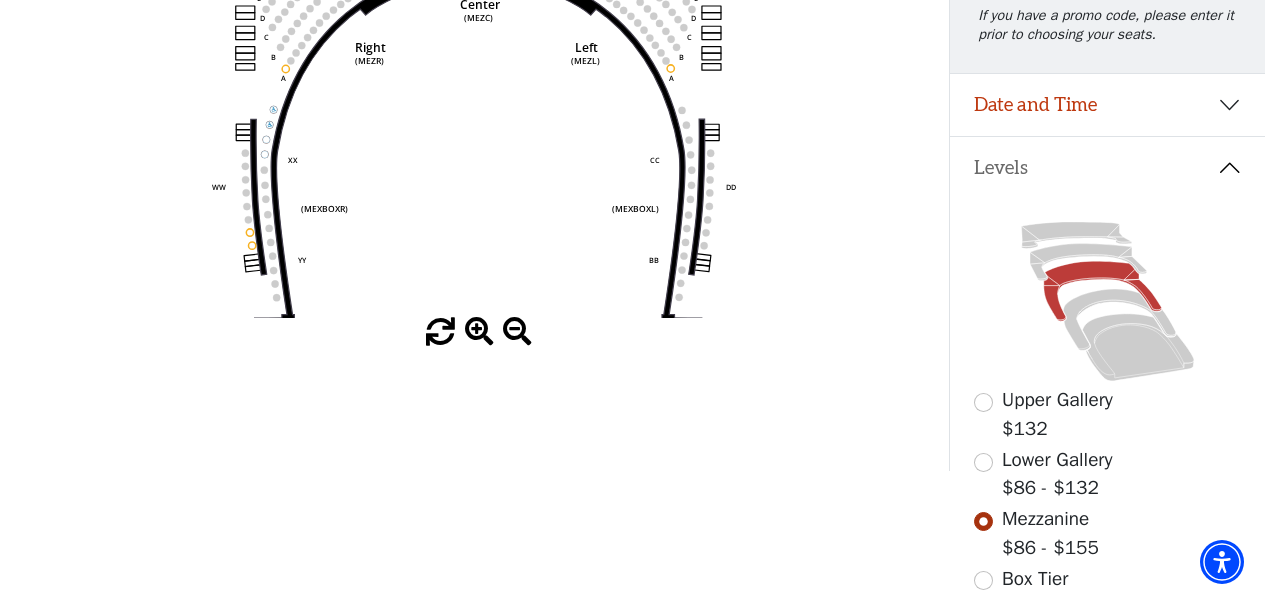 click at bounding box center (479, 332) 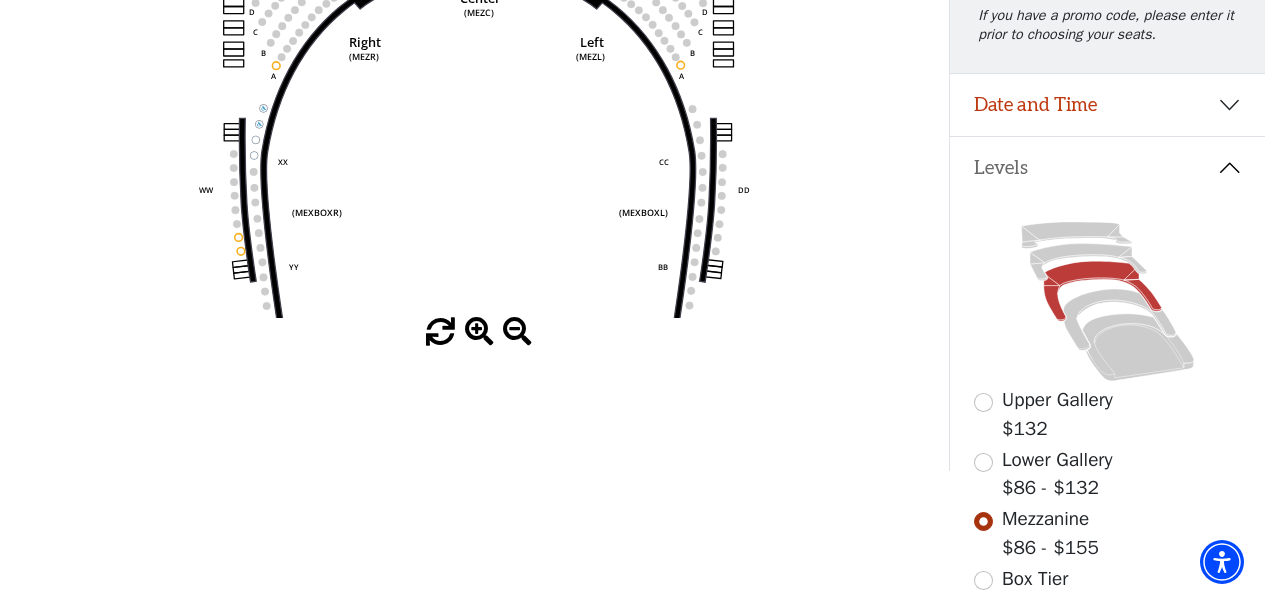 click at bounding box center [479, 332] 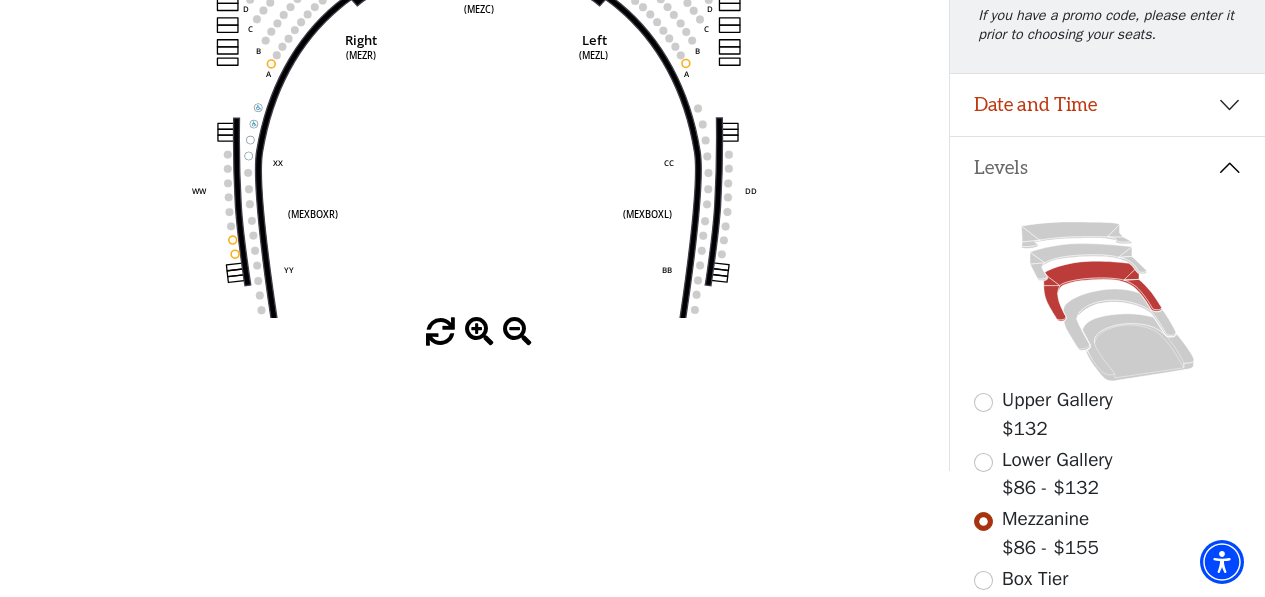 click at bounding box center [479, 332] 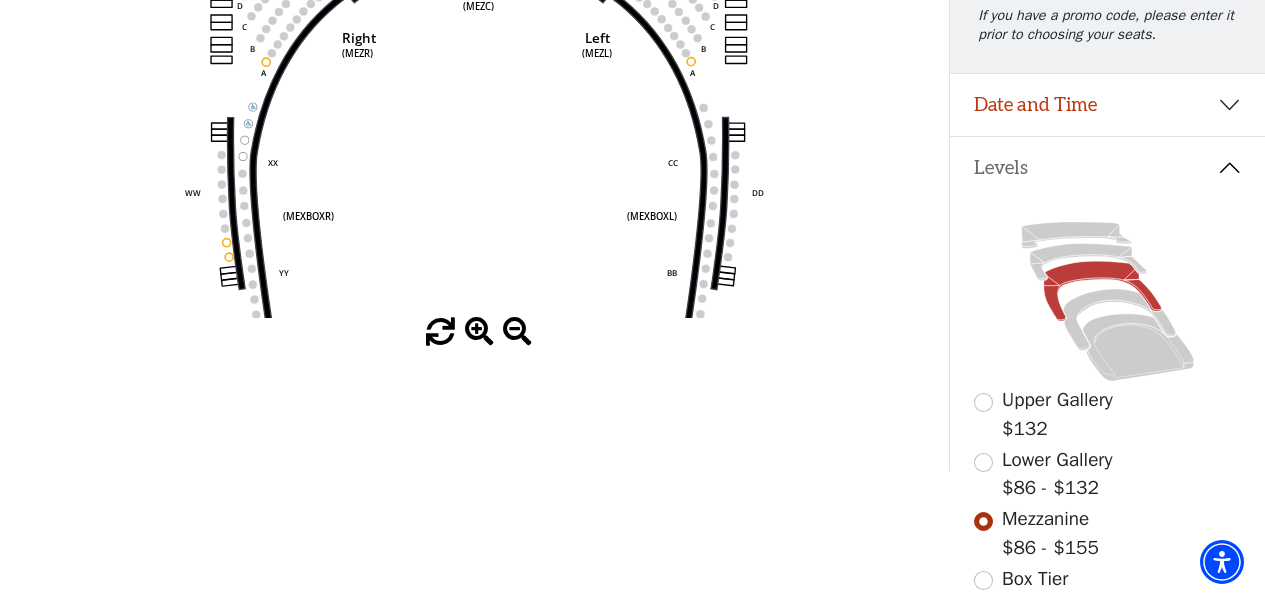 click at bounding box center [479, 332] 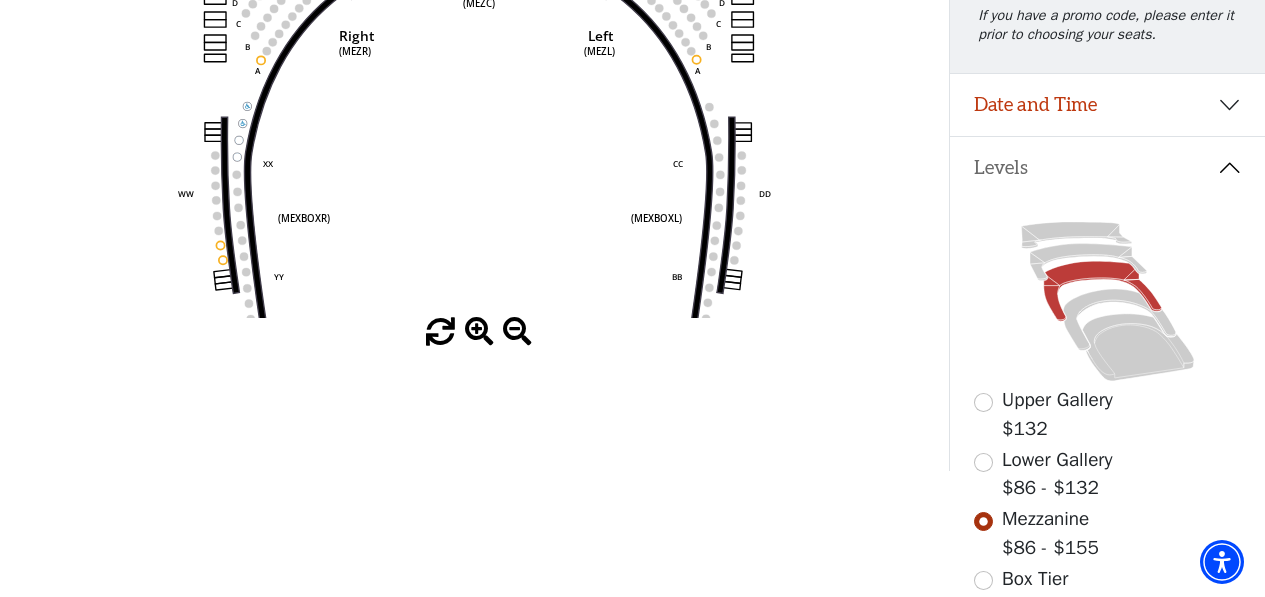 click at bounding box center [479, 332] 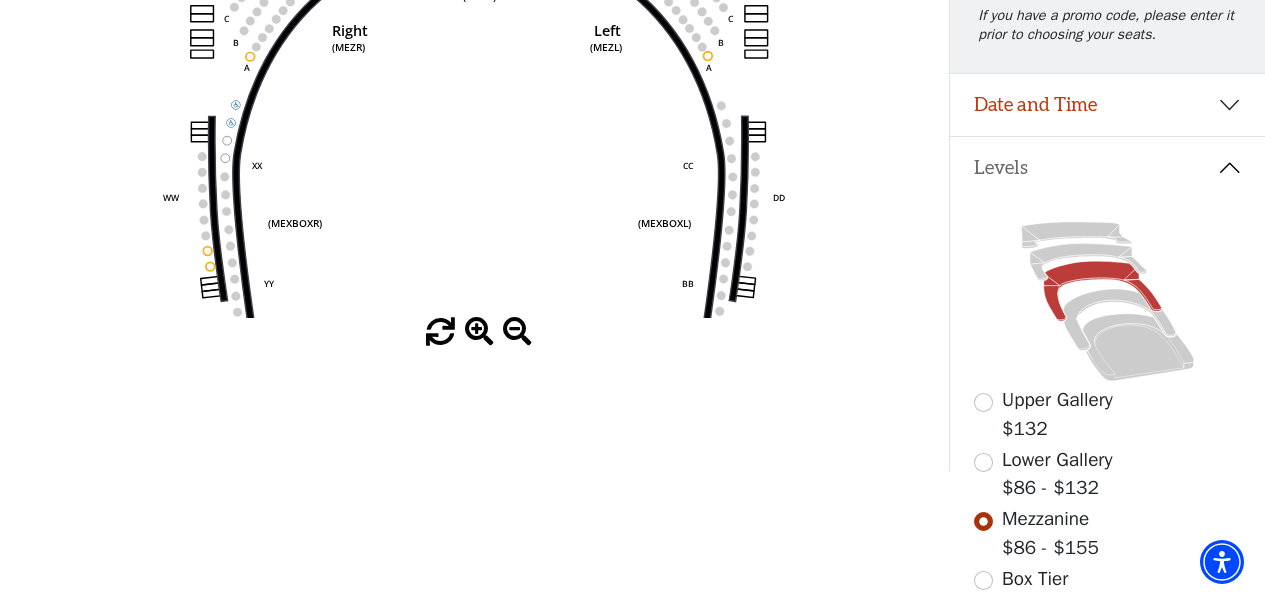 click at bounding box center [479, 332] 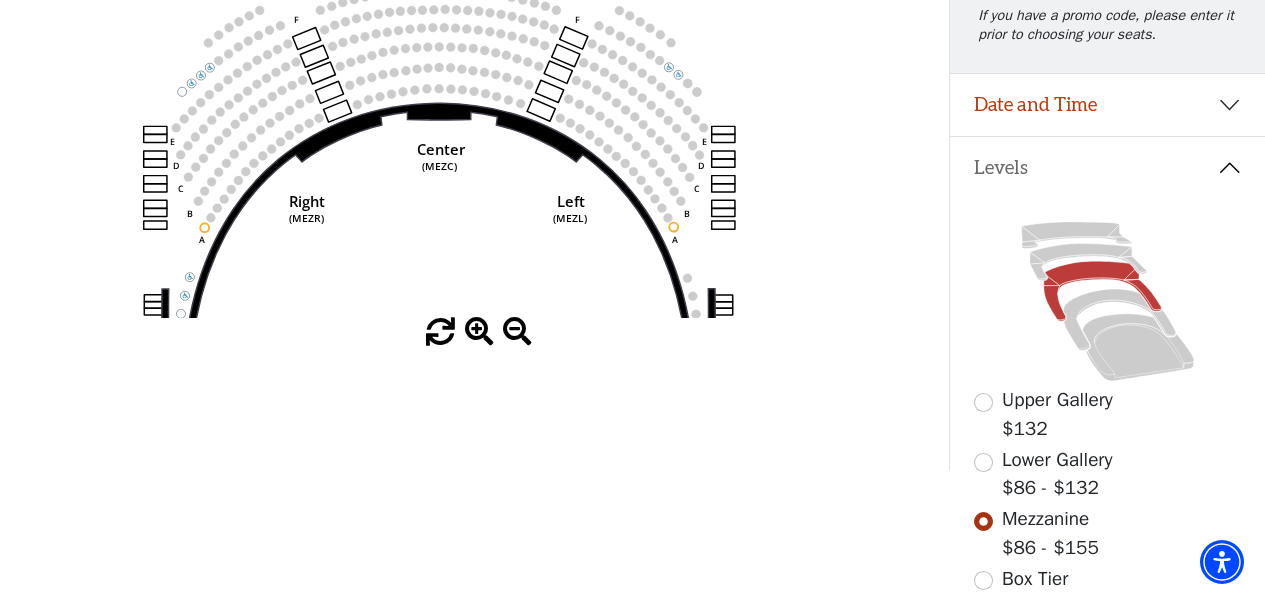 drag, startPoint x: 589, startPoint y: 210, endPoint x: 549, endPoint y: 382, distance: 176.58992 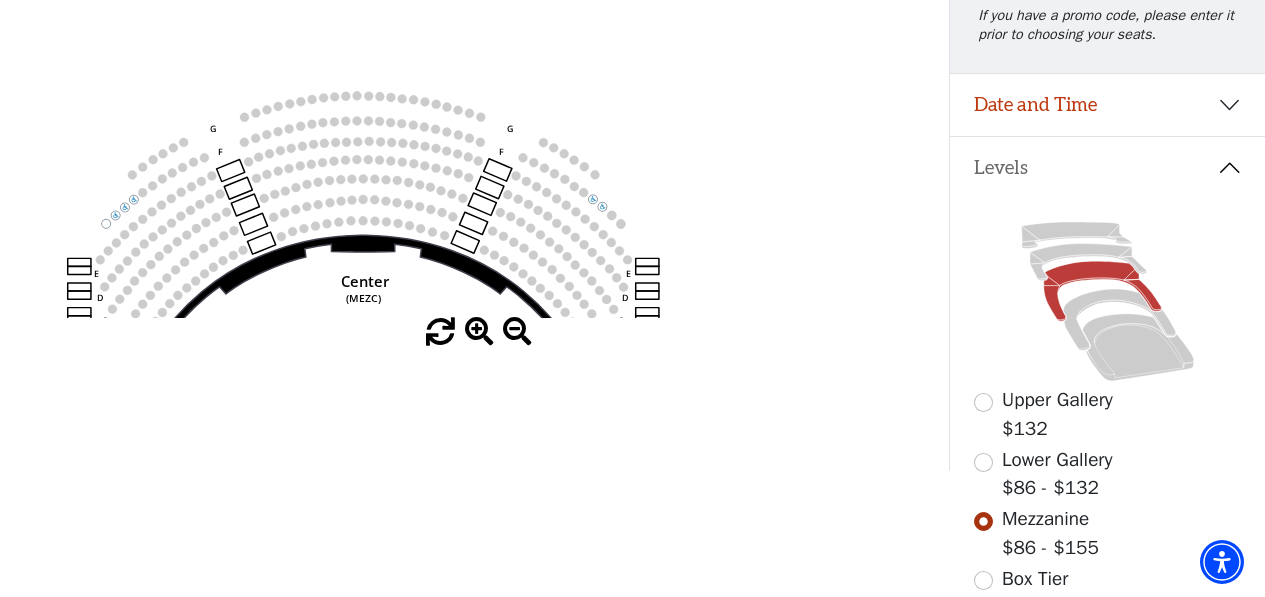 drag, startPoint x: 612, startPoint y: 163, endPoint x: 536, endPoint y: 295, distance: 152.31546 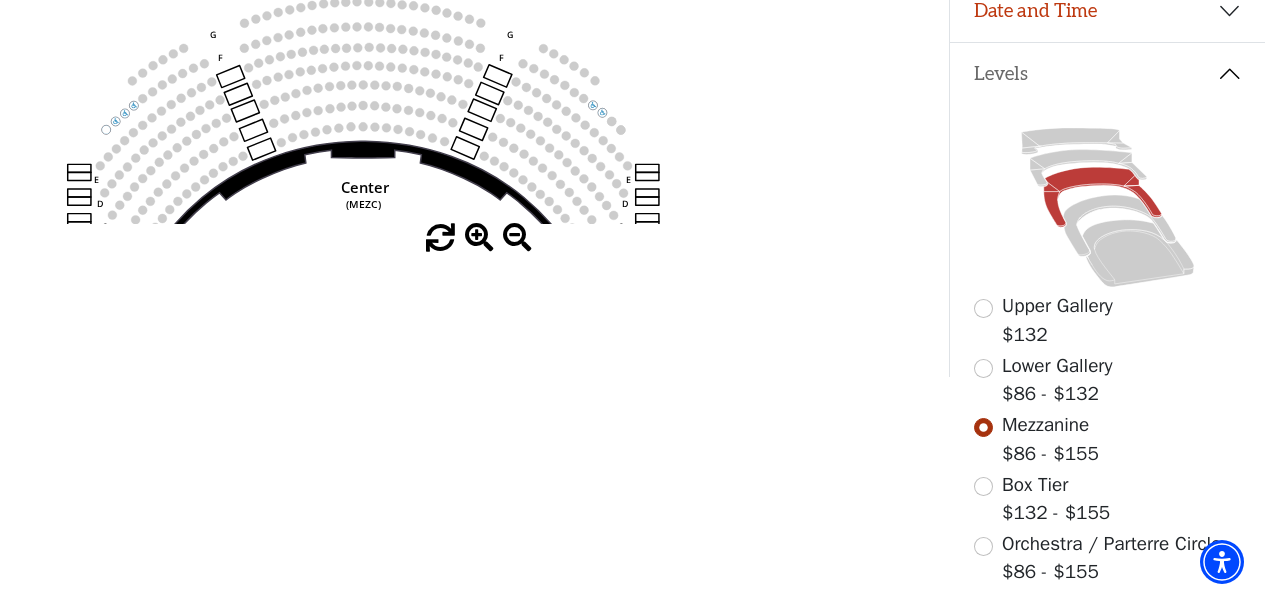scroll, scrollTop: 429, scrollLeft: 0, axis: vertical 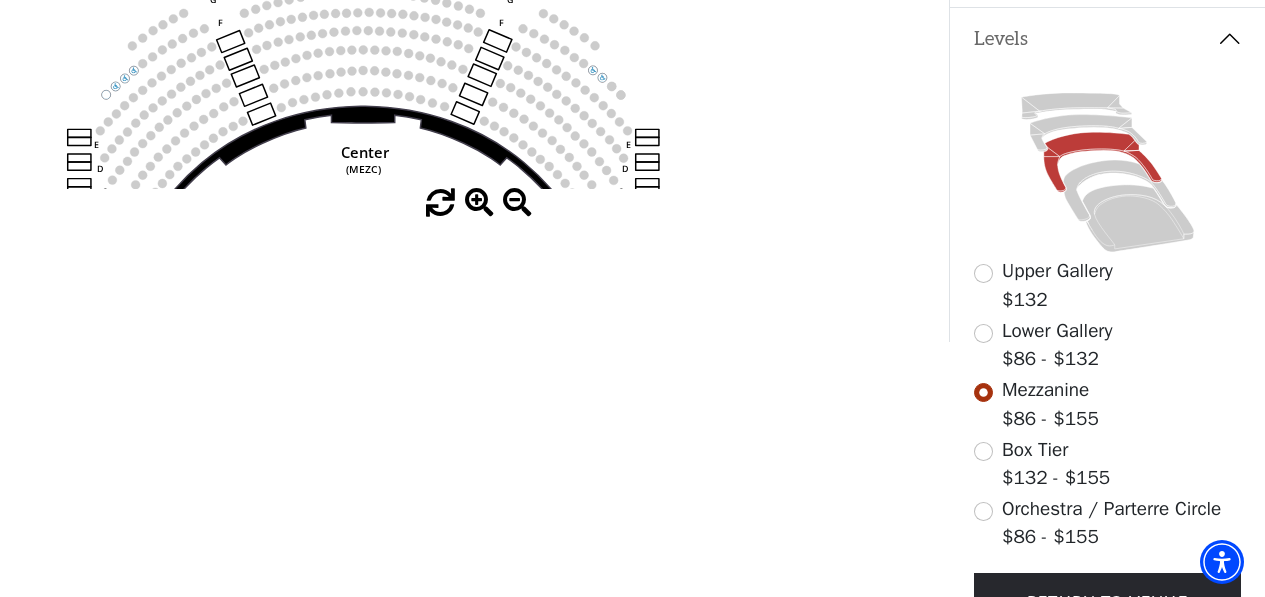 click at bounding box center (517, 203) 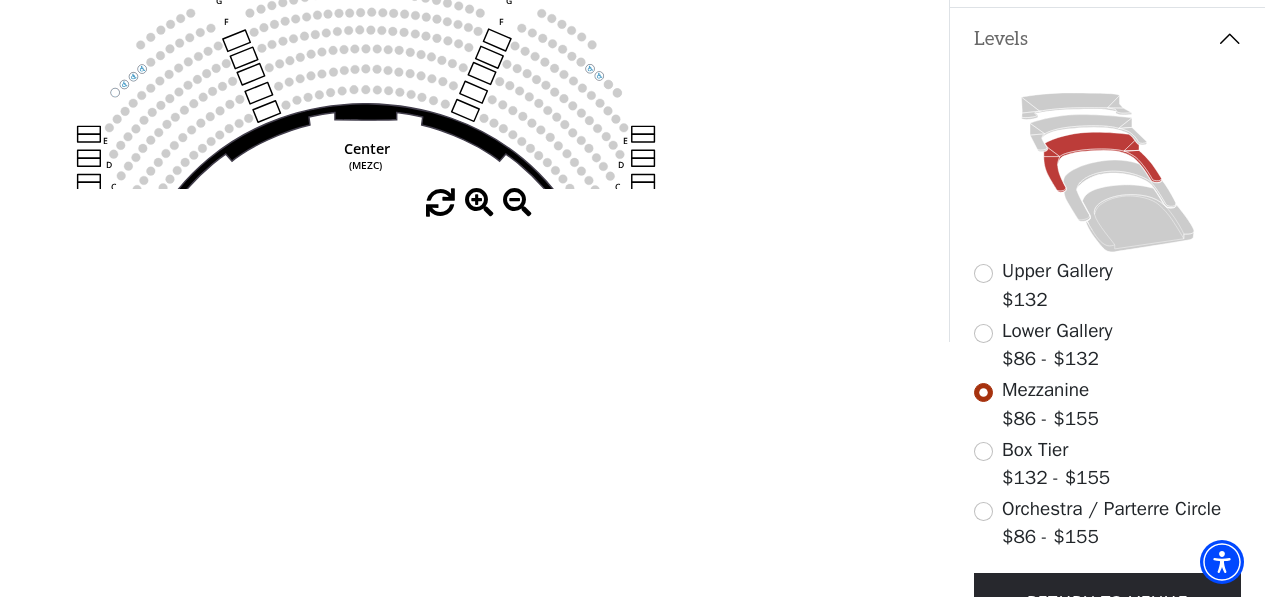 click at bounding box center [517, 203] 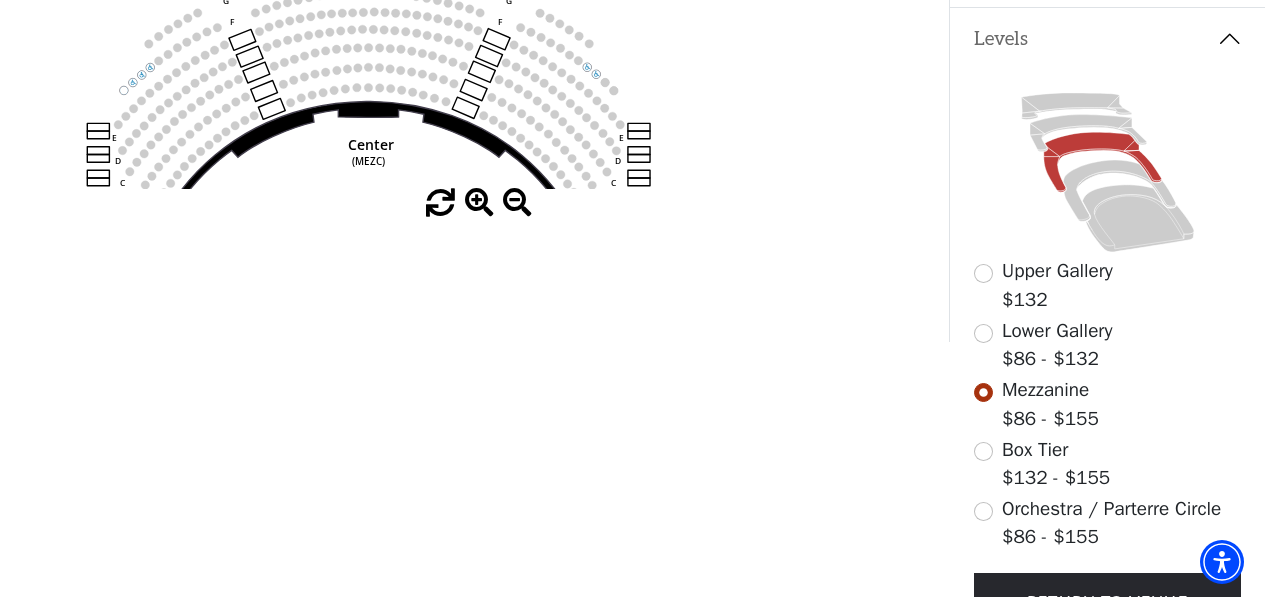 click at bounding box center (517, 203) 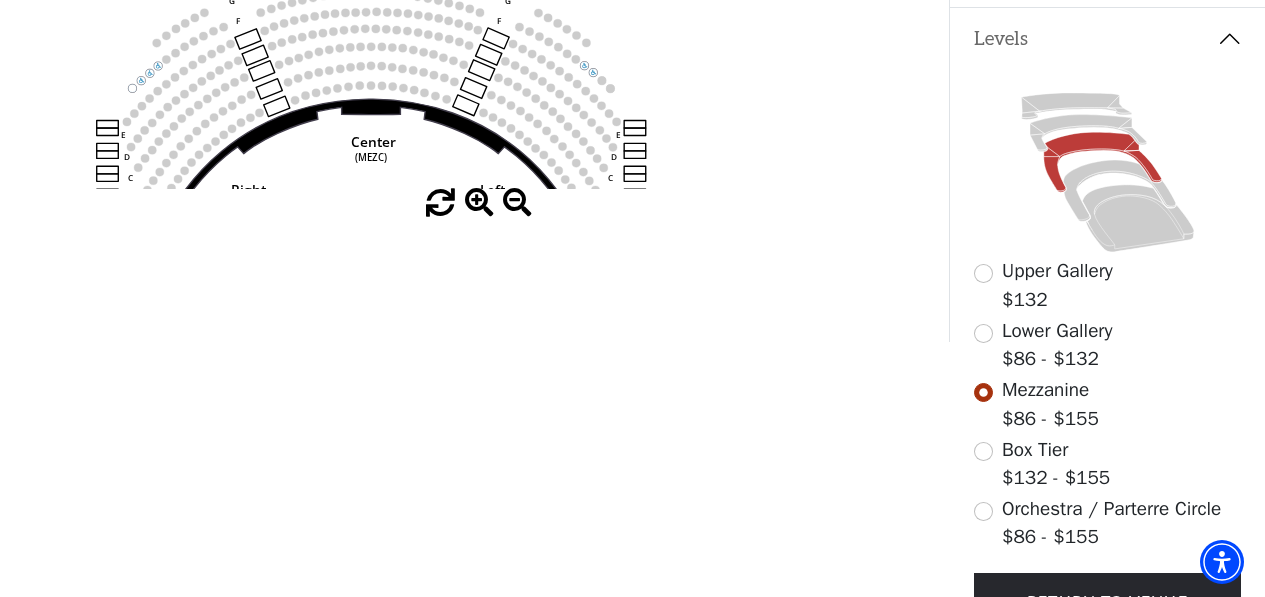 click at bounding box center (517, 203) 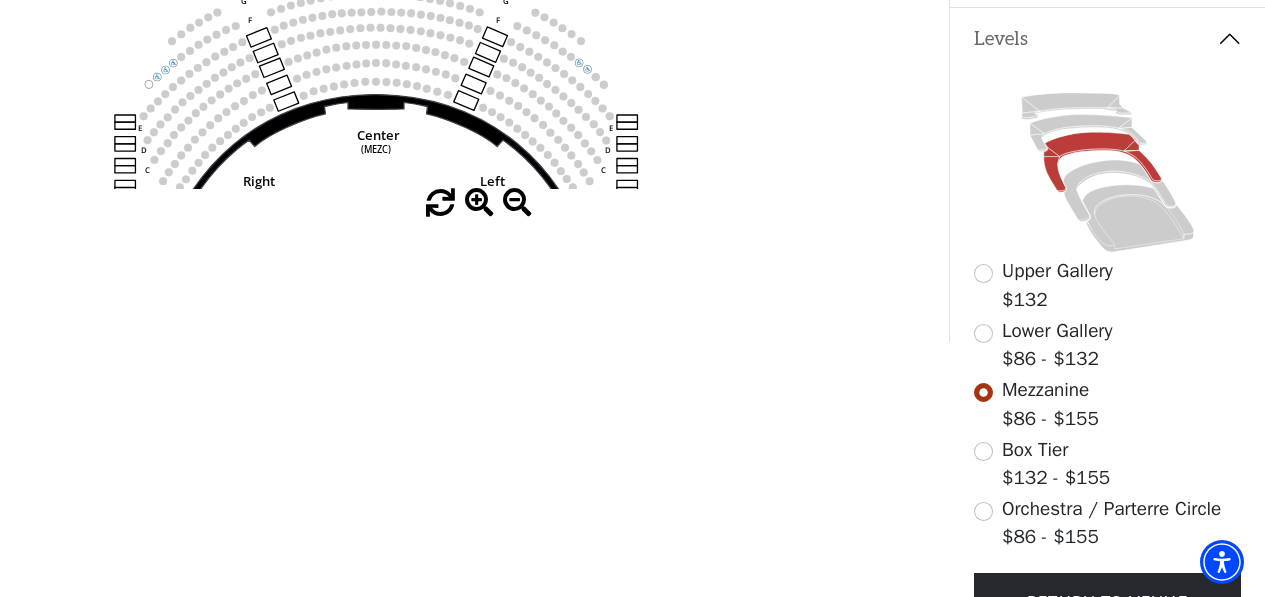 click at bounding box center [517, 203] 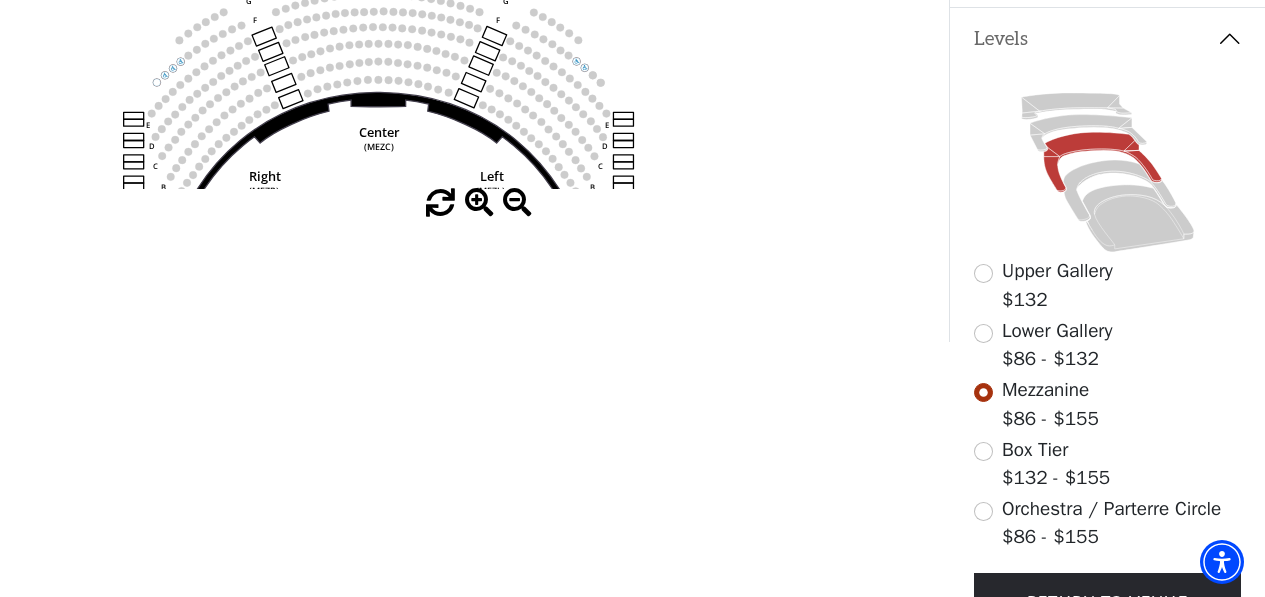 click at bounding box center (517, 203) 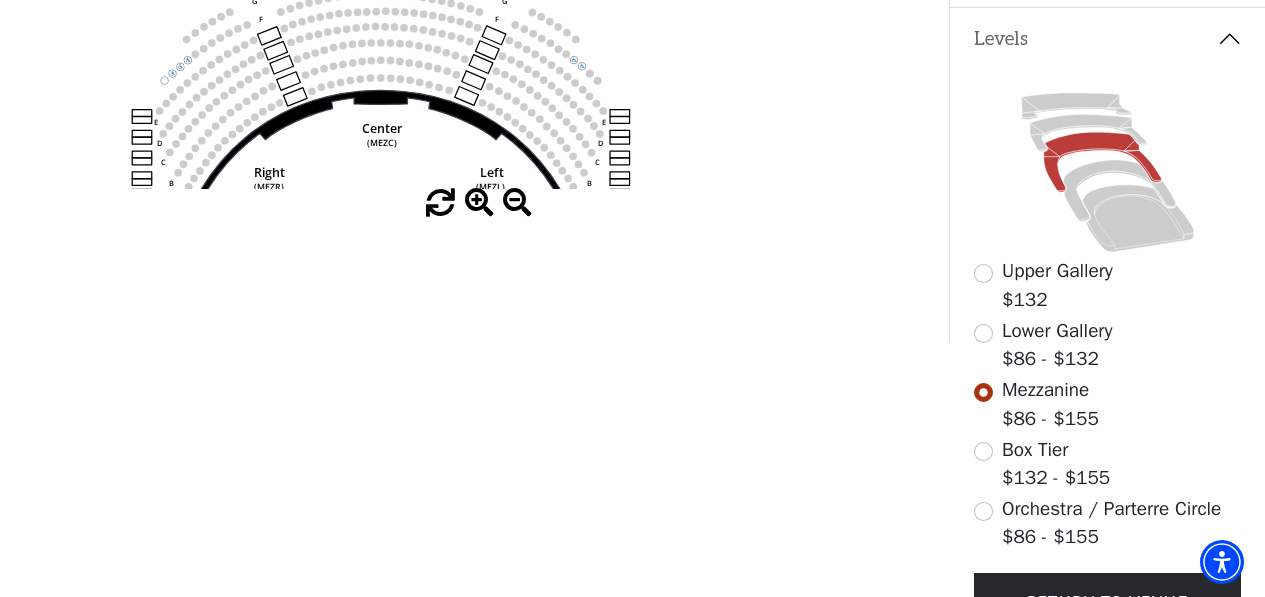 click at bounding box center (517, 203) 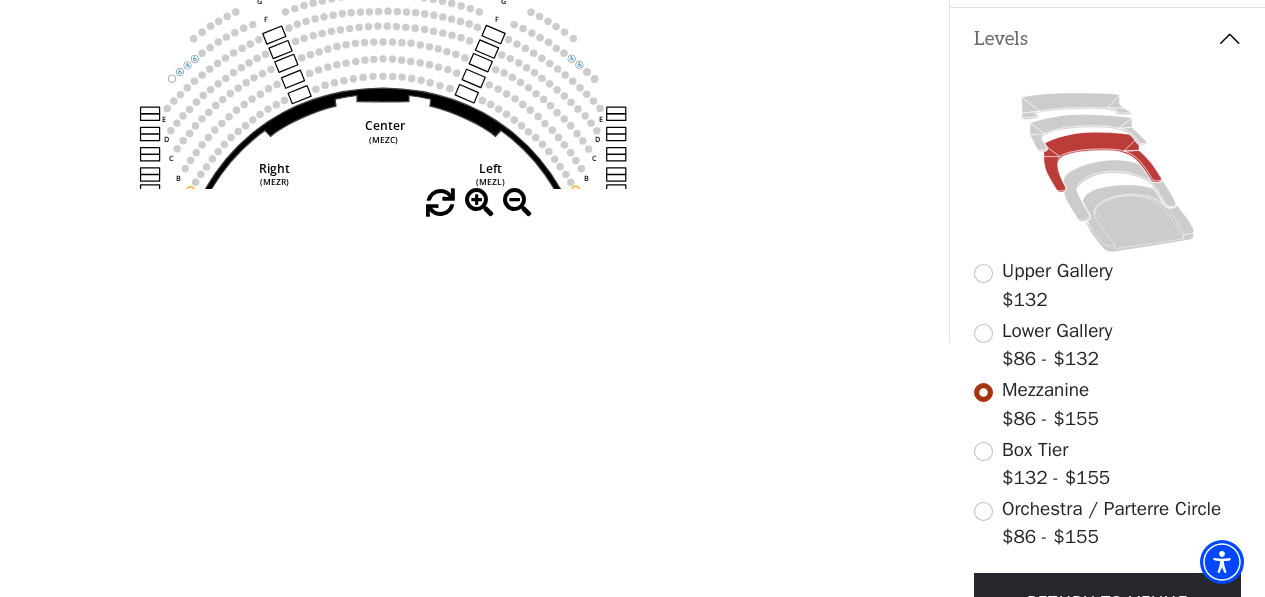 click at bounding box center [517, 203] 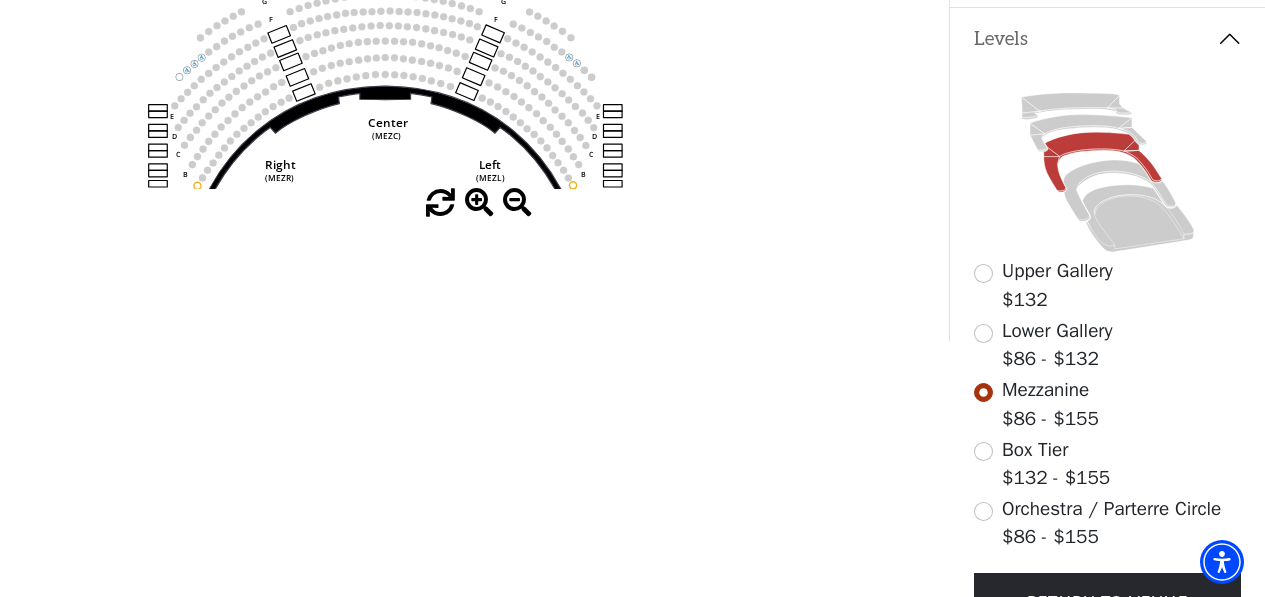 click at bounding box center [517, 203] 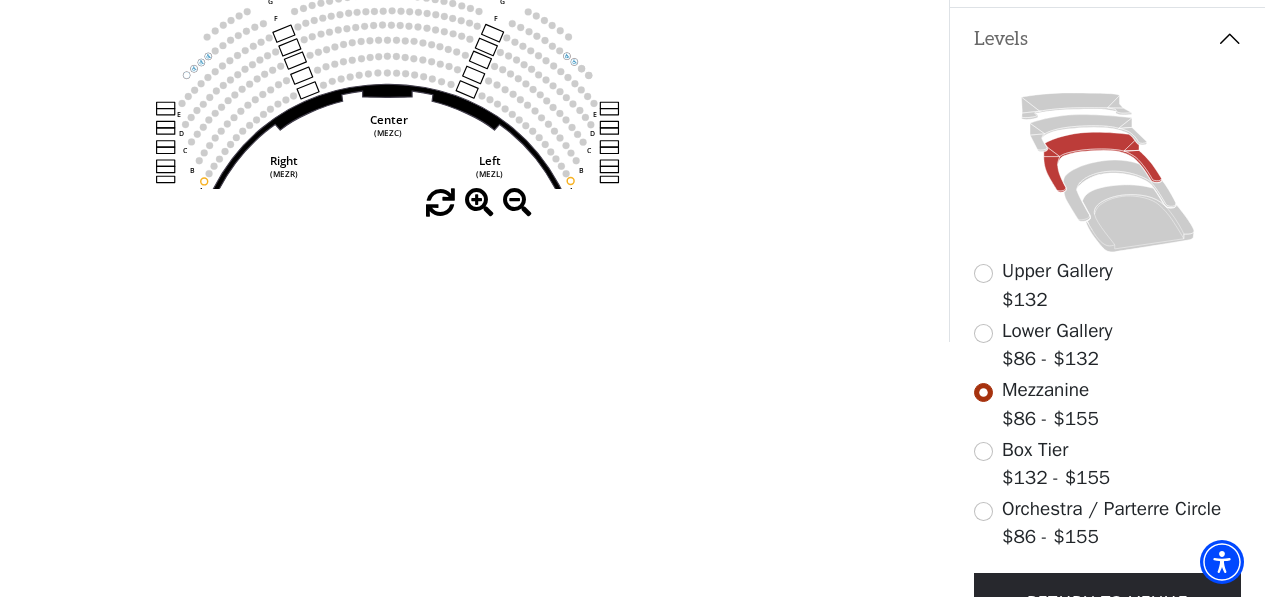 click at bounding box center [517, 203] 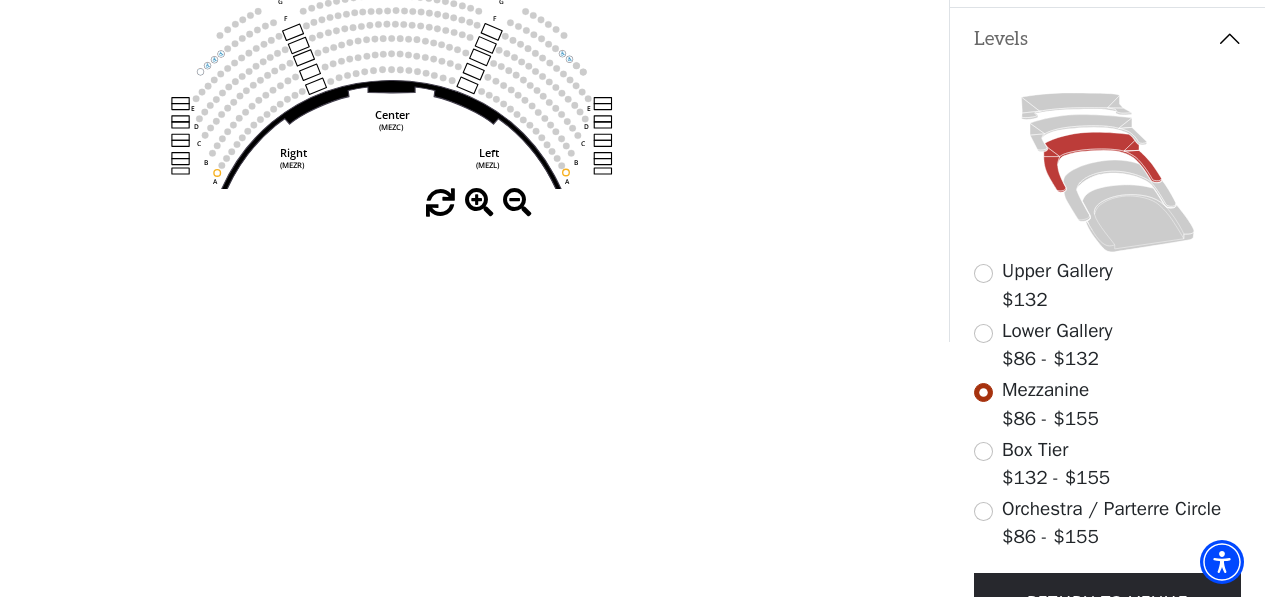 click at bounding box center [517, 203] 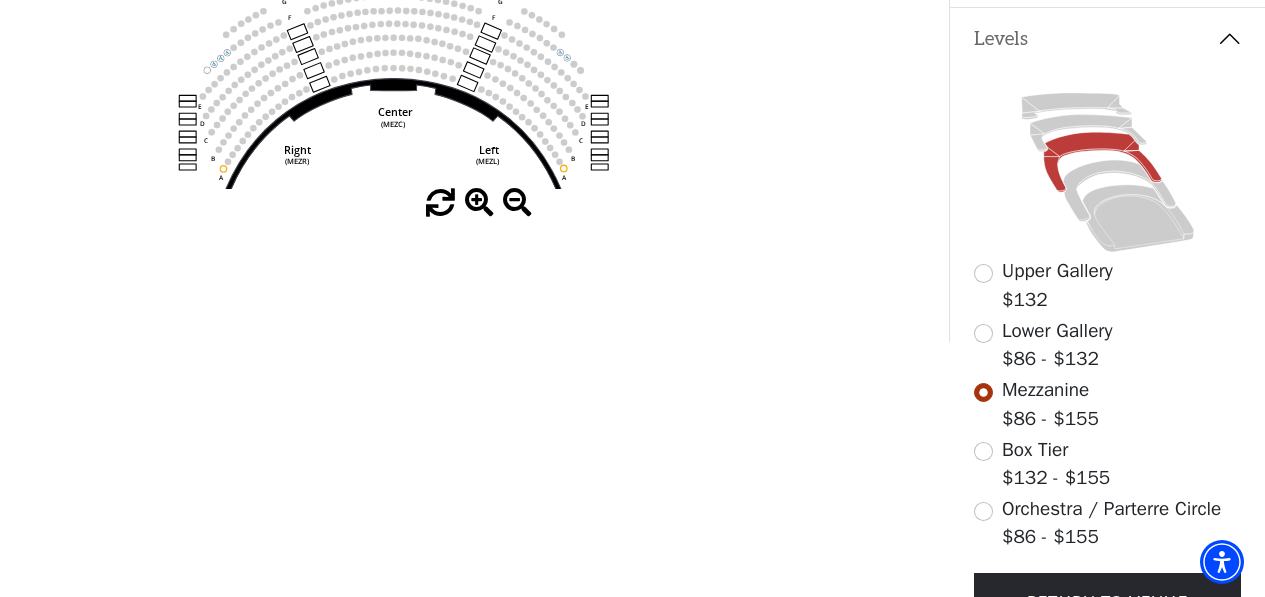 click at bounding box center (517, 203) 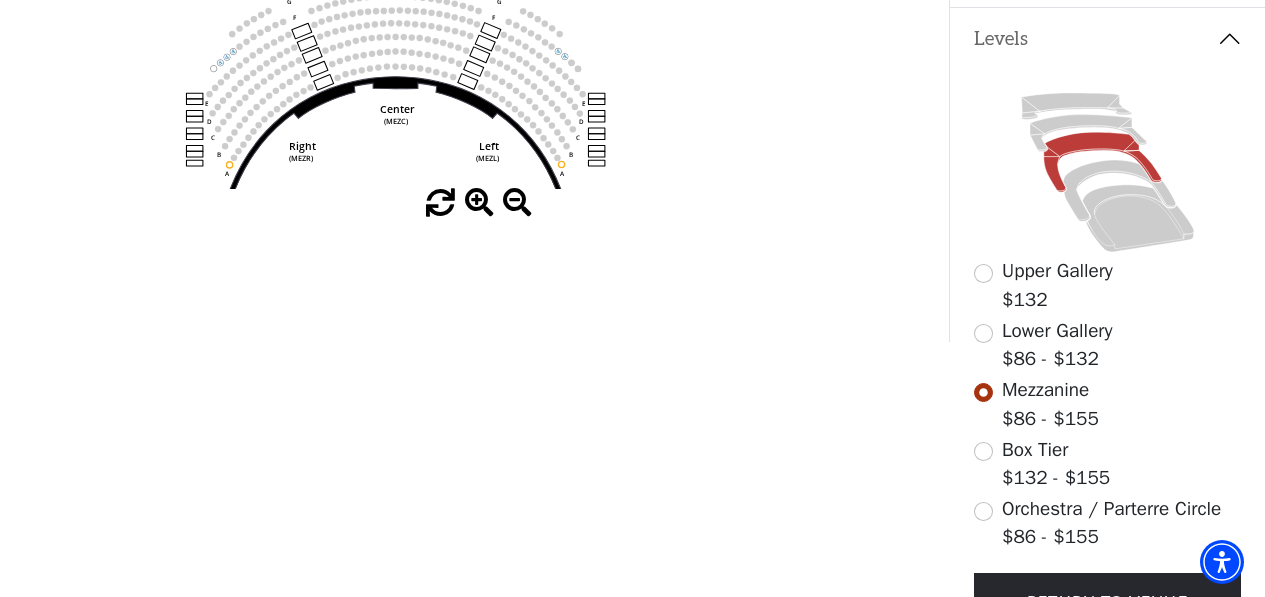 click at bounding box center (517, 203) 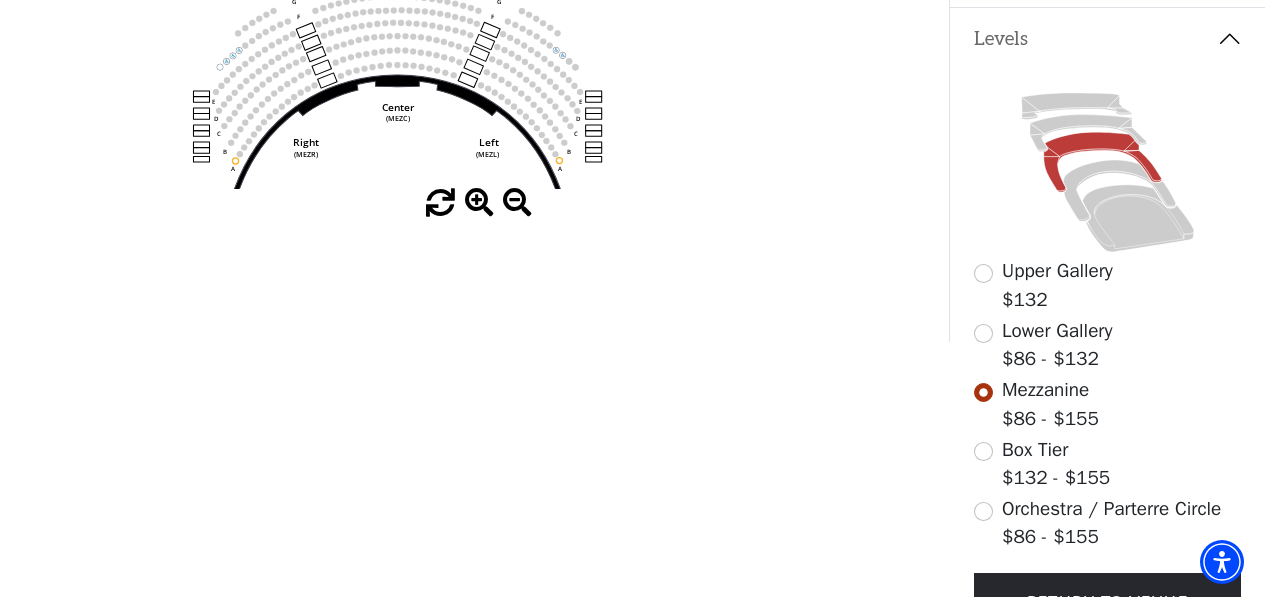 click at bounding box center (517, 203) 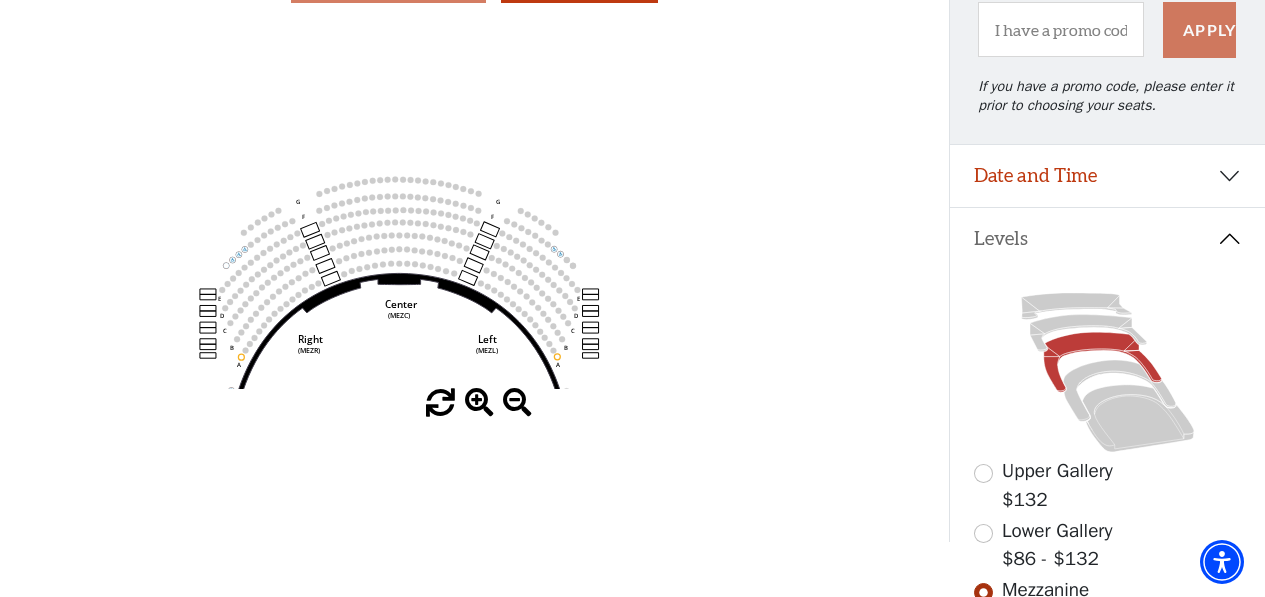 scroll, scrollTop: 129, scrollLeft: 0, axis: vertical 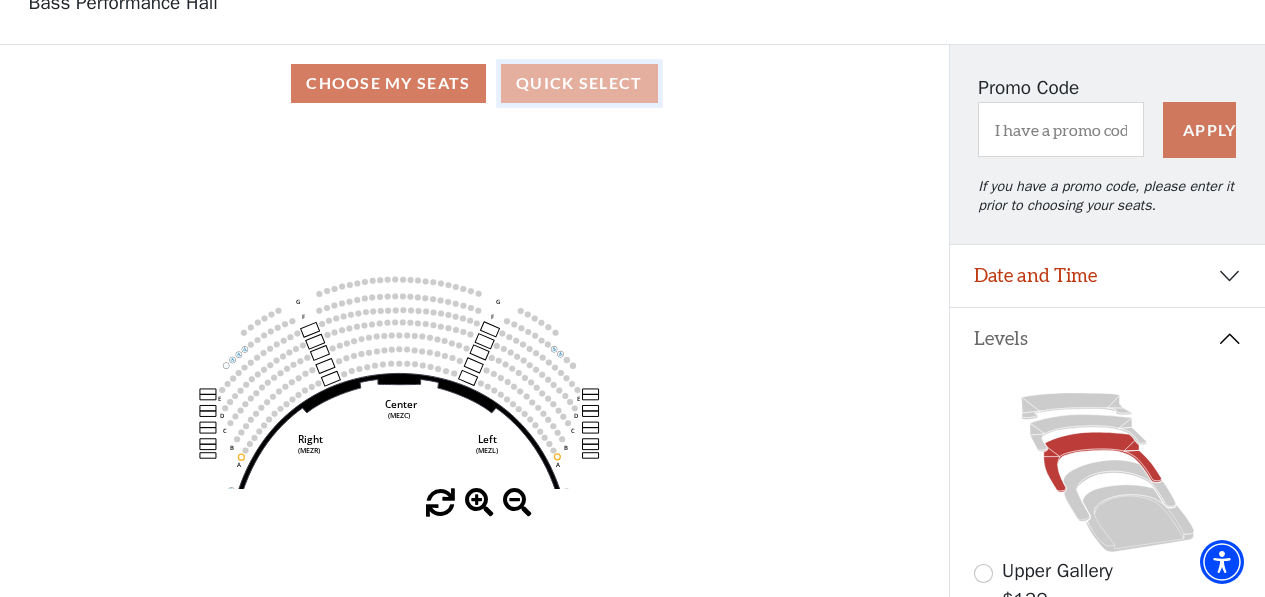 click on "Quick Select" at bounding box center (579, 83) 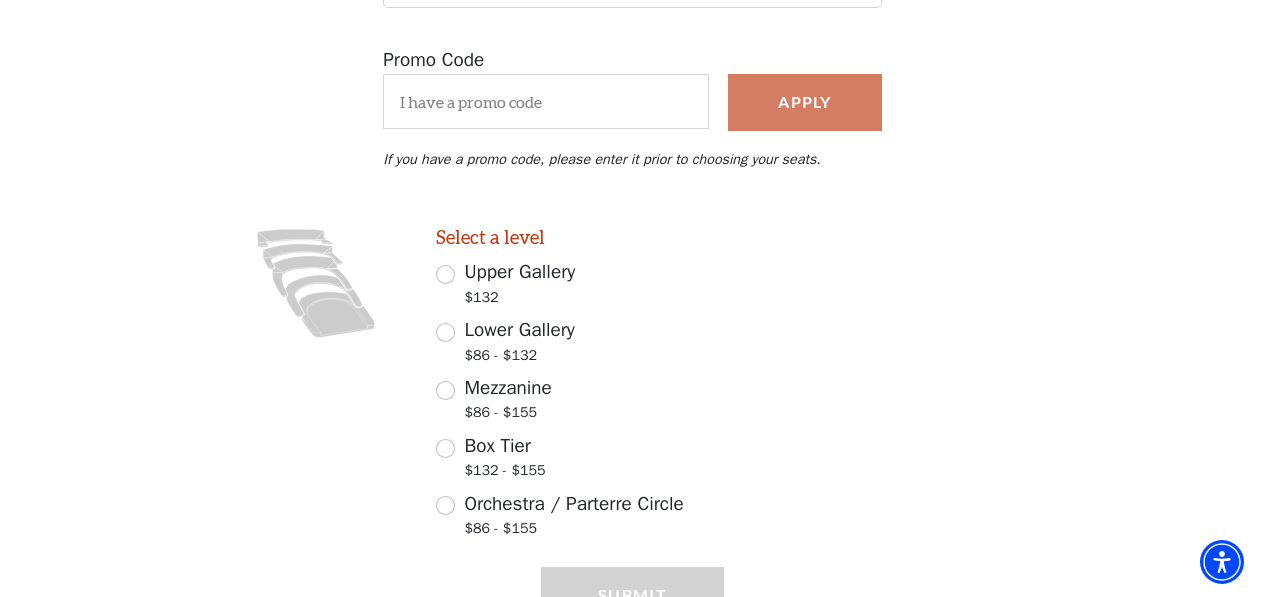 scroll, scrollTop: 400, scrollLeft: 0, axis: vertical 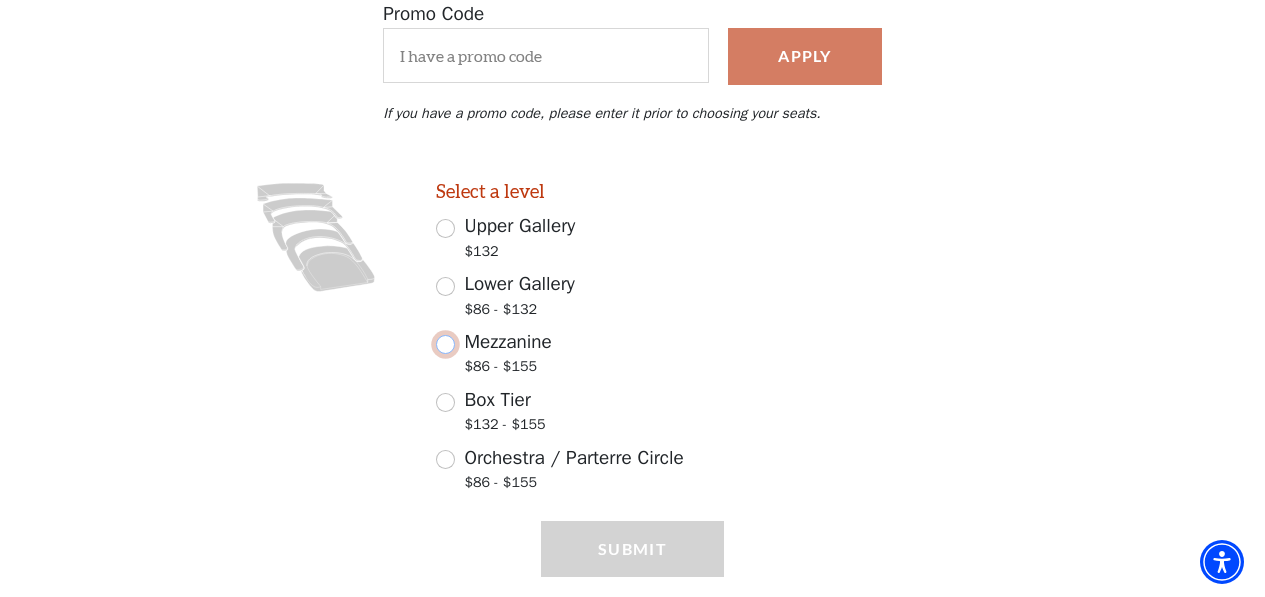 click on "Mezzanine     $86 - $155" at bounding box center [445, 344] 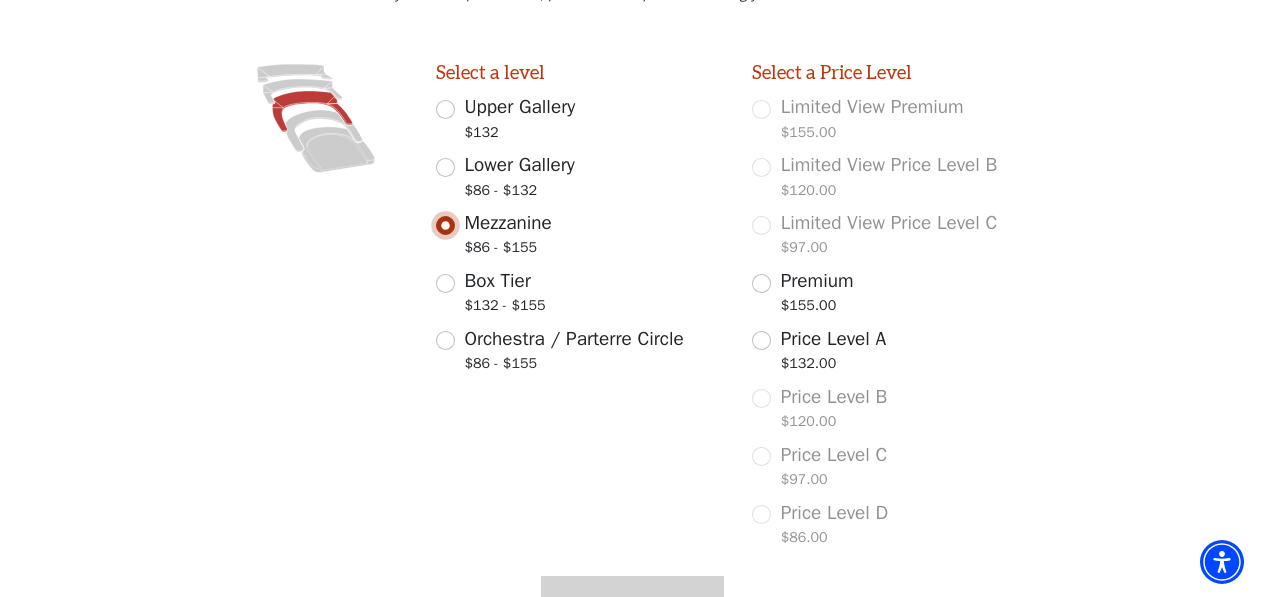 scroll, scrollTop: 580, scrollLeft: 0, axis: vertical 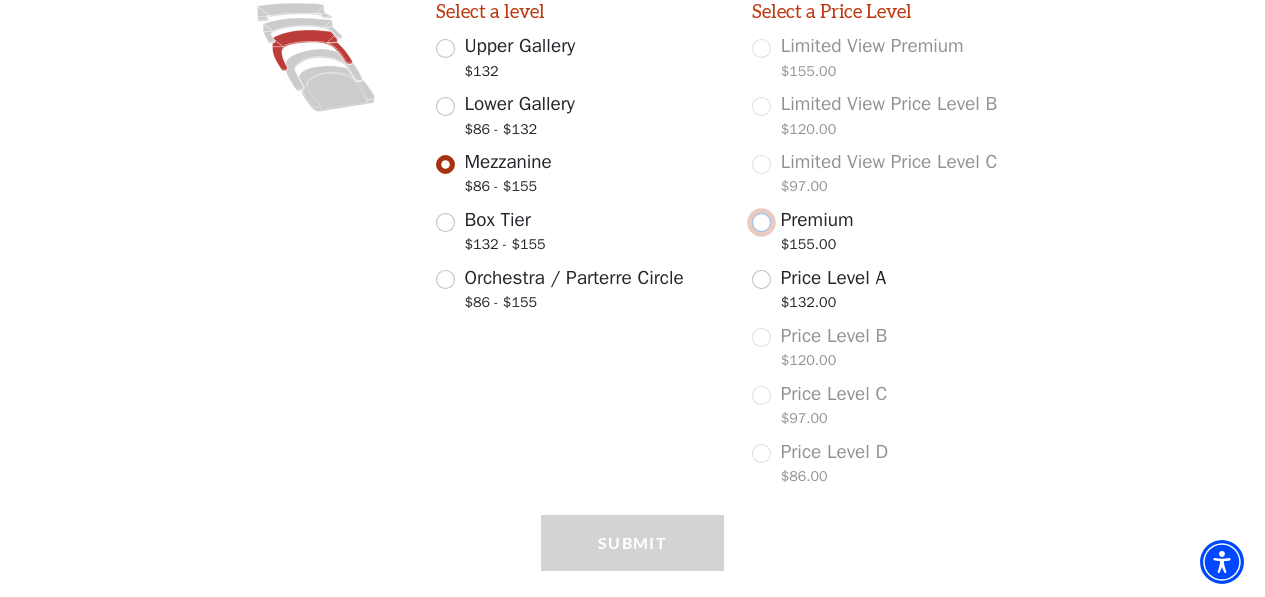 click on "Premium $155.00" at bounding box center [761, 222] 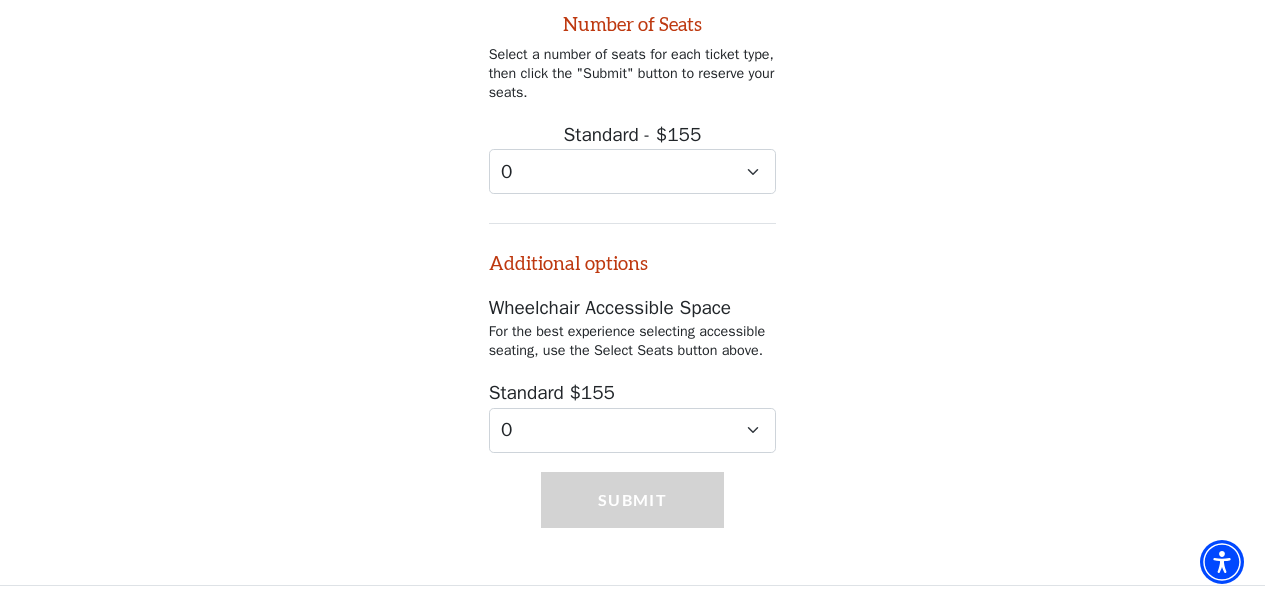 scroll, scrollTop: 1109, scrollLeft: 0, axis: vertical 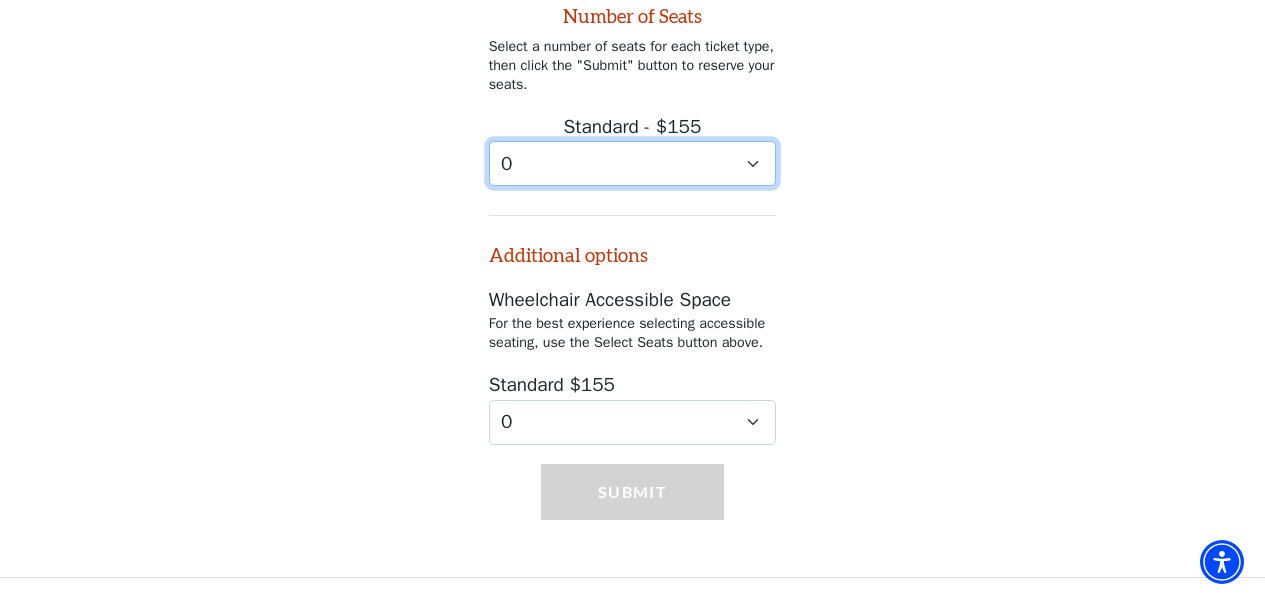 click on "0 1" at bounding box center [633, 163] 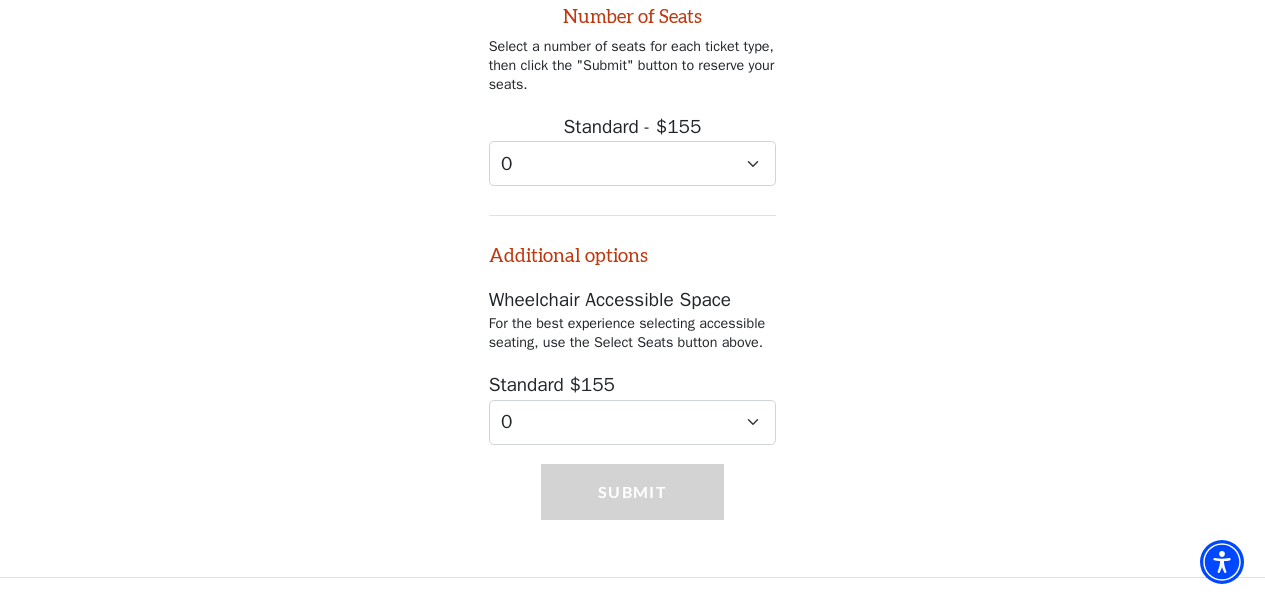 click on "Number of Seats   Select a number of seats for each ticket type, then click the "Submit" button to reserve your seats.
Standard - $155
0 1   Additional options   Wheelchair Accessible Space   For the best experience selecting accessible seating, use the Select Seats button above.
Standard $155
0   1 2 3" at bounding box center (632, 206) 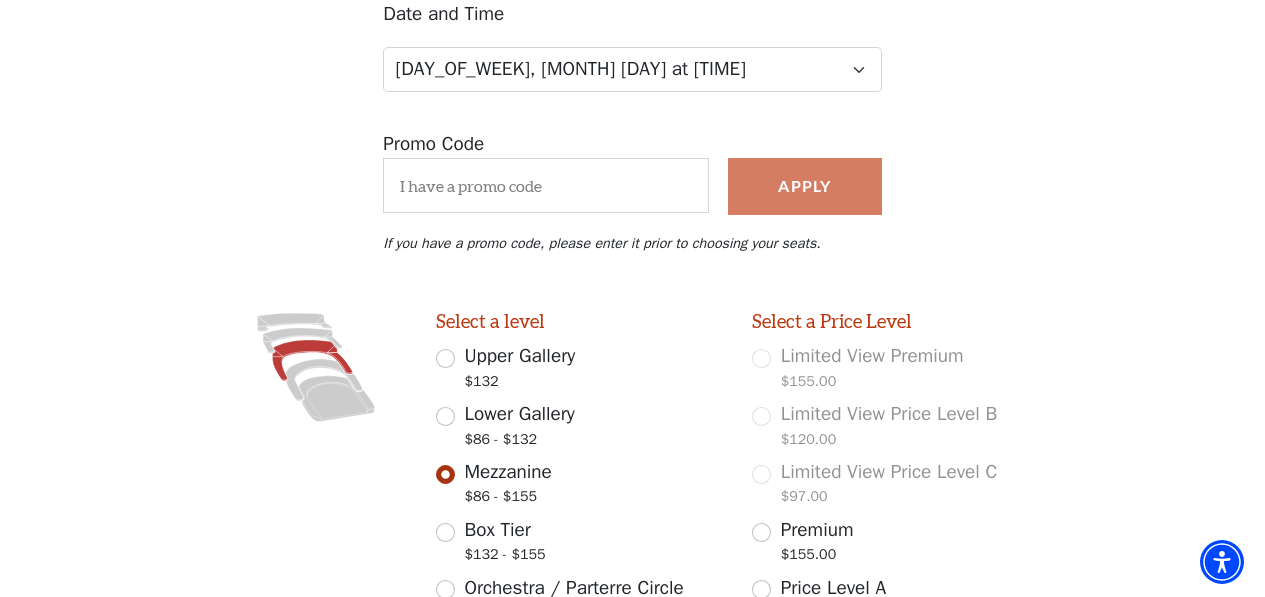 scroll, scrollTop: 209, scrollLeft: 0, axis: vertical 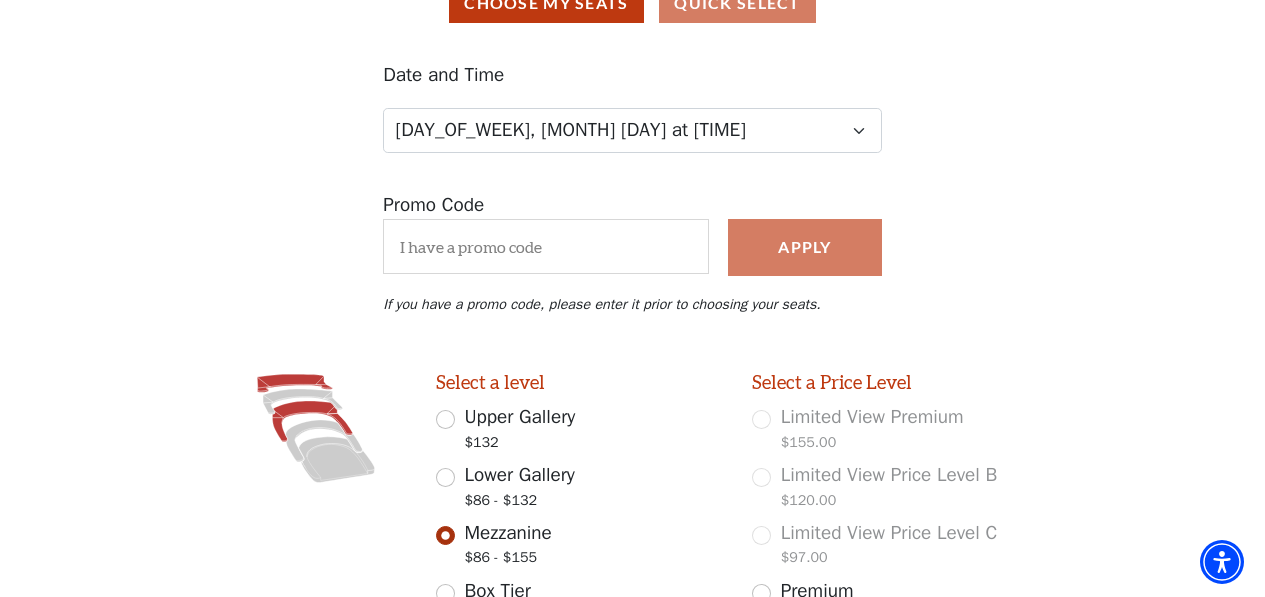 click 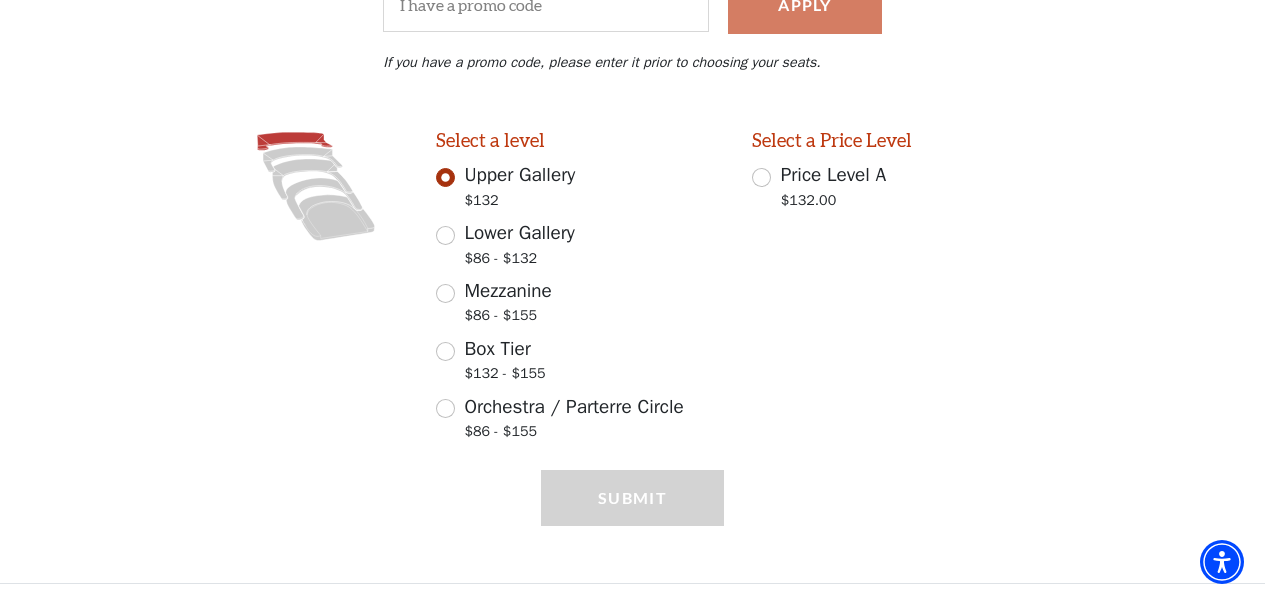 scroll, scrollTop: 457, scrollLeft: 0, axis: vertical 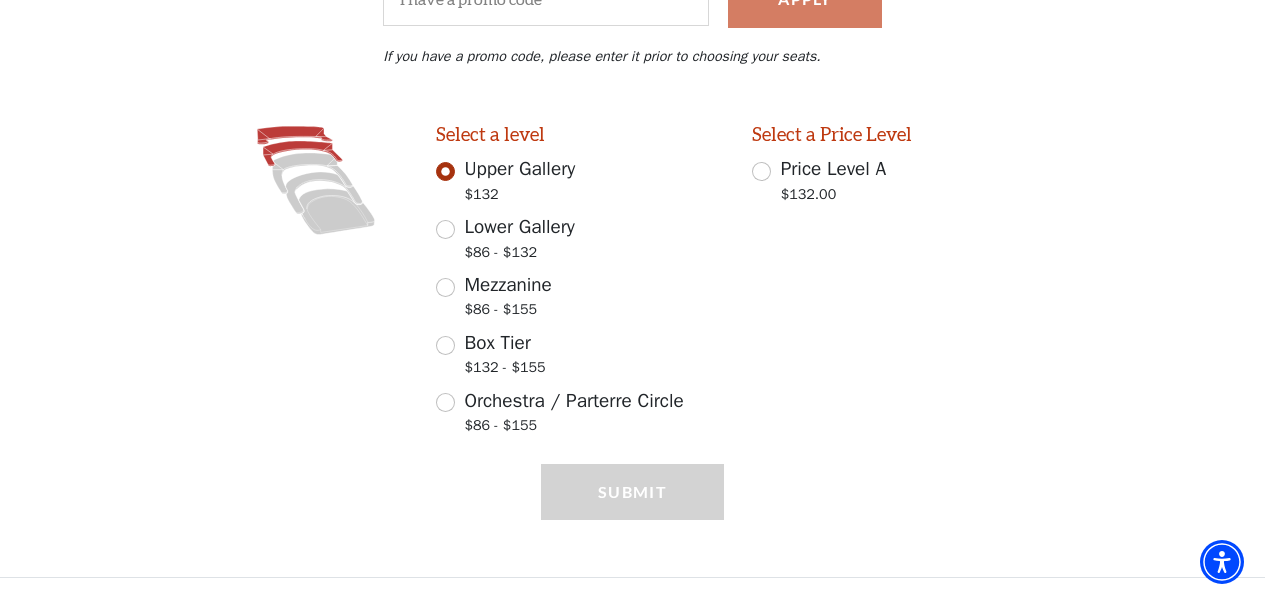 click 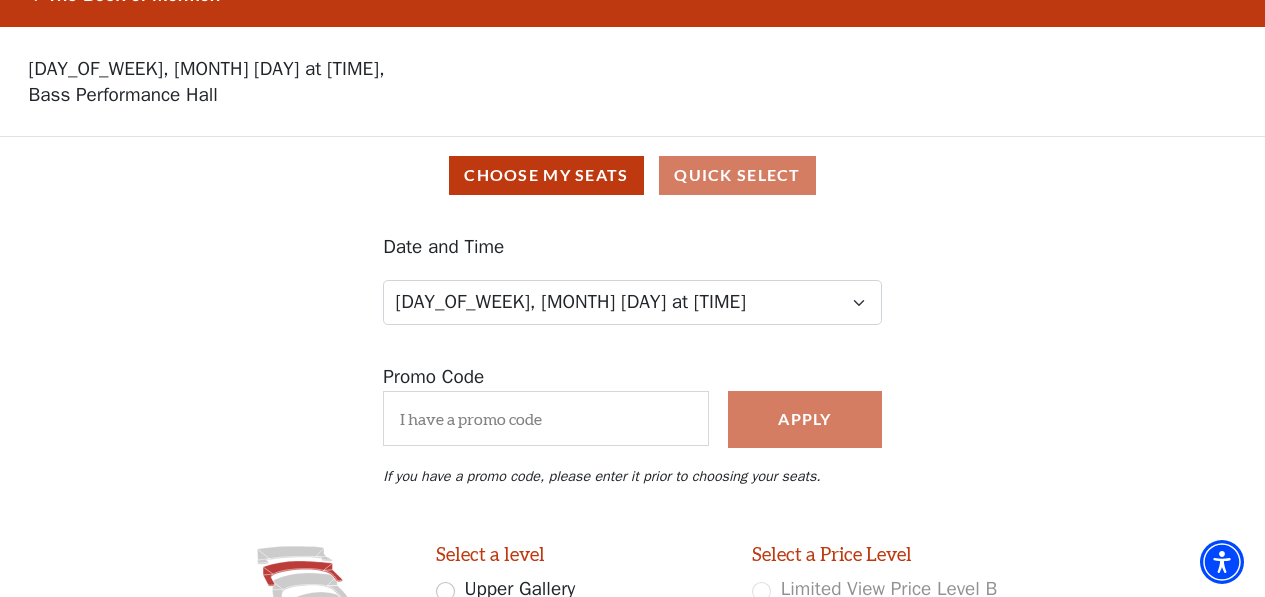 scroll, scrollTop: 0, scrollLeft: 0, axis: both 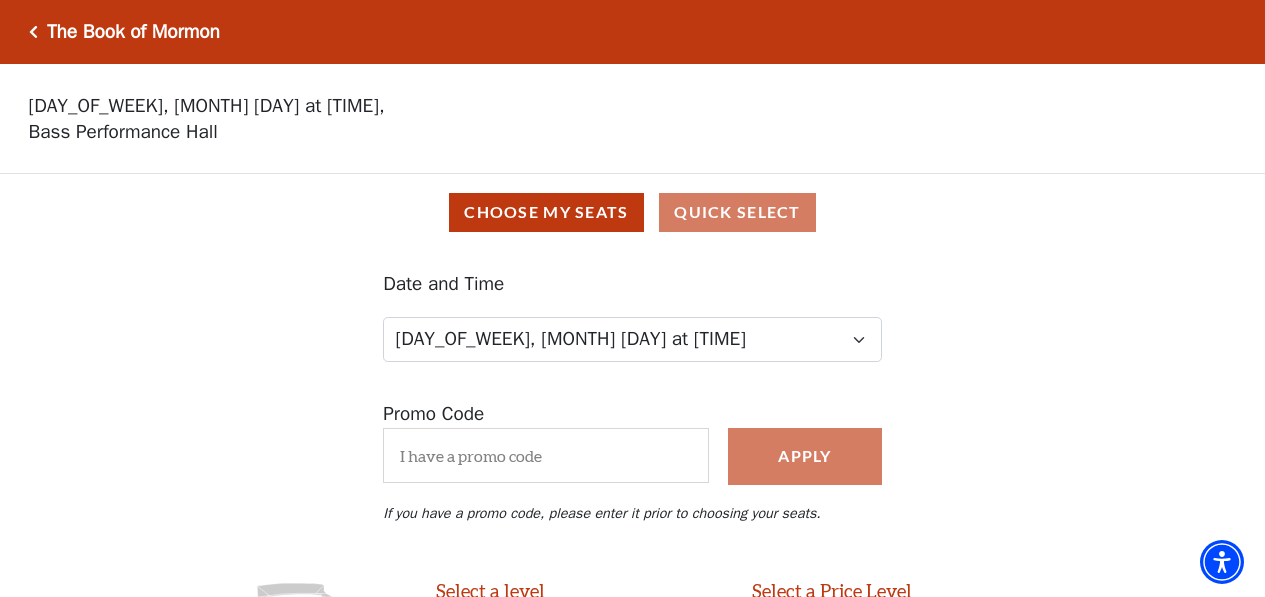 click on "The Book of Mormon" at bounding box center [133, 32] 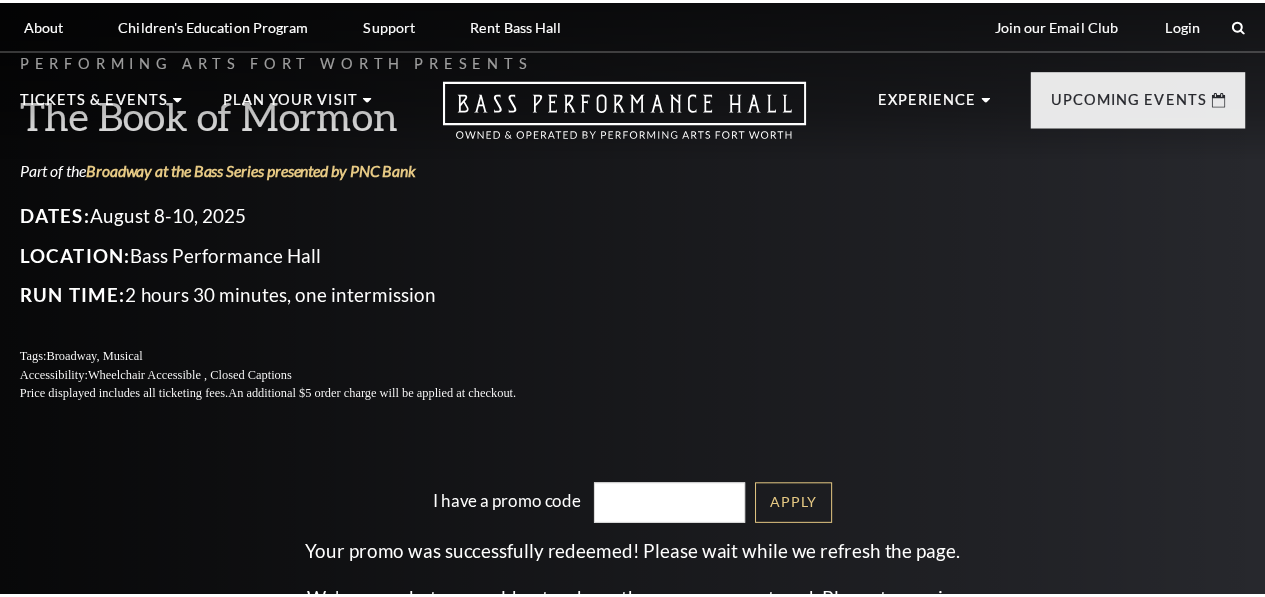 scroll, scrollTop: 0, scrollLeft: 0, axis: both 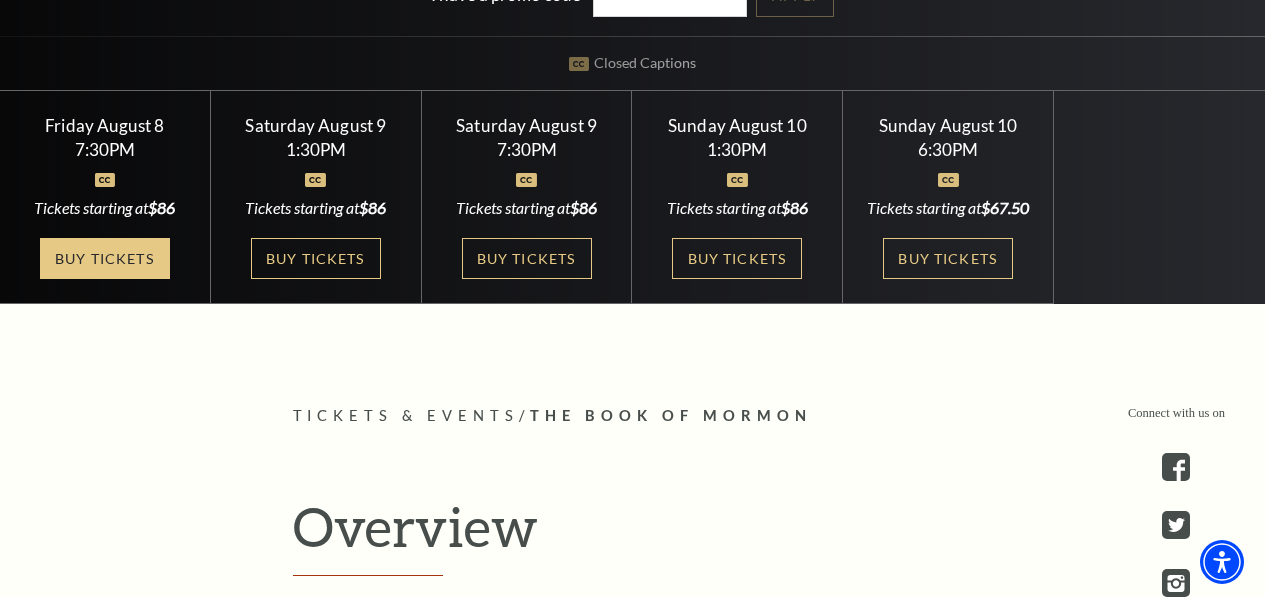click on "Buy Tickets" at bounding box center (105, 258) 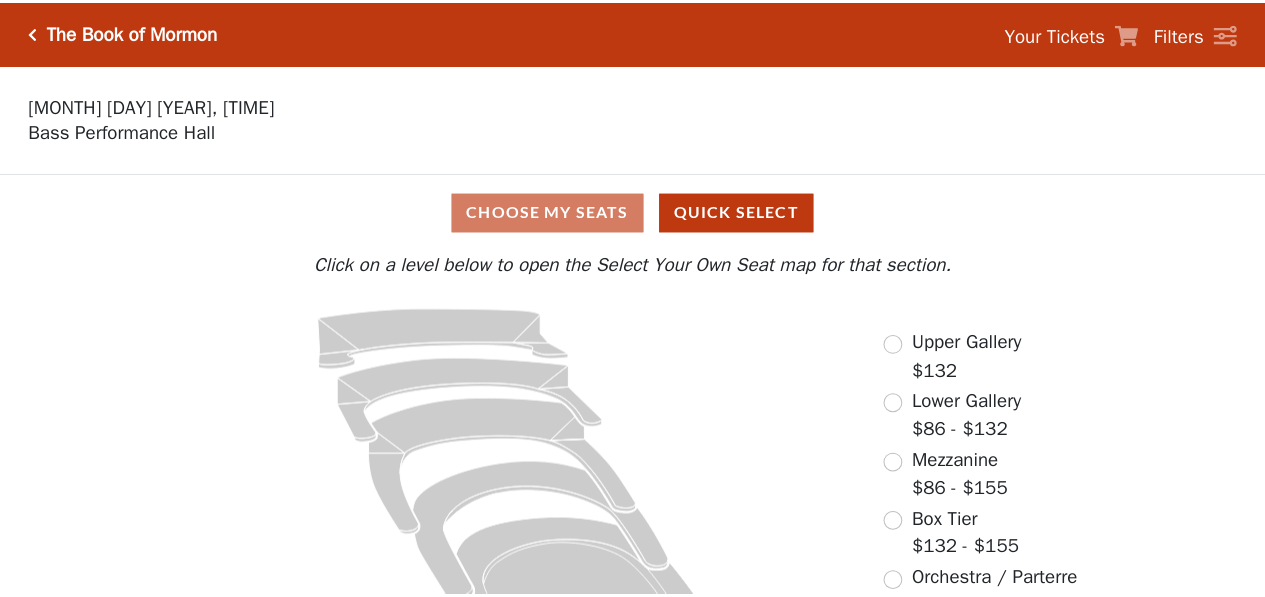 scroll, scrollTop: 0, scrollLeft: 0, axis: both 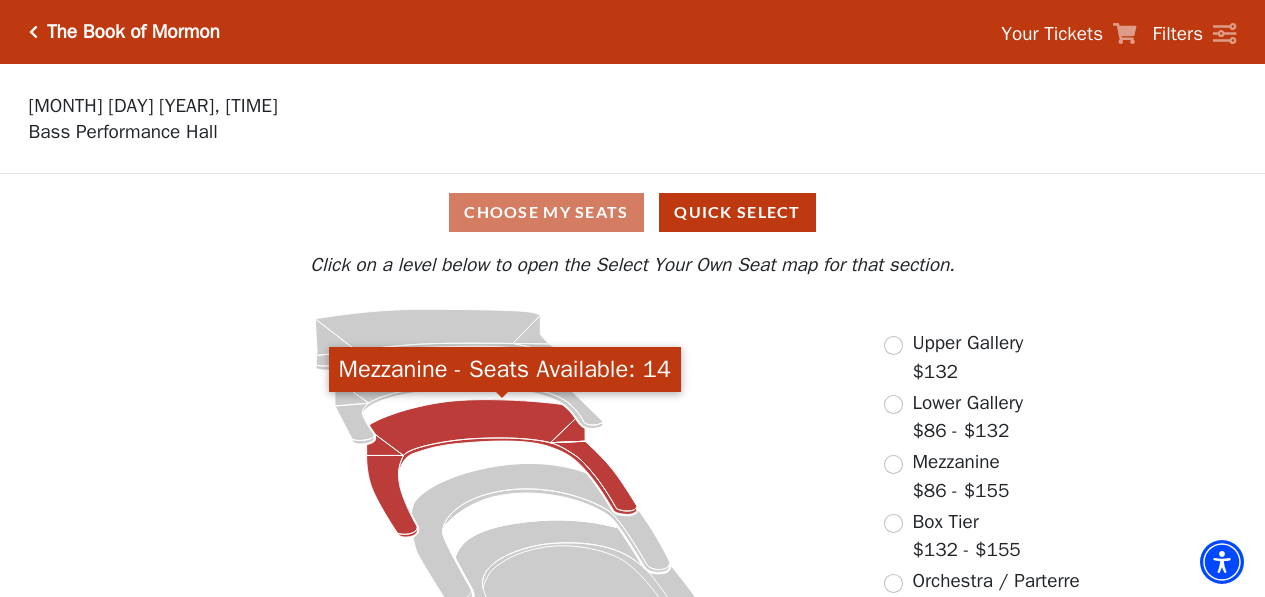 click 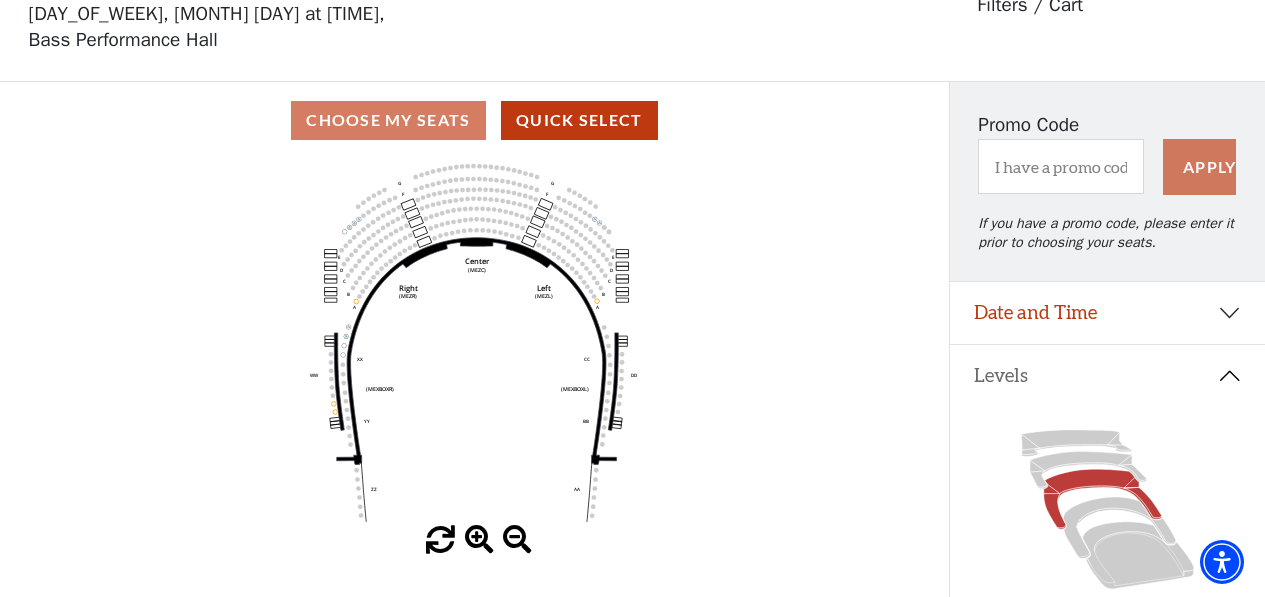 scroll, scrollTop: 93, scrollLeft: 0, axis: vertical 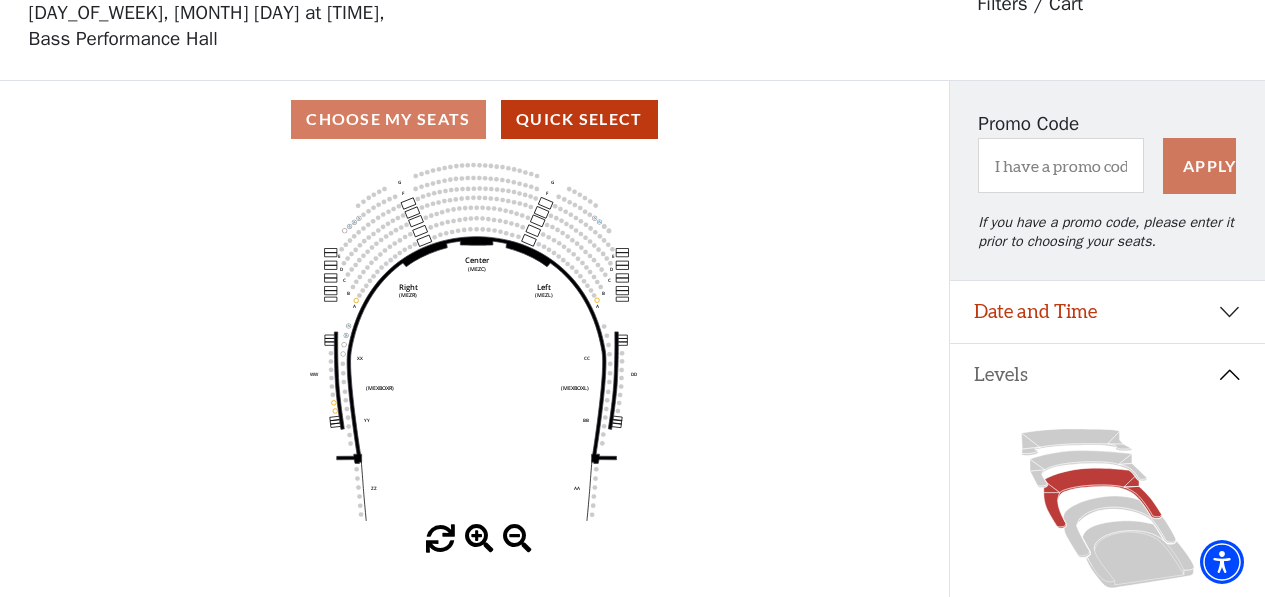 click at bounding box center (479, 539) 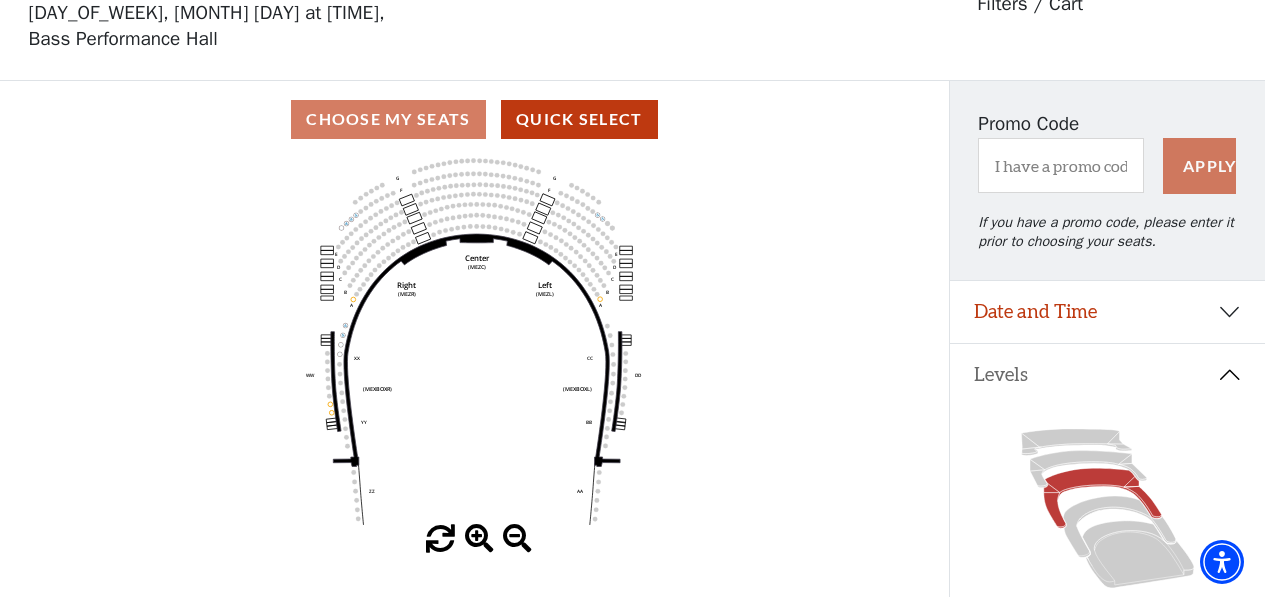 click at bounding box center (479, 539) 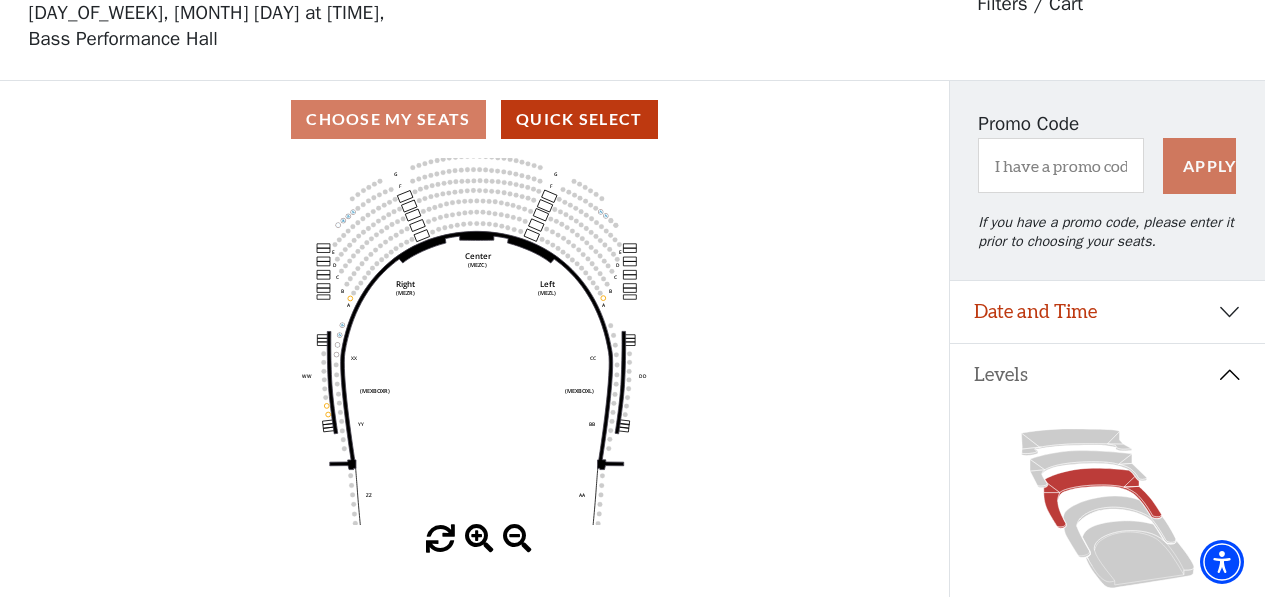 click at bounding box center (479, 539) 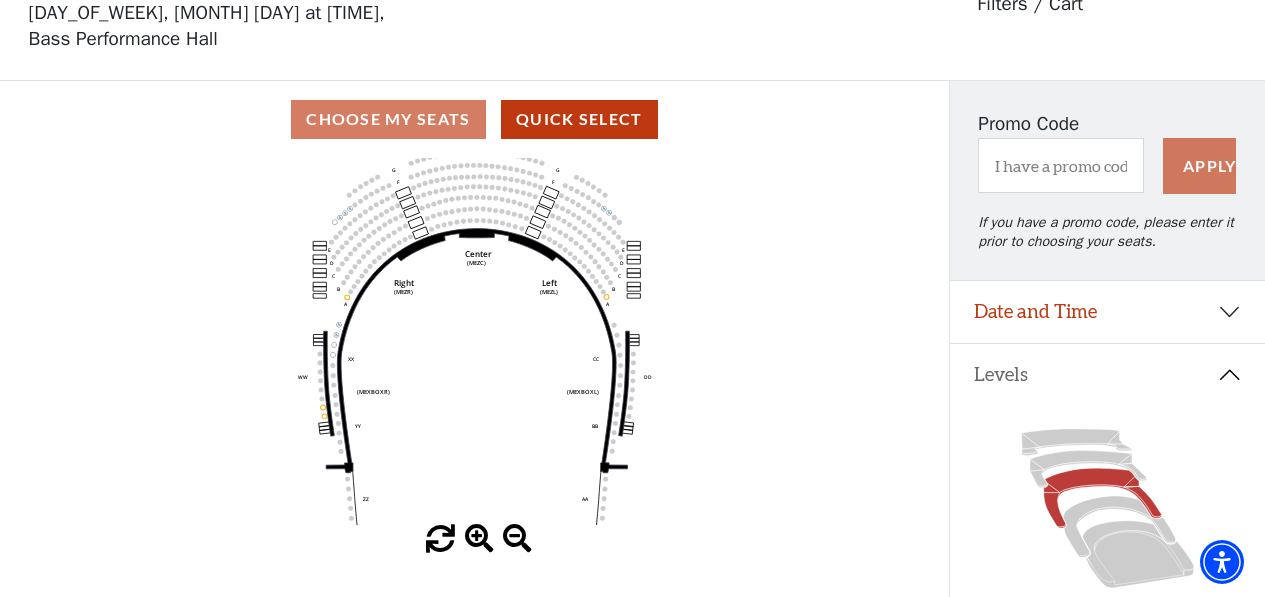 click at bounding box center (479, 539) 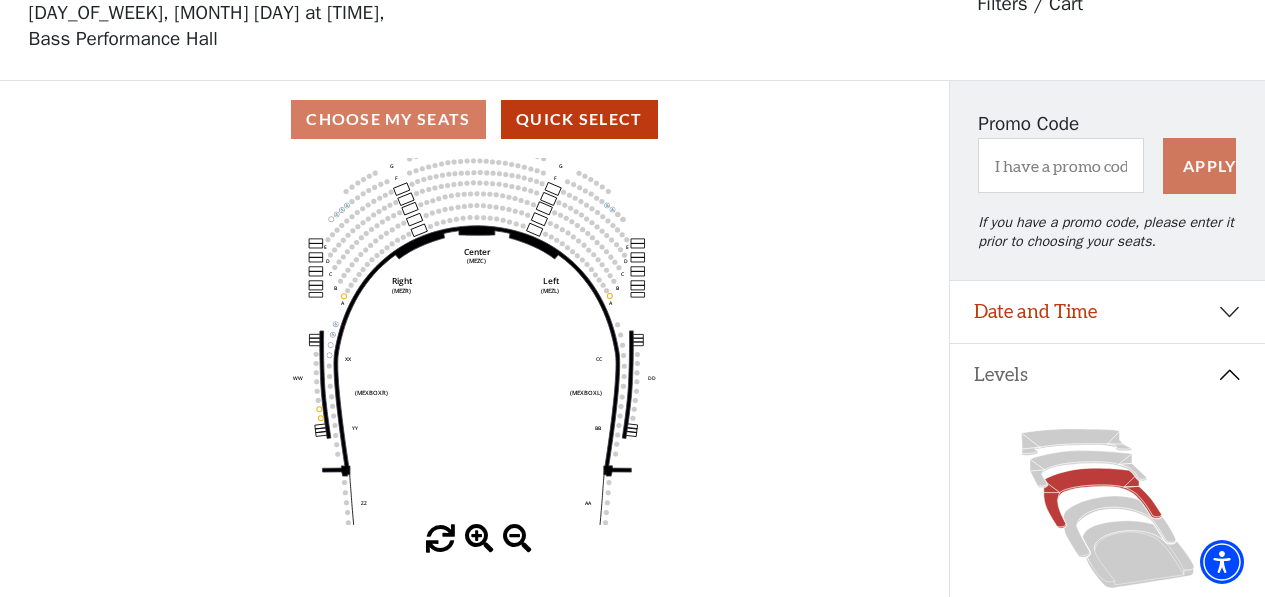 click at bounding box center [479, 539] 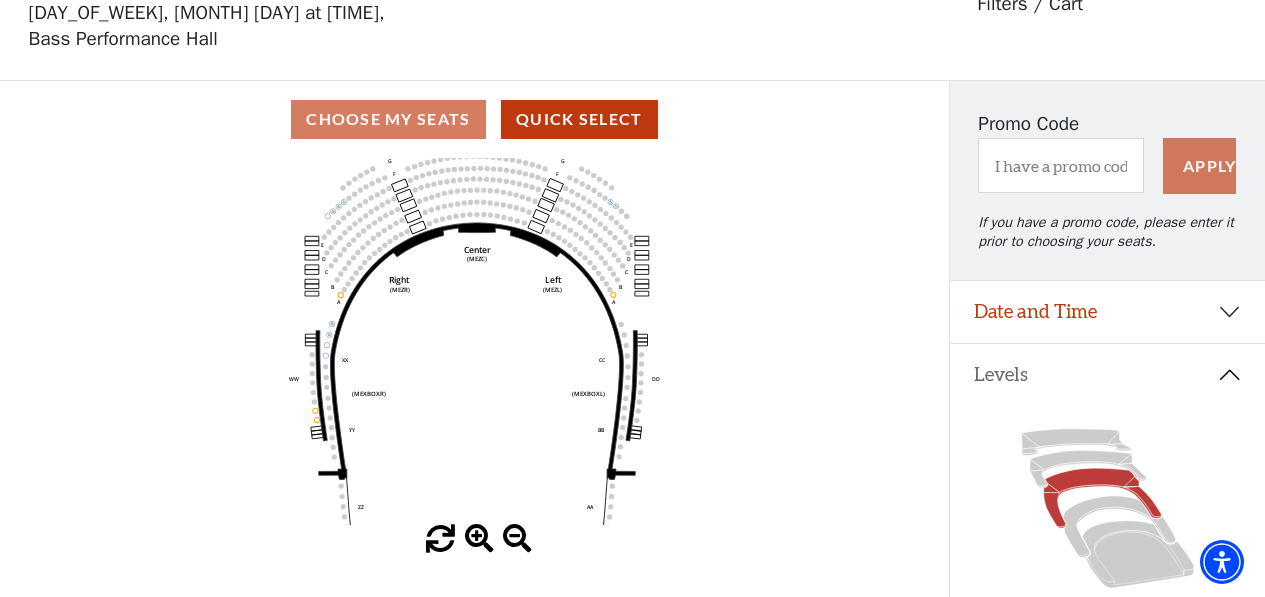 click at bounding box center [479, 539] 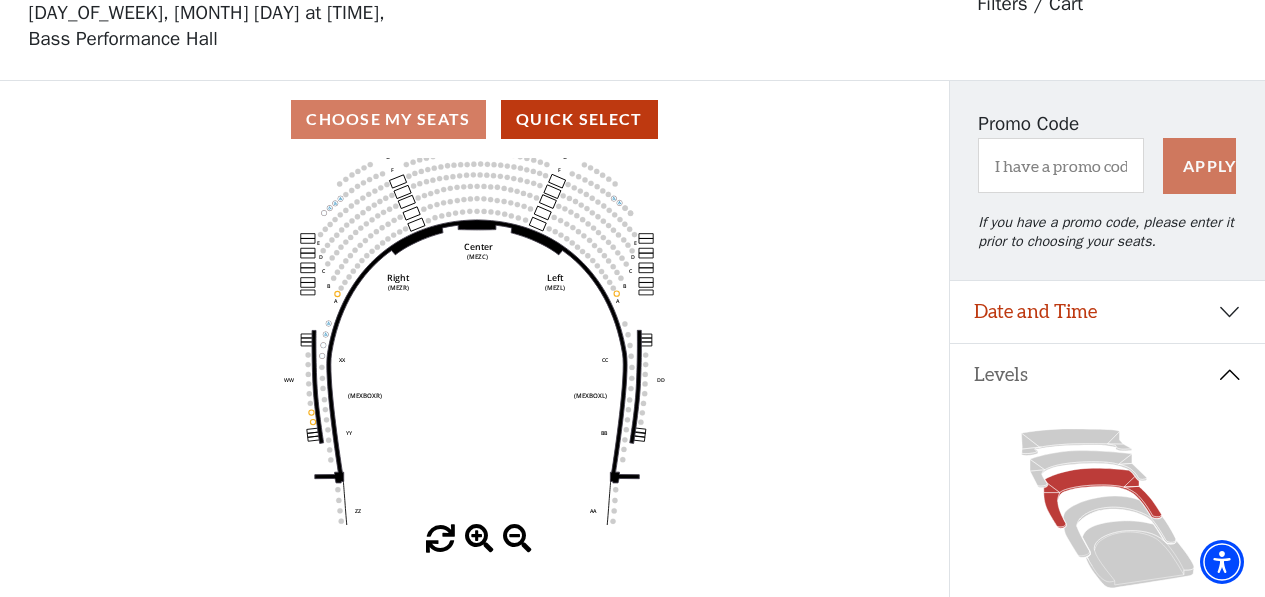click at bounding box center (479, 539) 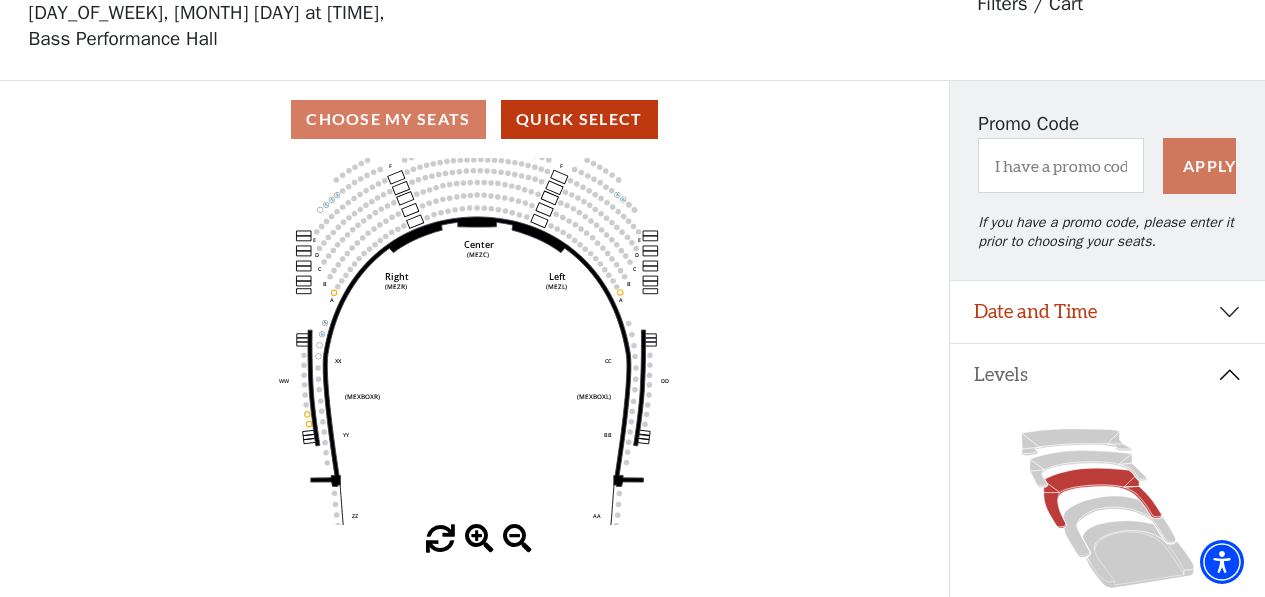 click at bounding box center (479, 539) 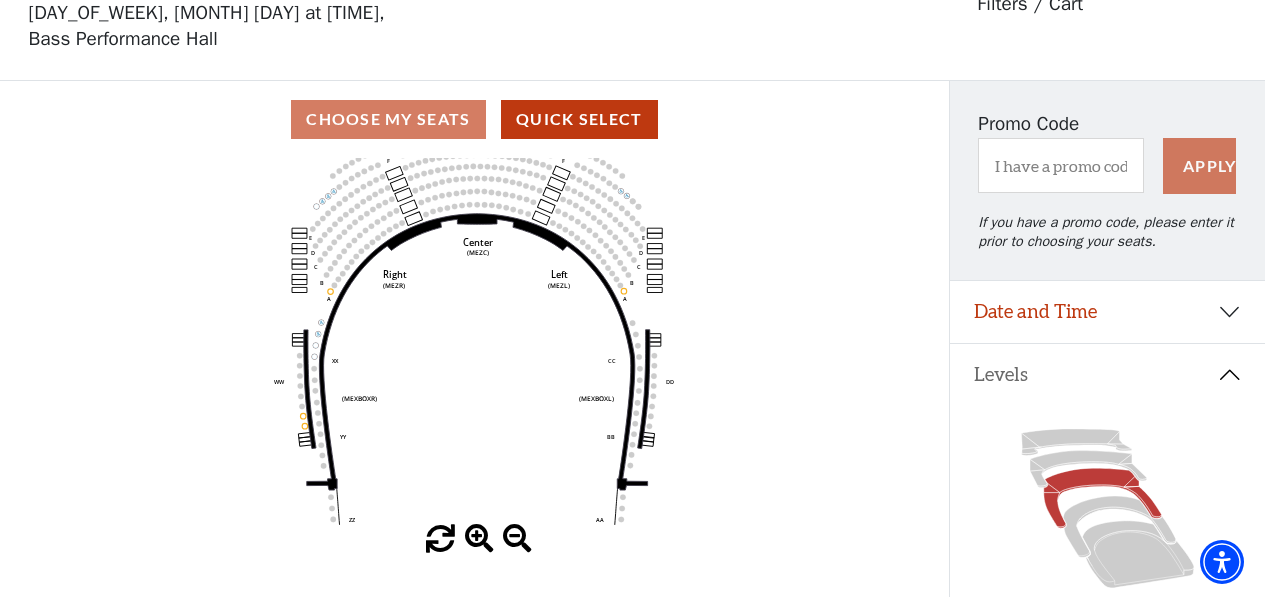 click at bounding box center (479, 539) 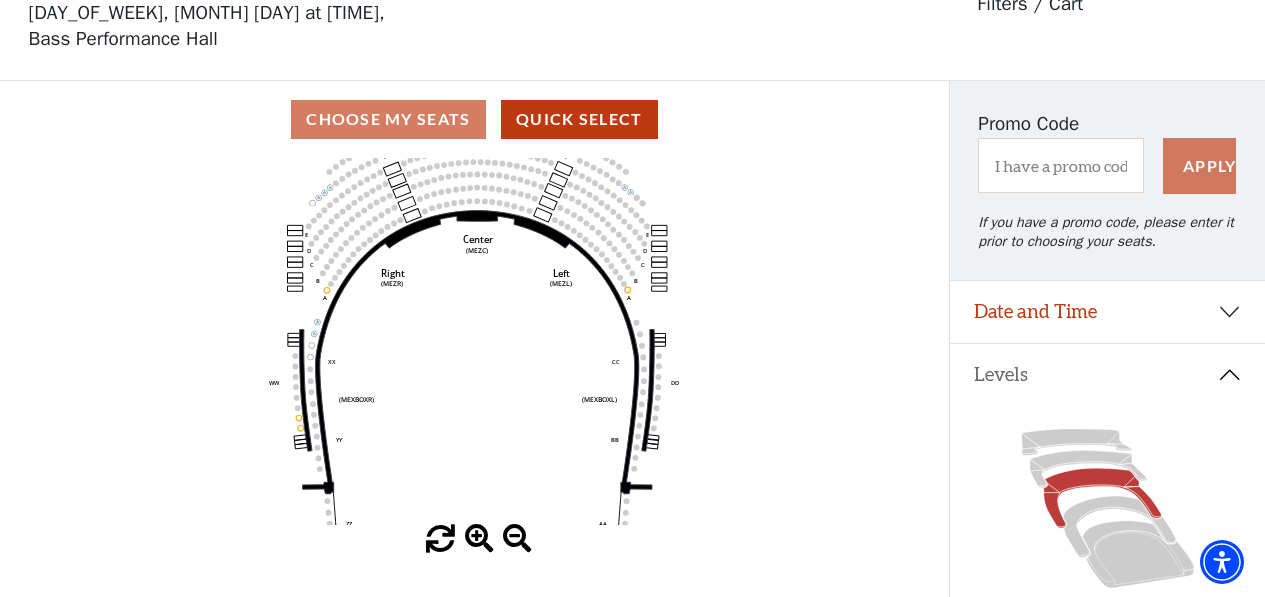 click at bounding box center (479, 539) 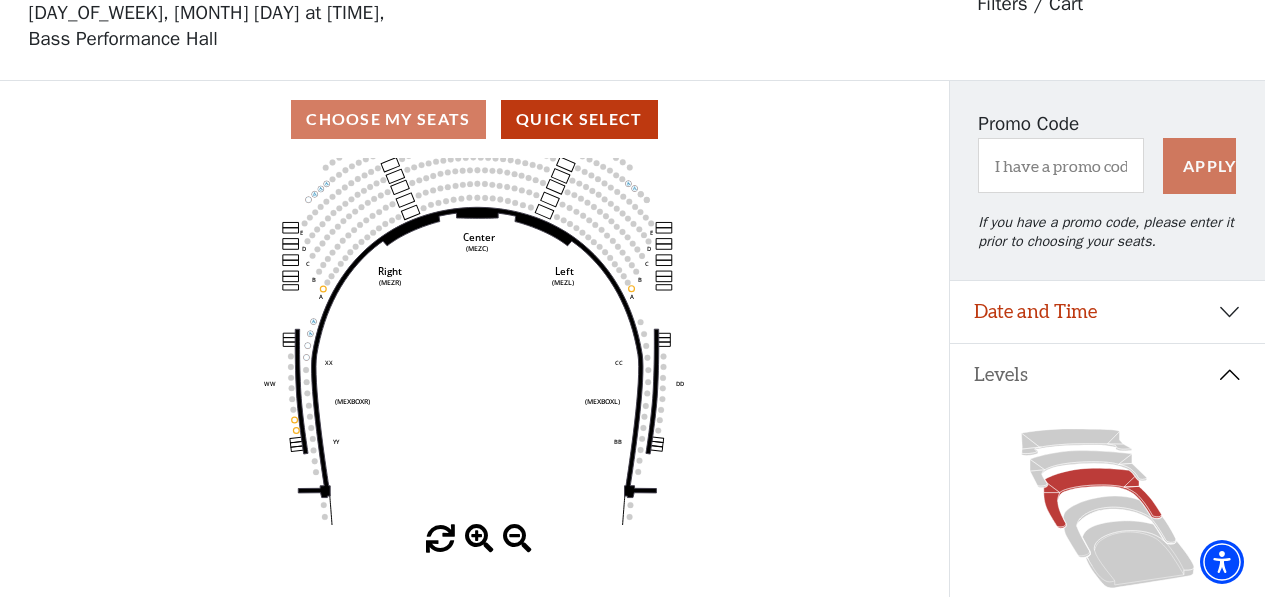 click at bounding box center (479, 539) 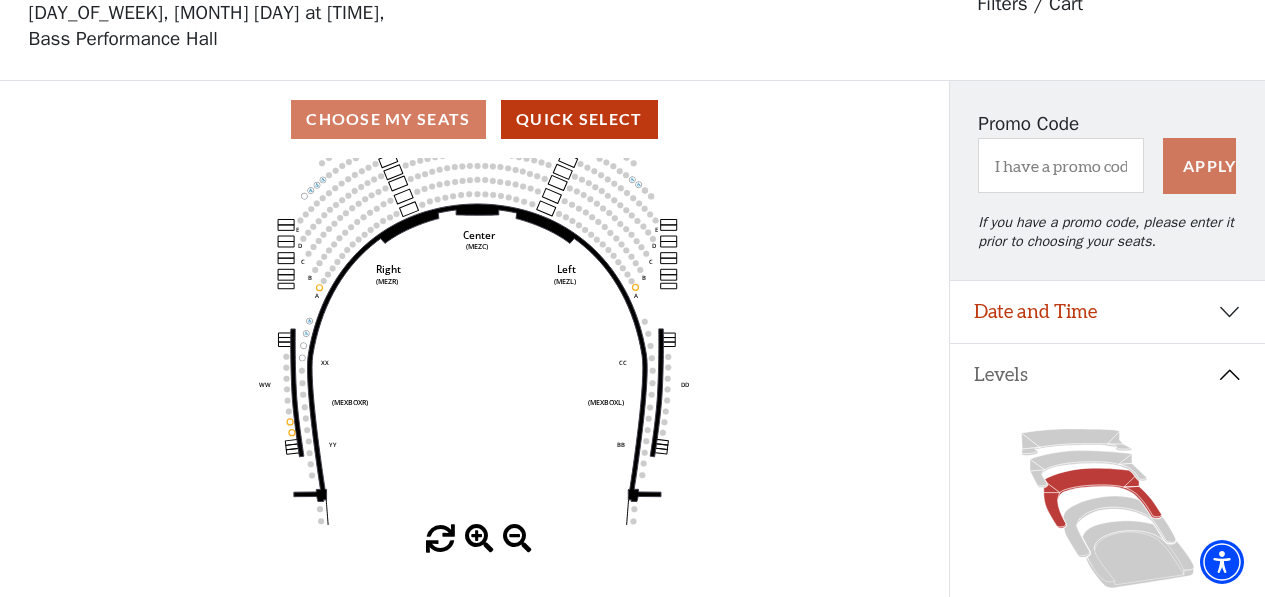 click at bounding box center (479, 539) 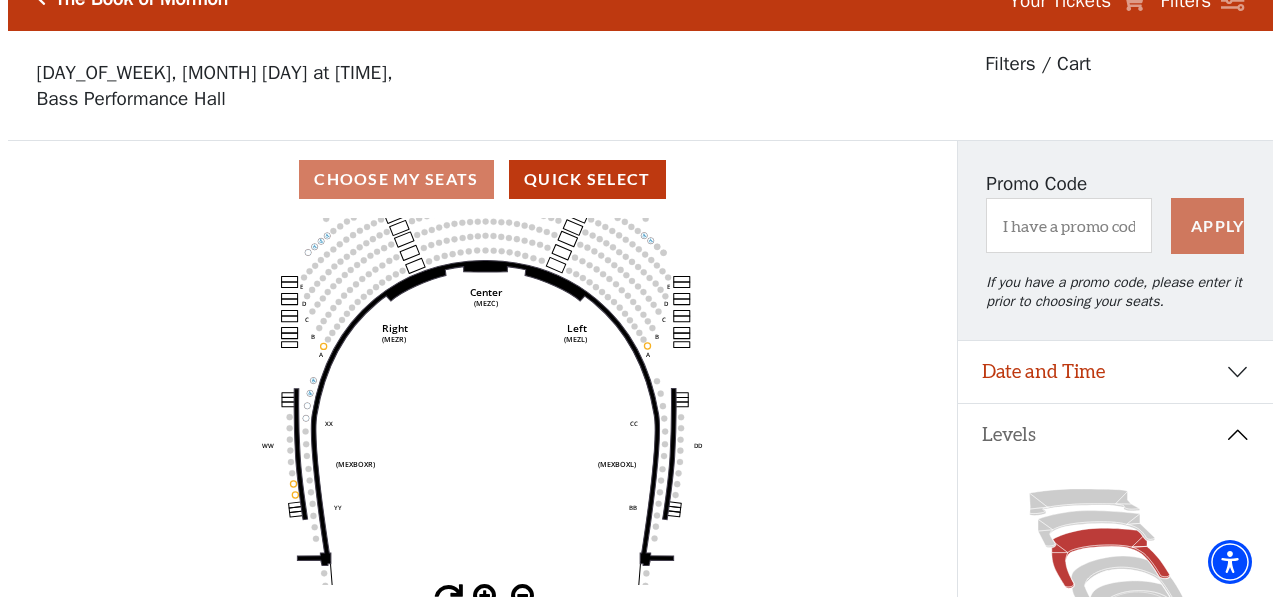 scroll, scrollTop: 0, scrollLeft: 0, axis: both 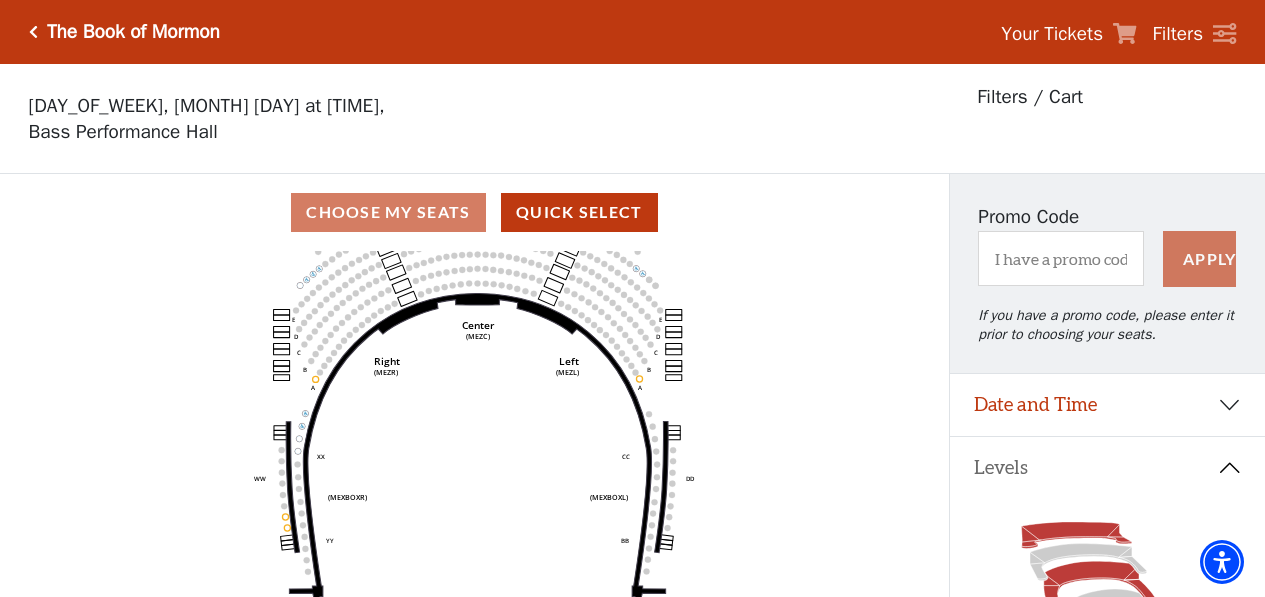 click 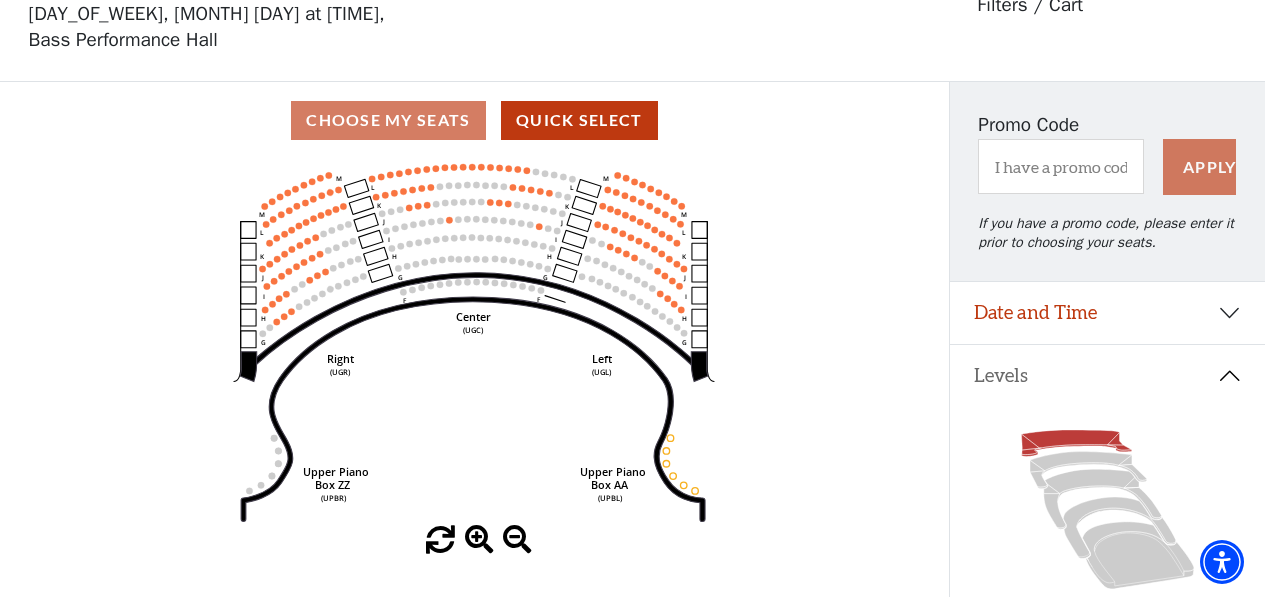 scroll, scrollTop: 93, scrollLeft: 0, axis: vertical 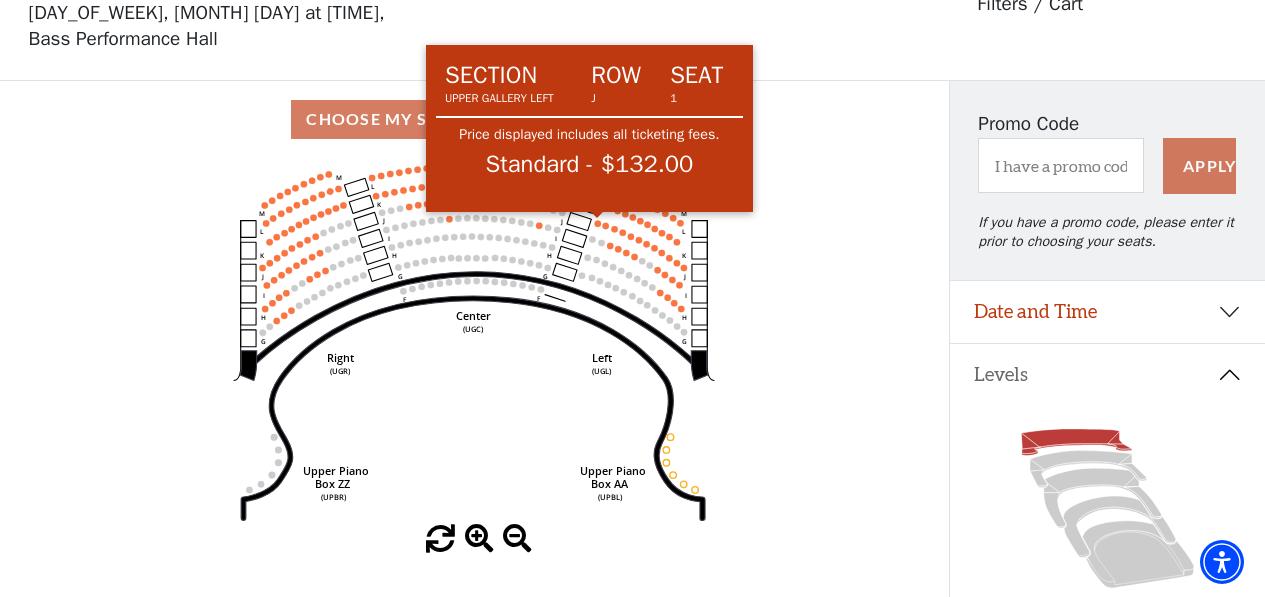 click 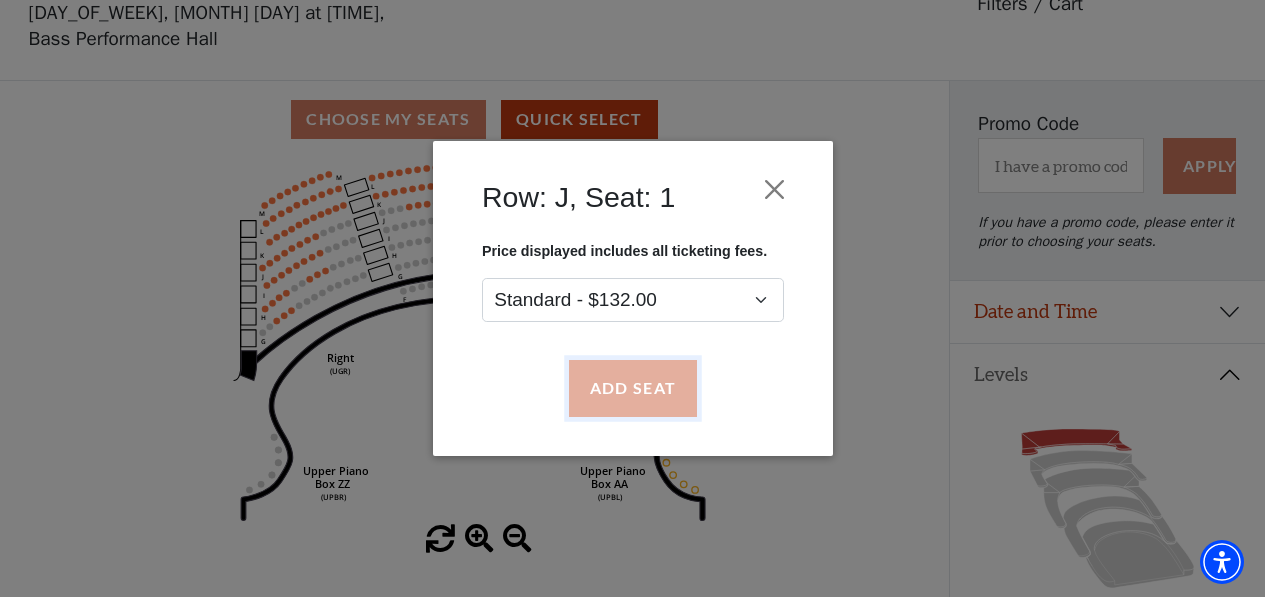 click on "Add Seat" at bounding box center [632, 389] 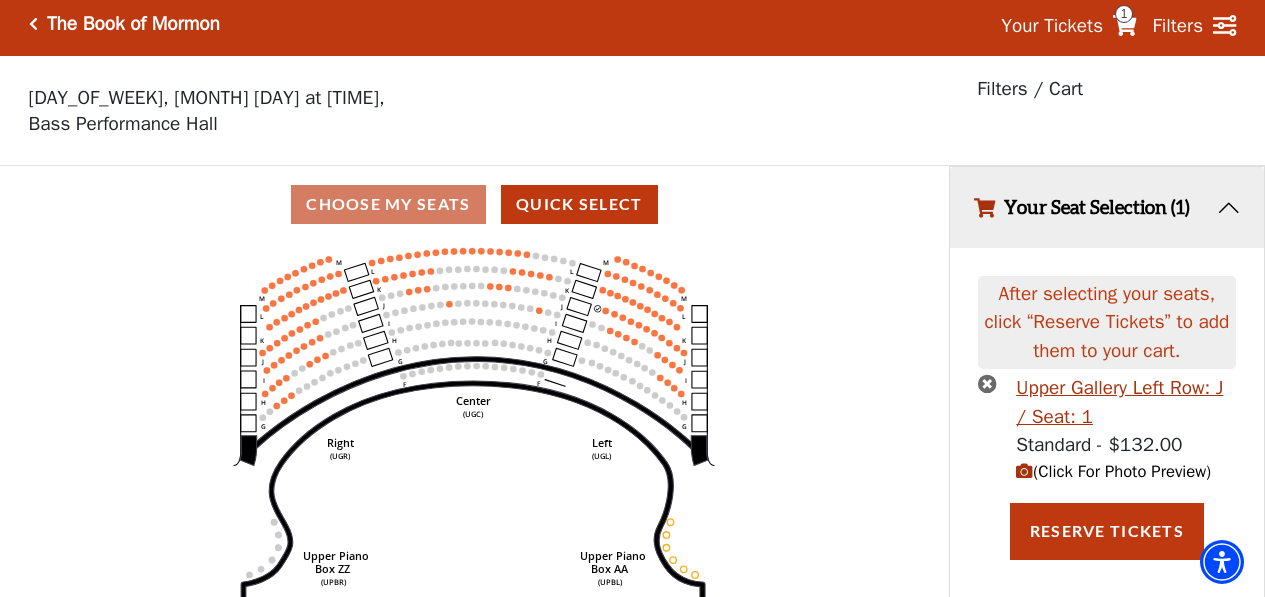 scroll, scrollTop: 0, scrollLeft: 0, axis: both 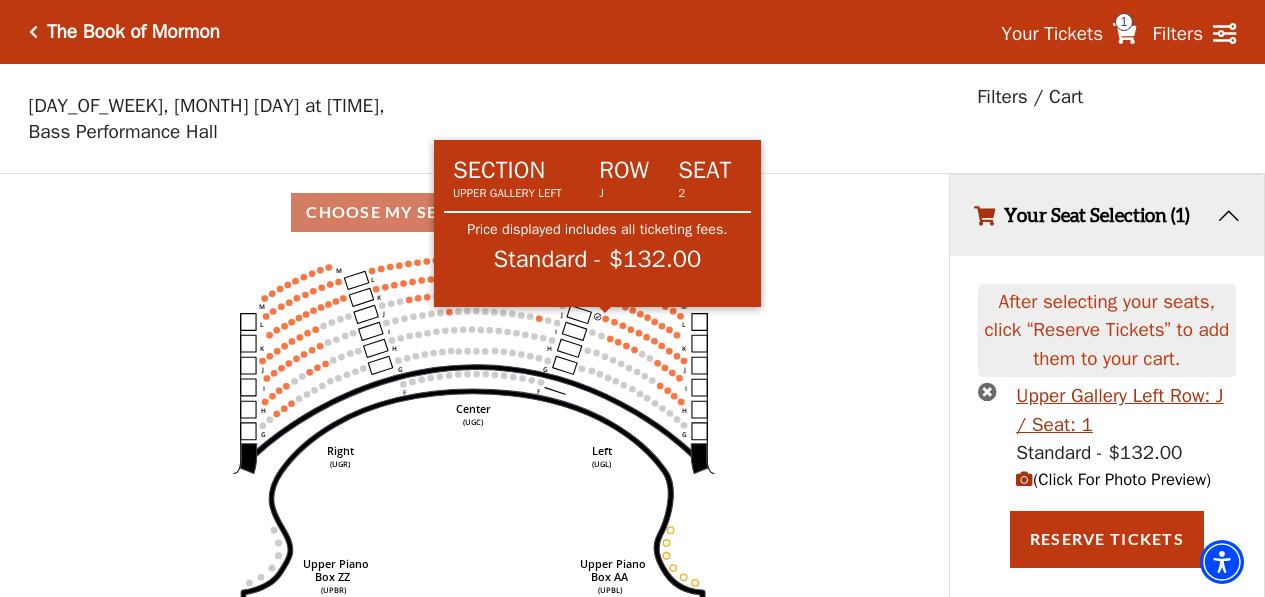 click 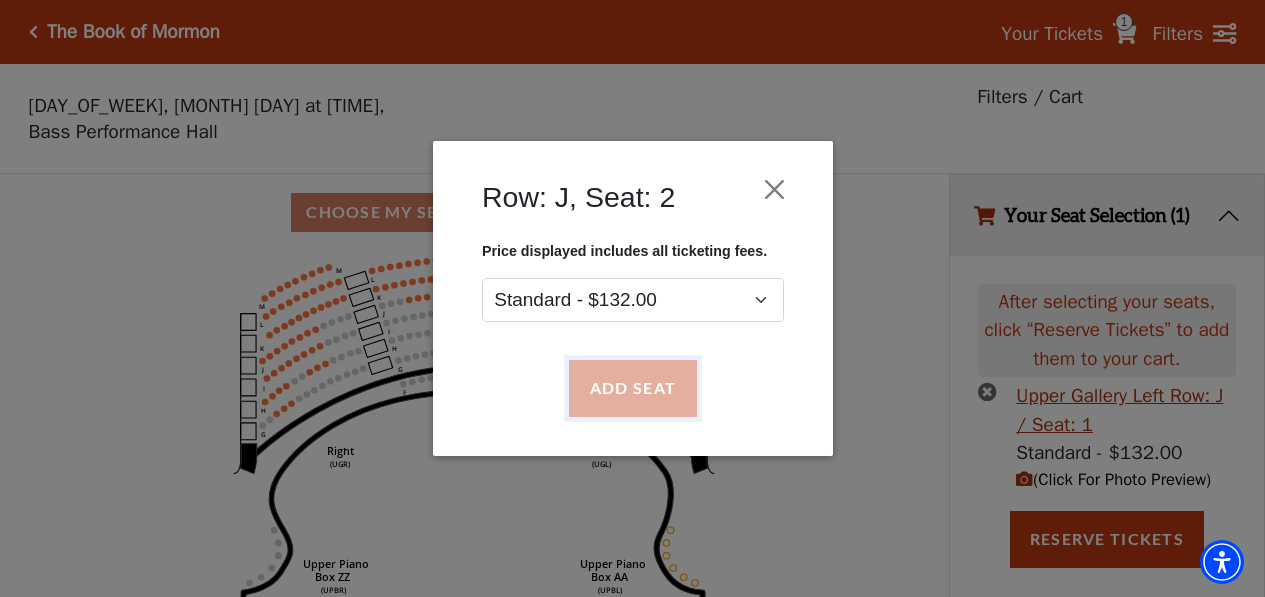 click on "Add Seat" at bounding box center [632, 389] 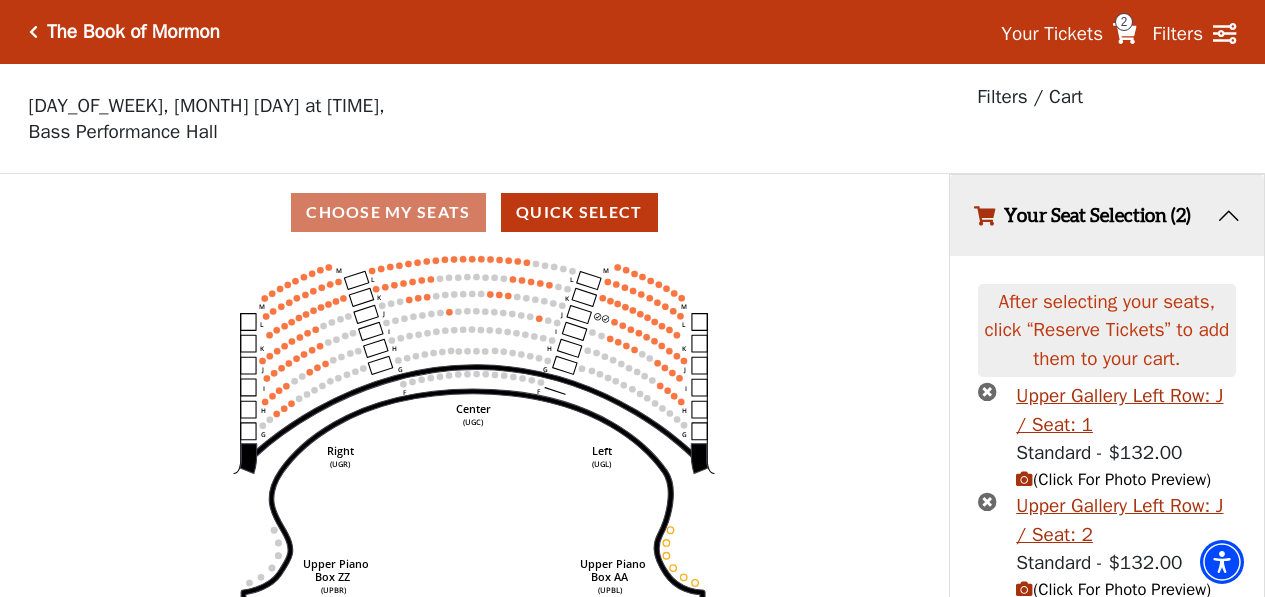 scroll, scrollTop: 81, scrollLeft: 0, axis: vertical 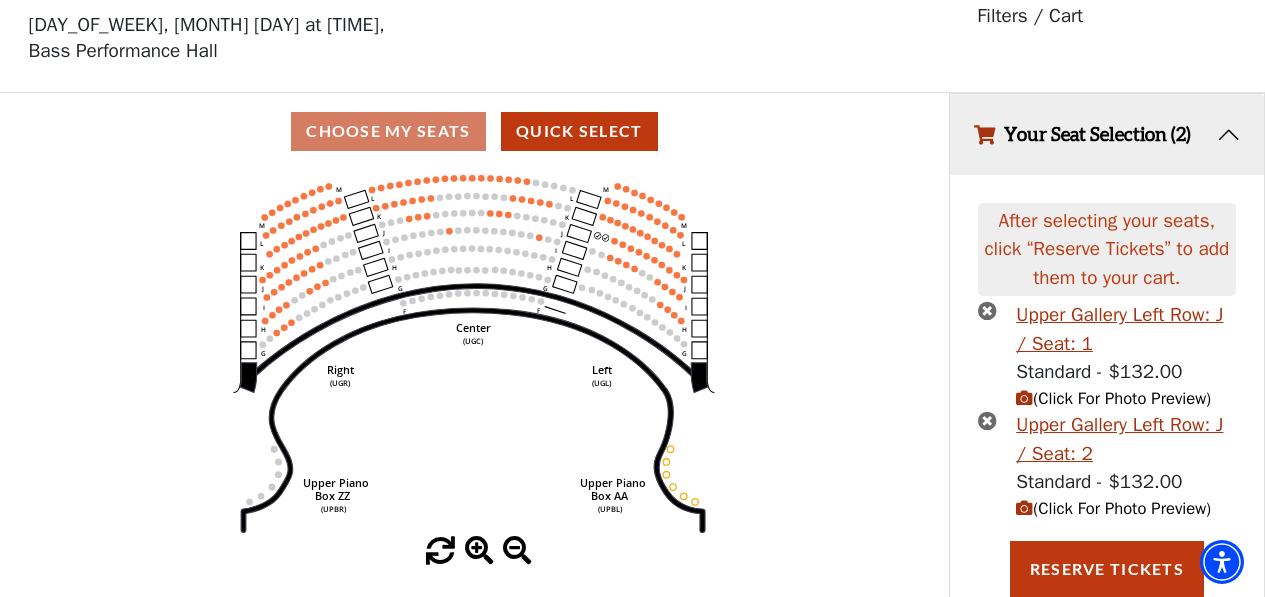 click at bounding box center [1024, 398] 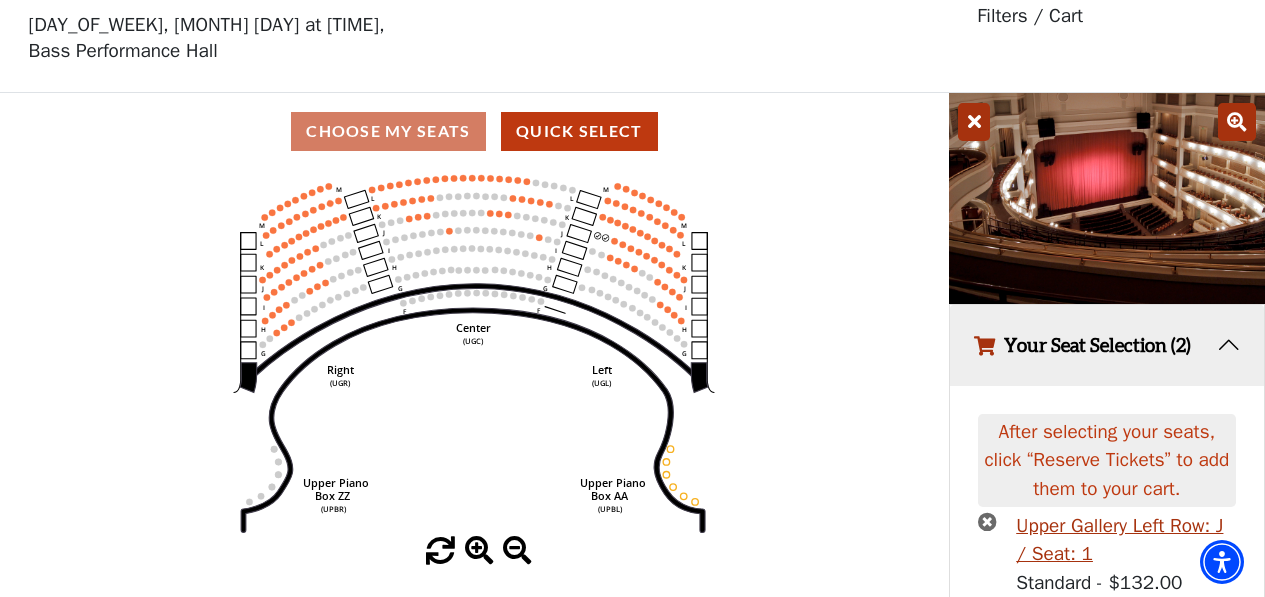 click on "Your Seat Selection (2)" at bounding box center [1107, 345] 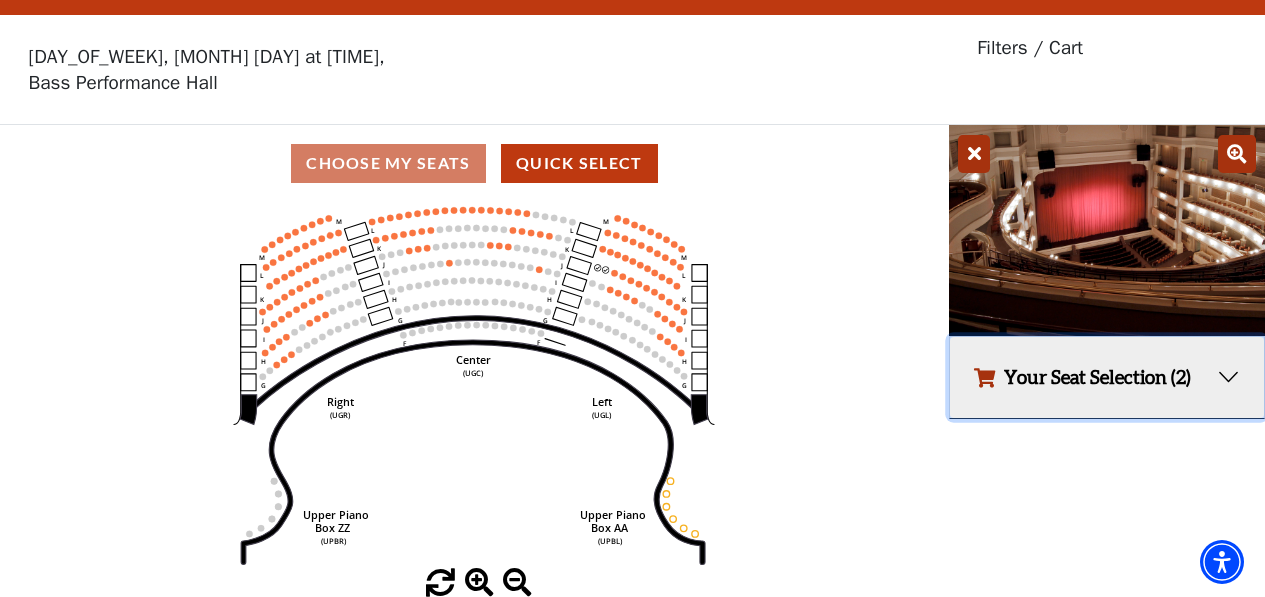 scroll, scrollTop: 49, scrollLeft: 0, axis: vertical 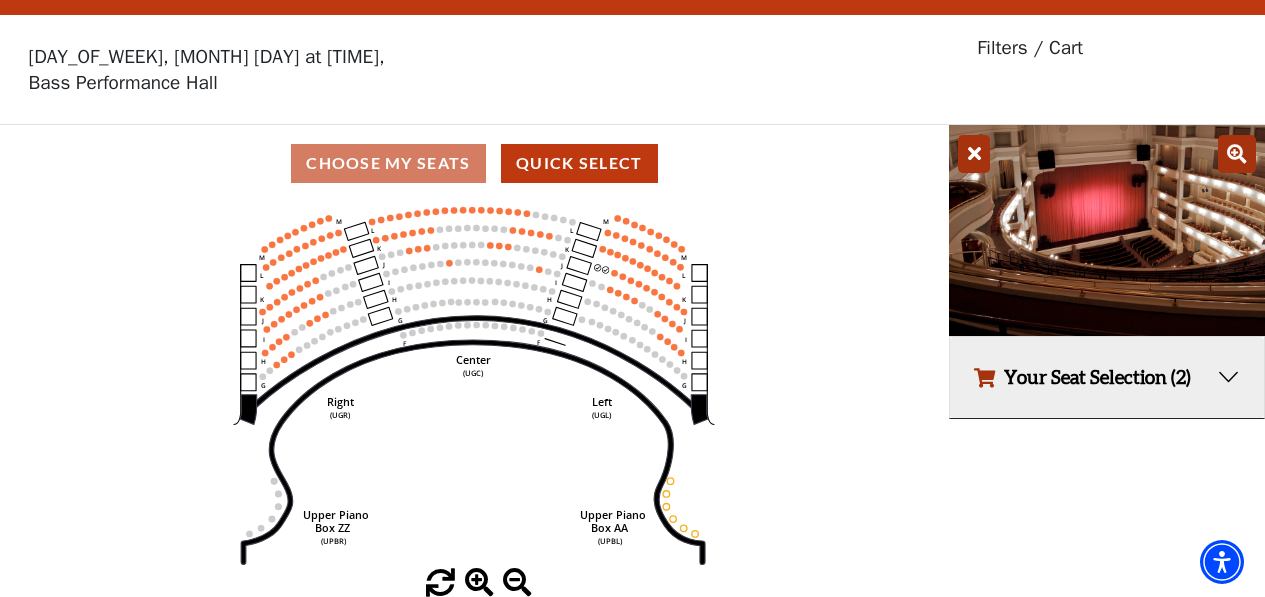 click at bounding box center (974, 154) 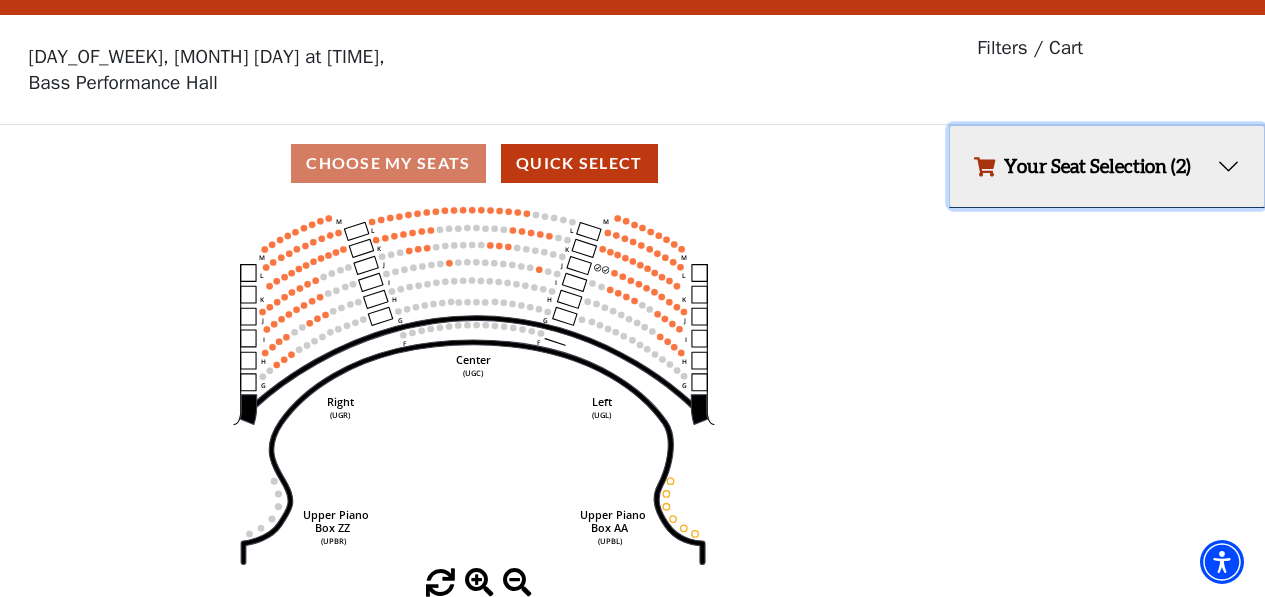 click on "Your Seat Selection (2)" at bounding box center (1107, 166) 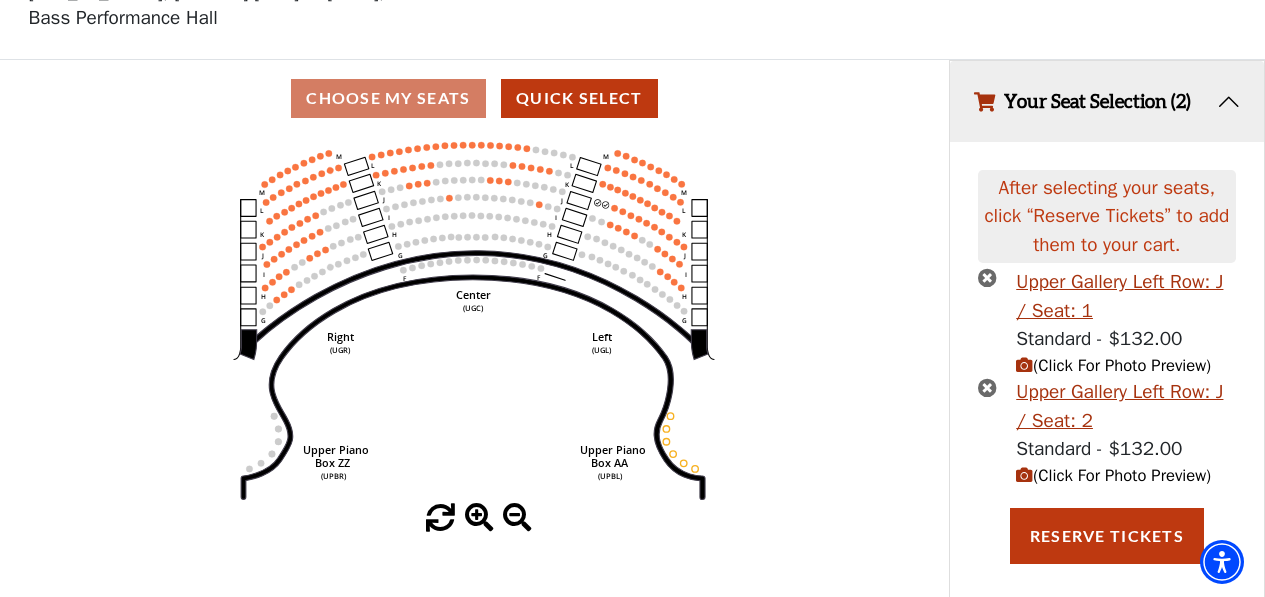scroll, scrollTop: 130, scrollLeft: 0, axis: vertical 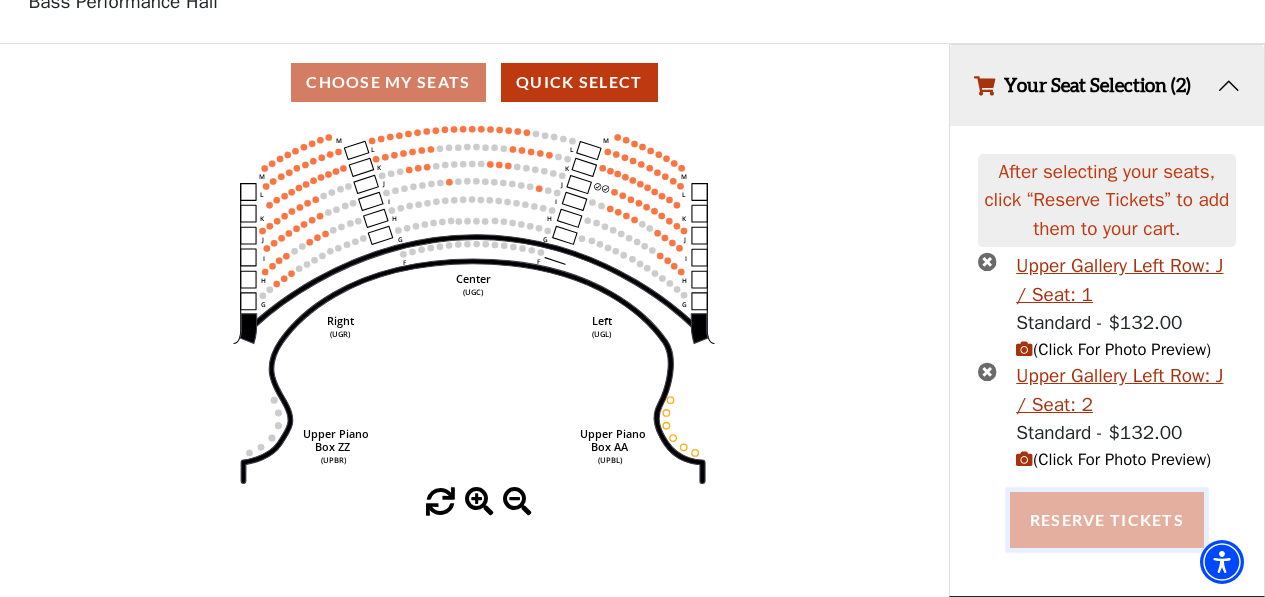 click on "Reserve Tickets" at bounding box center [1107, 520] 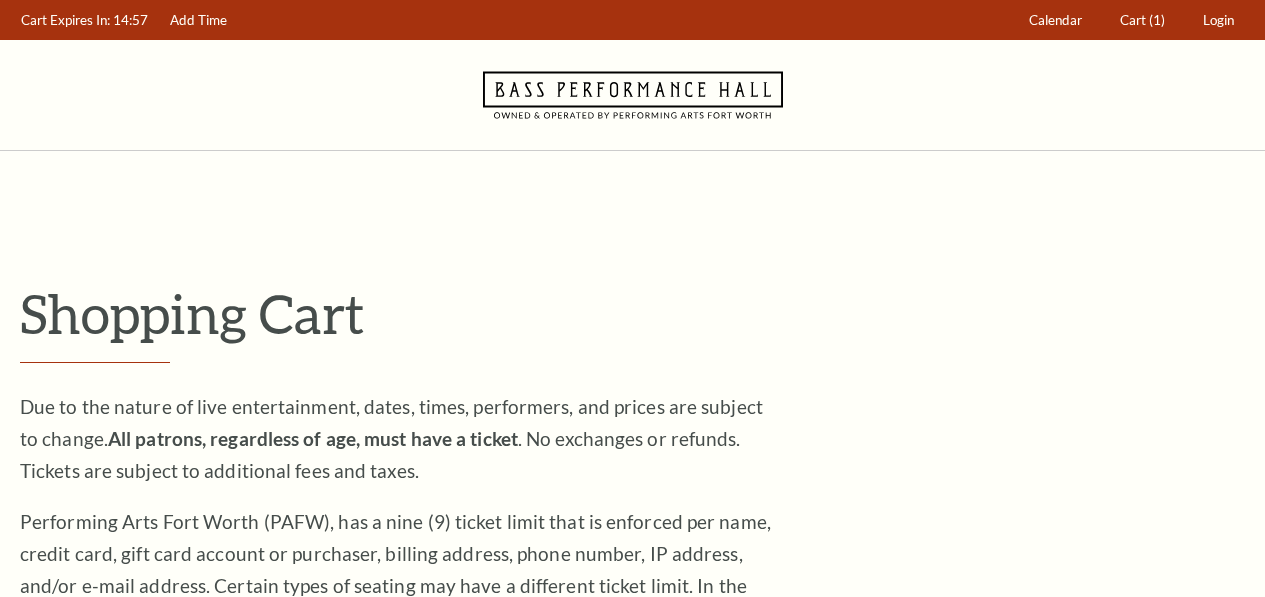 scroll, scrollTop: 0, scrollLeft: 0, axis: both 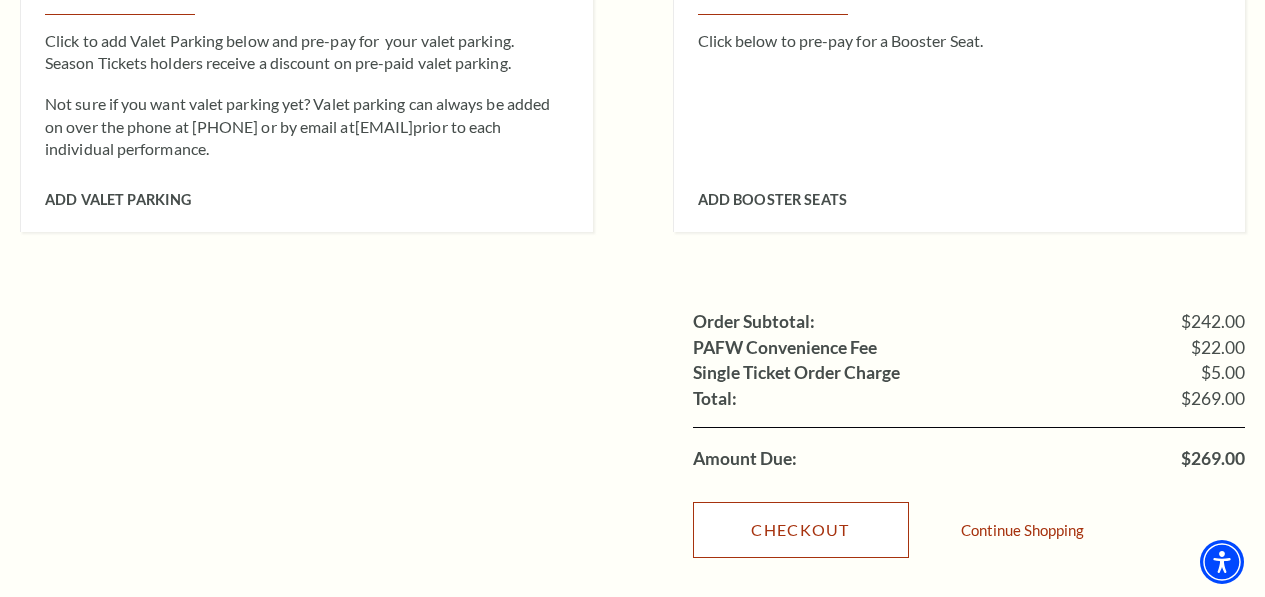 click on "Checkout" at bounding box center [801, 530] 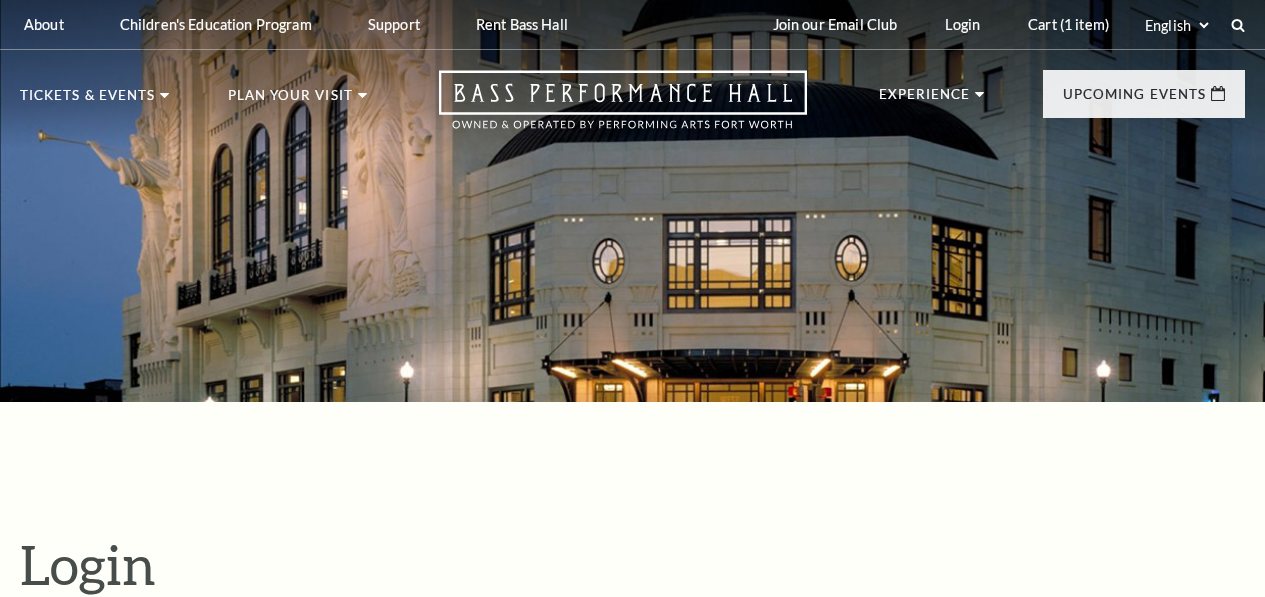 scroll, scrollTop: 541, scrollLeft: 0, axis: vertical 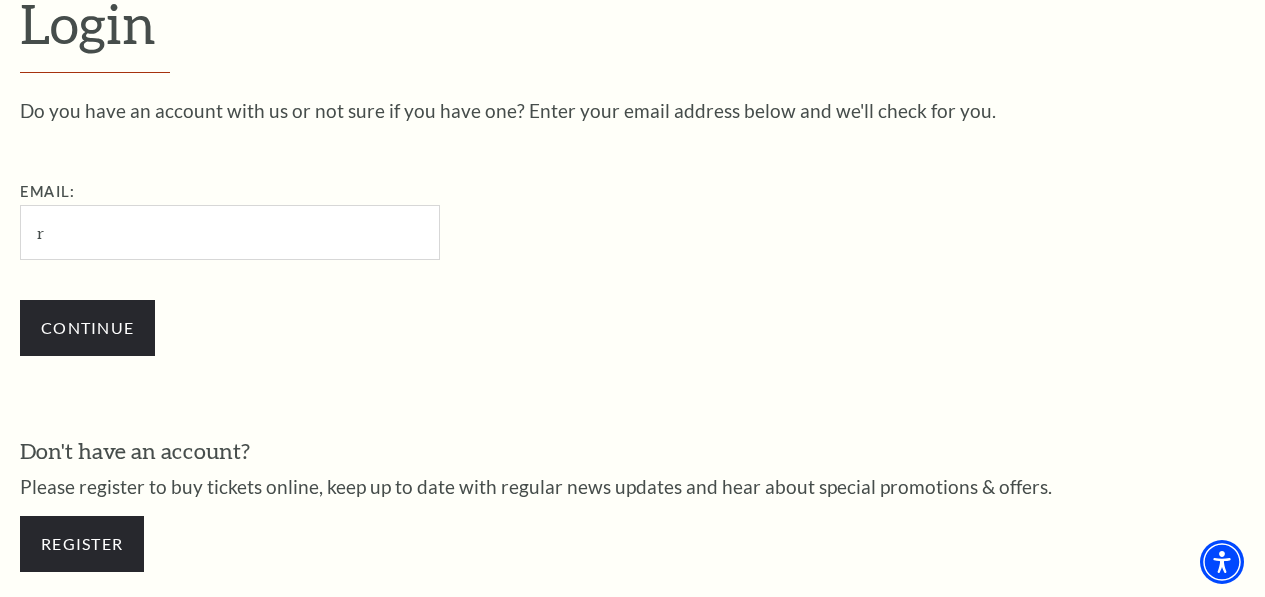 type on "[EMAIL]" 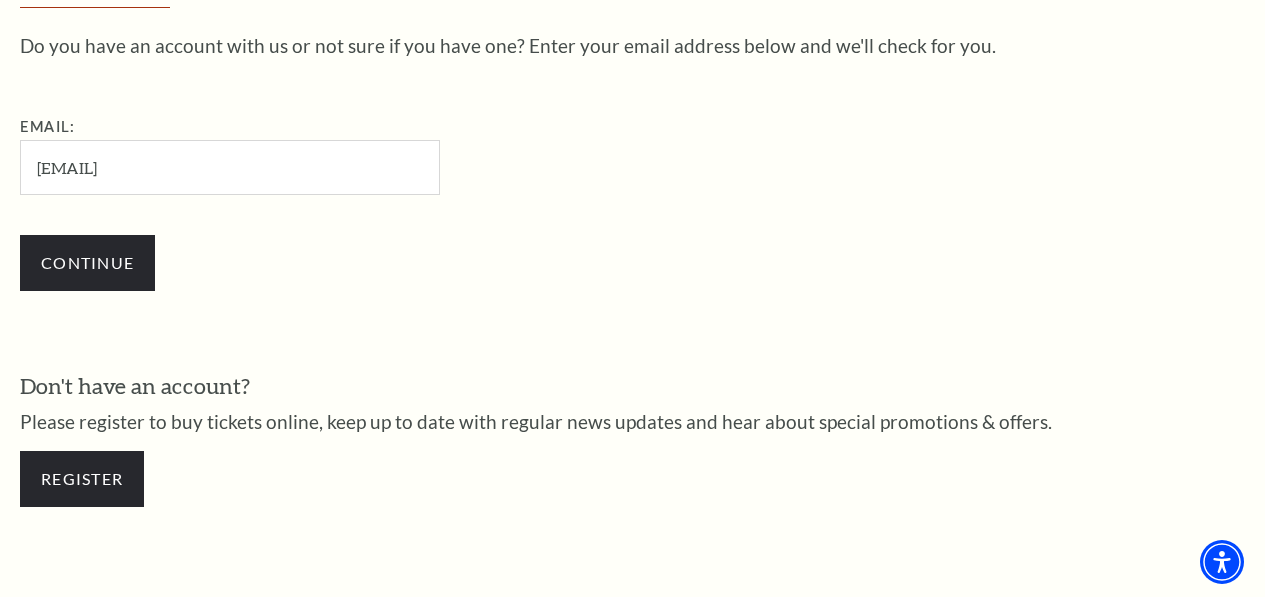 scroll, scrollTop: 641, scrollLeft: 0, axis: vertical 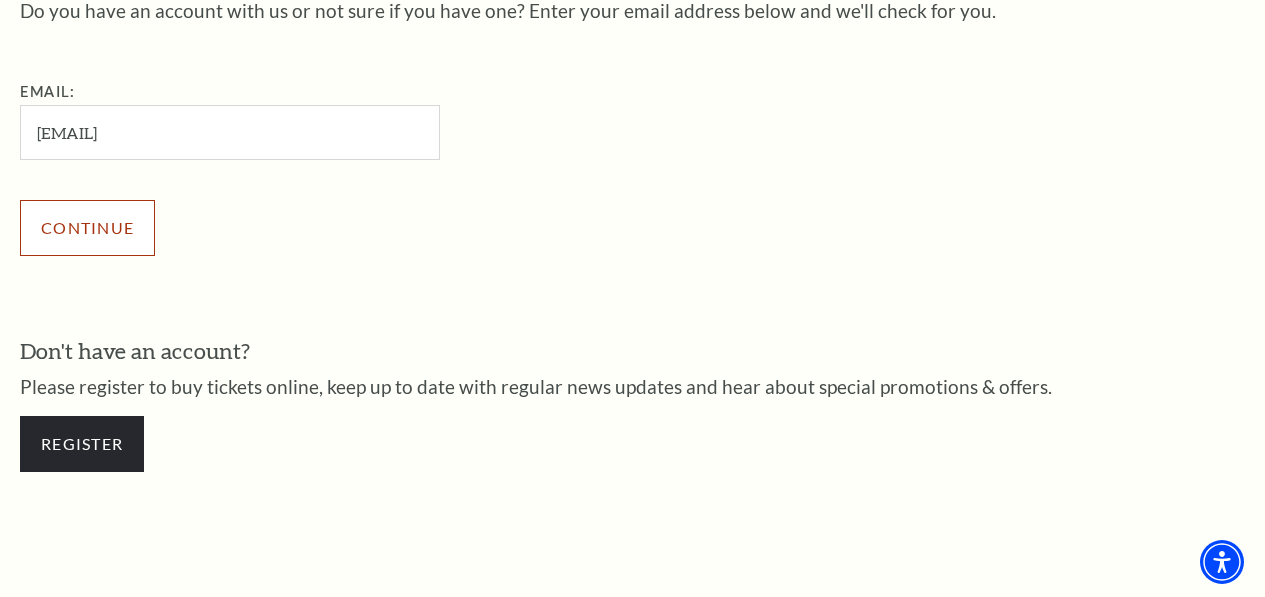 click on "Continue" at bounding box center (87, 228) 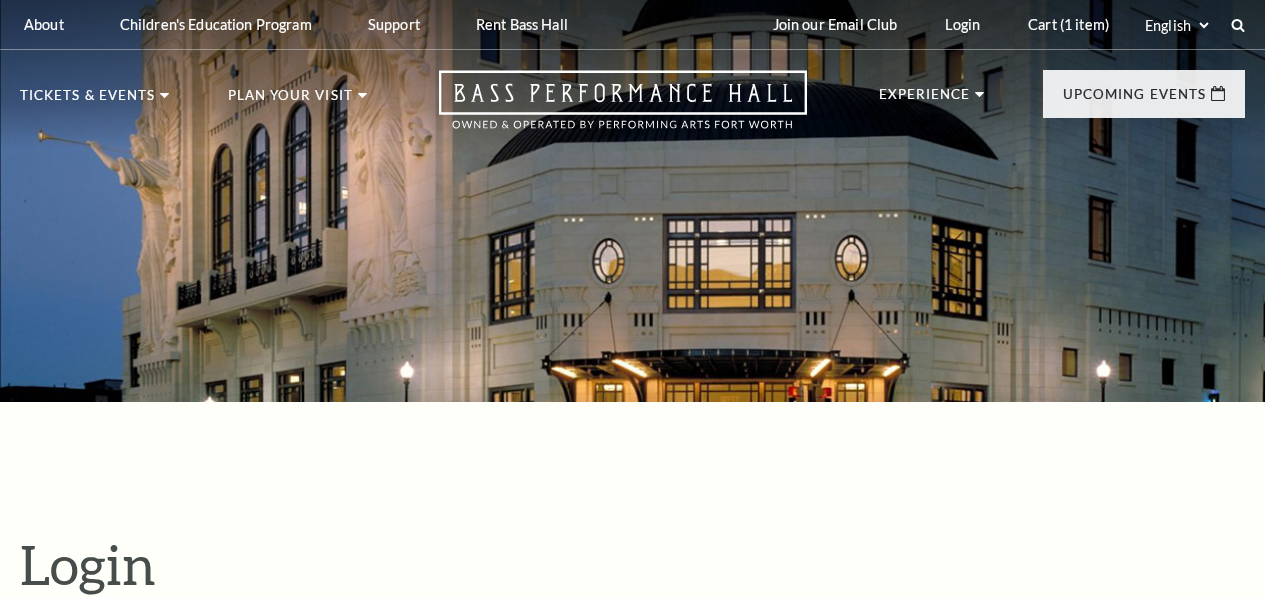 scroll, scrollTop: 503, scrollLeft: 0, axis: vertical 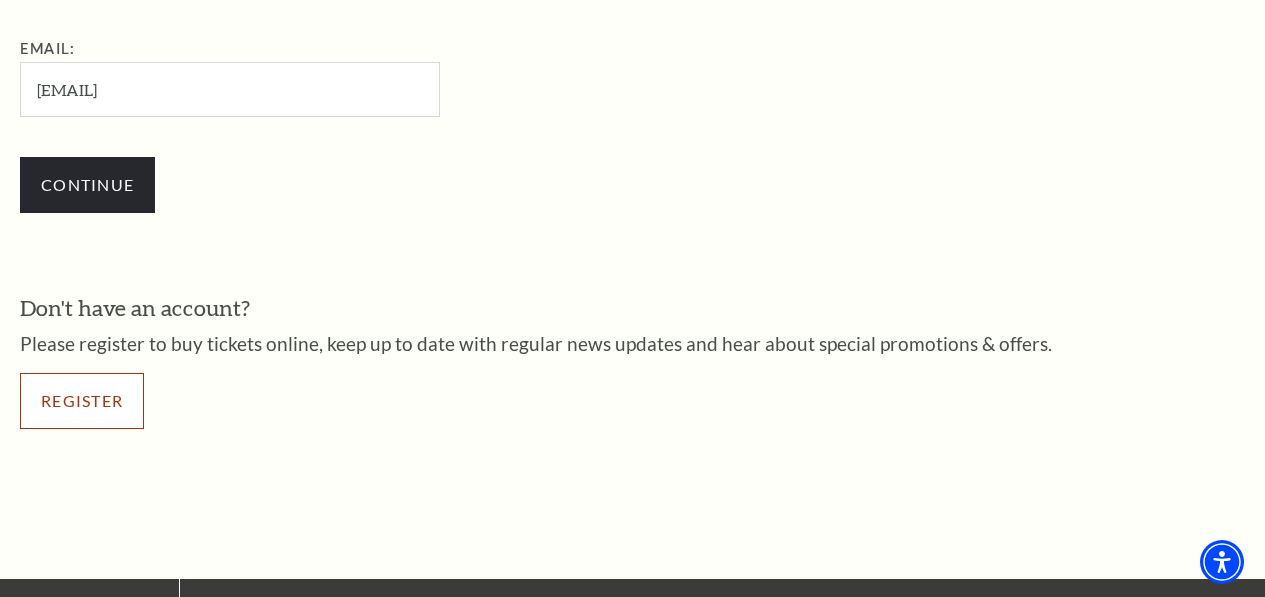 click on "Register" at bounding box center (82, 401) 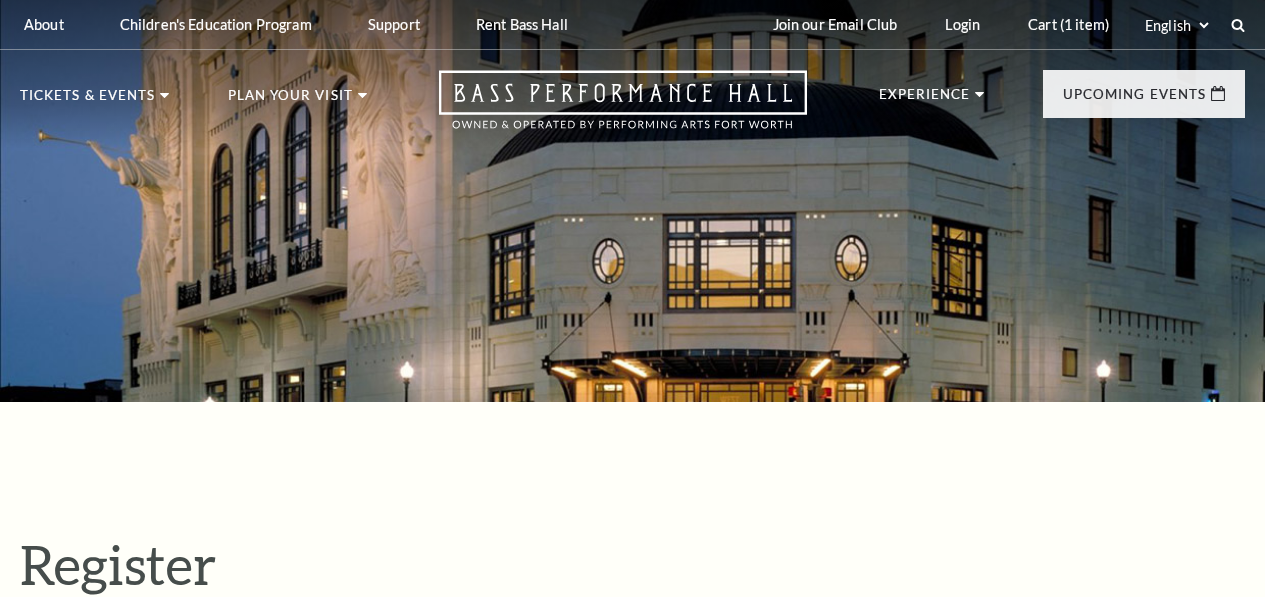 select on "1" 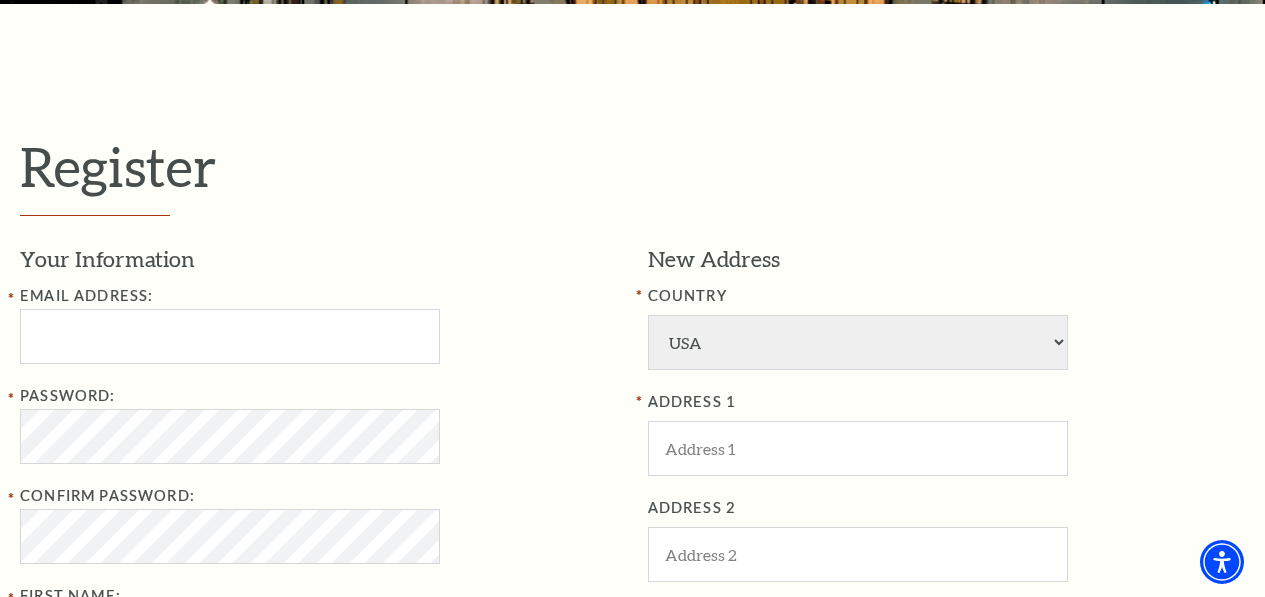 scroll, scrollTop: 400, scrollLeft: 0, axis: vertical 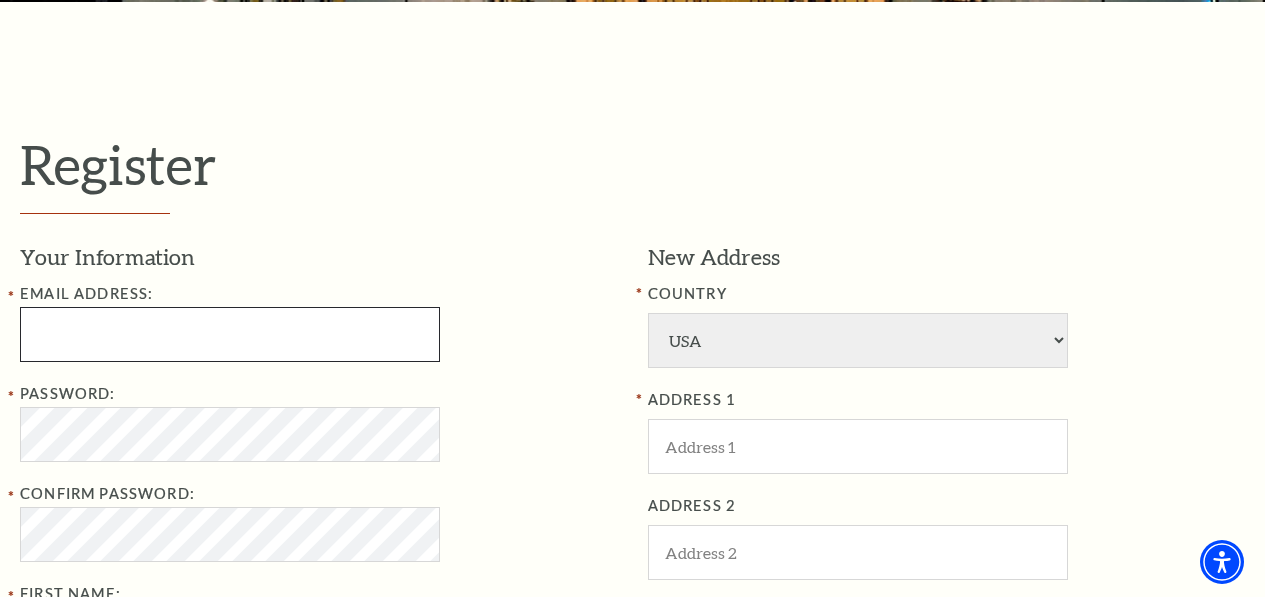click at bounding box center (230, 334) 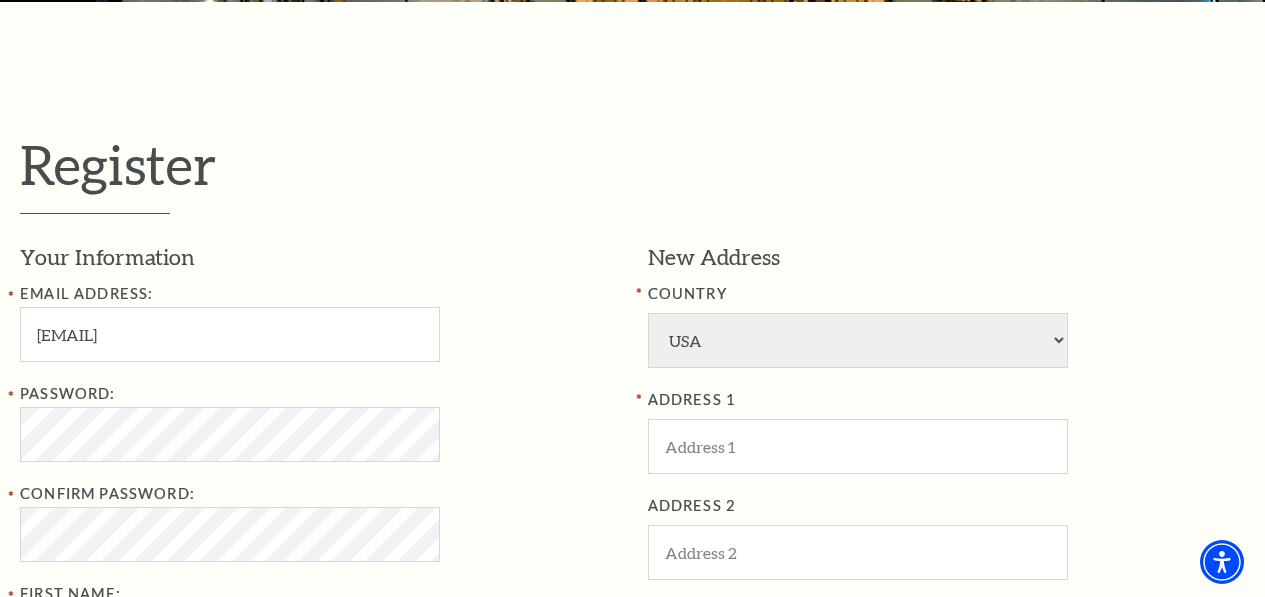 type on "[PHONE]" 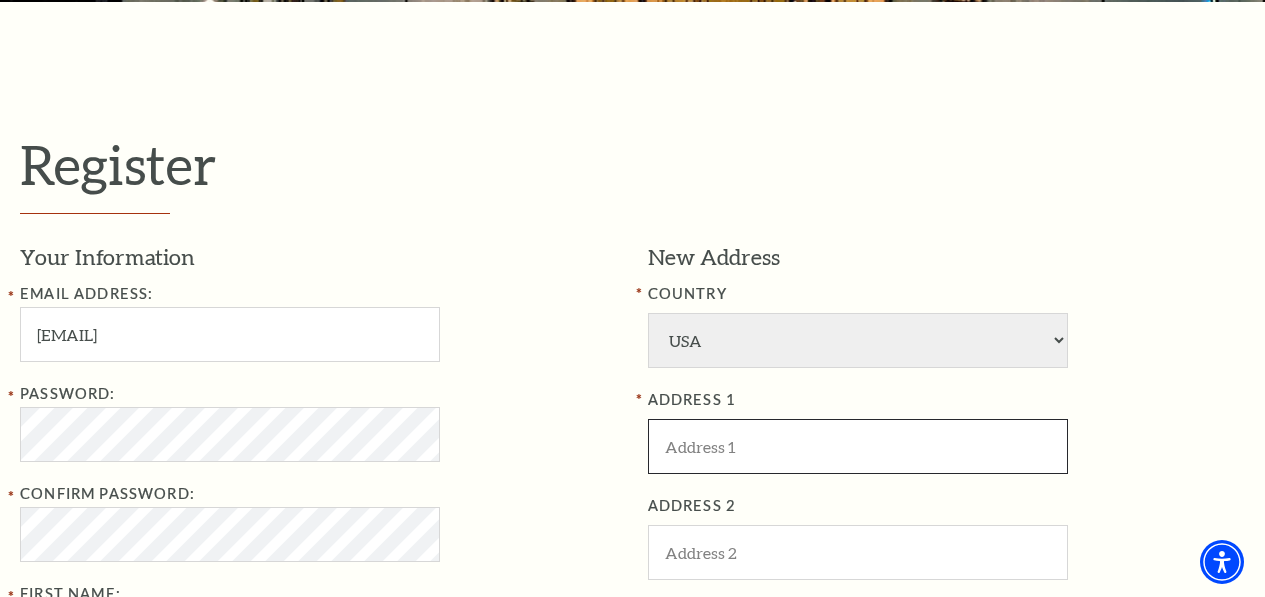type on "[NUMBER] [STREET]" 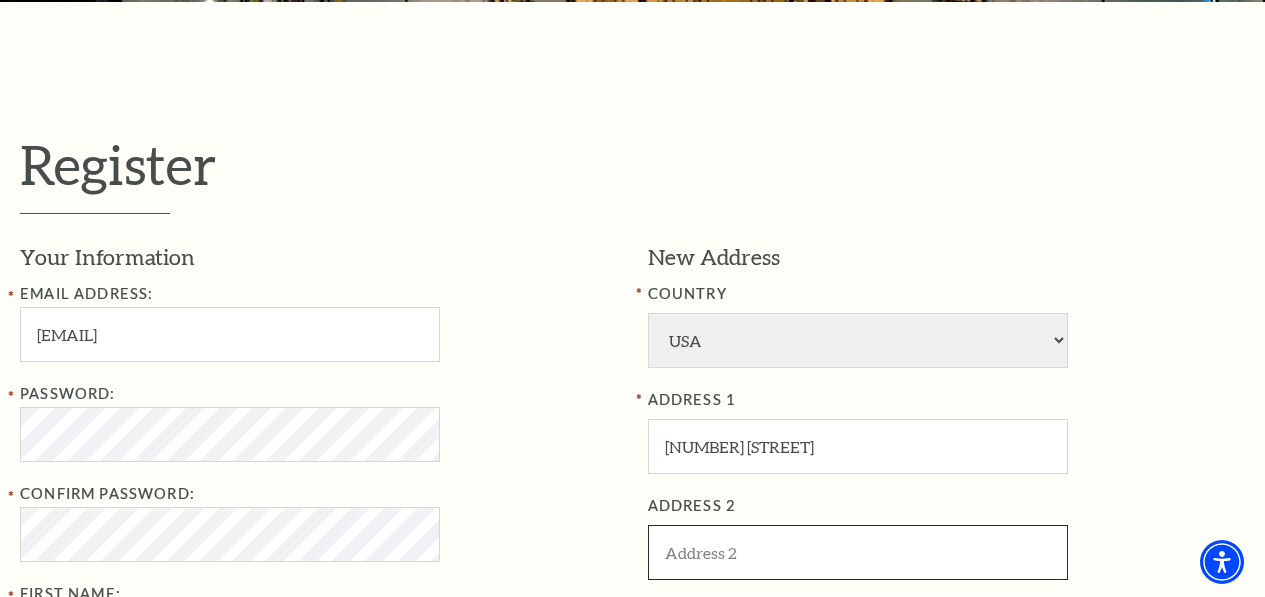 type on "[APT_NUM]" 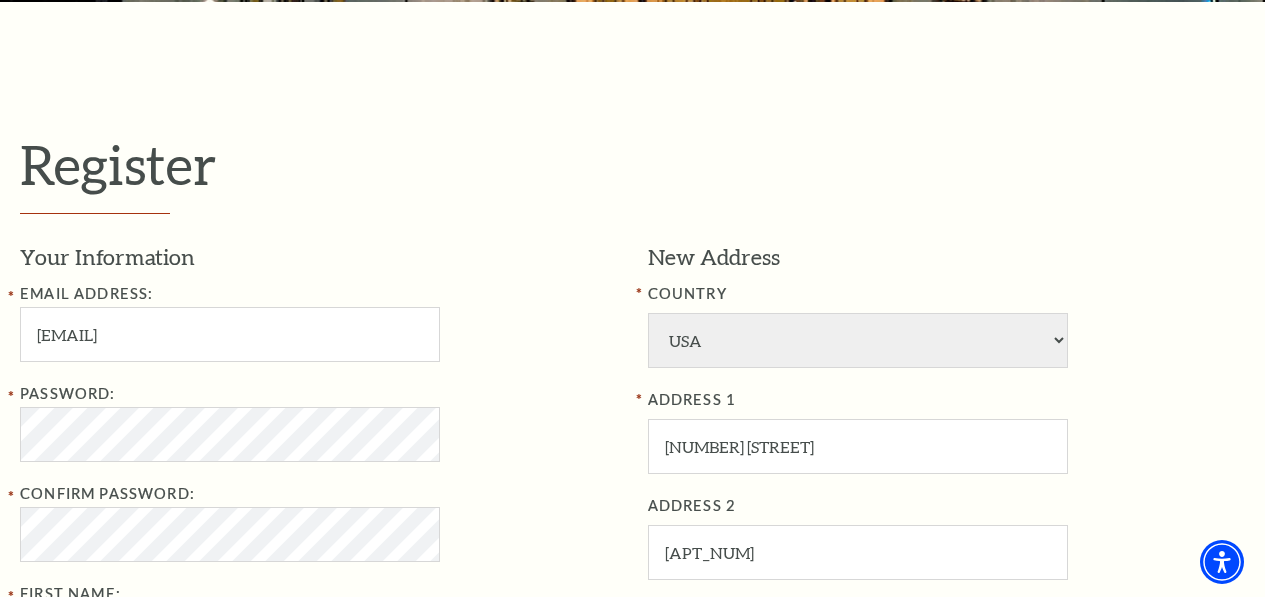 type on "[CITY]" 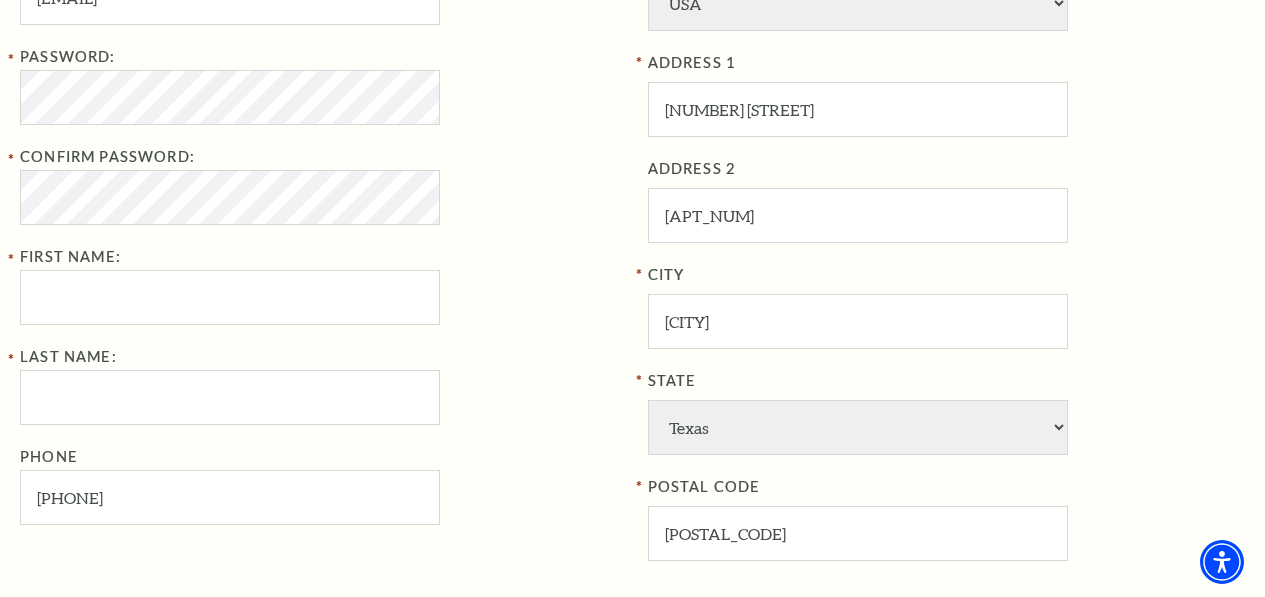 scroll, scrollTop: 800, scrollLeft: 0, axis: vertical 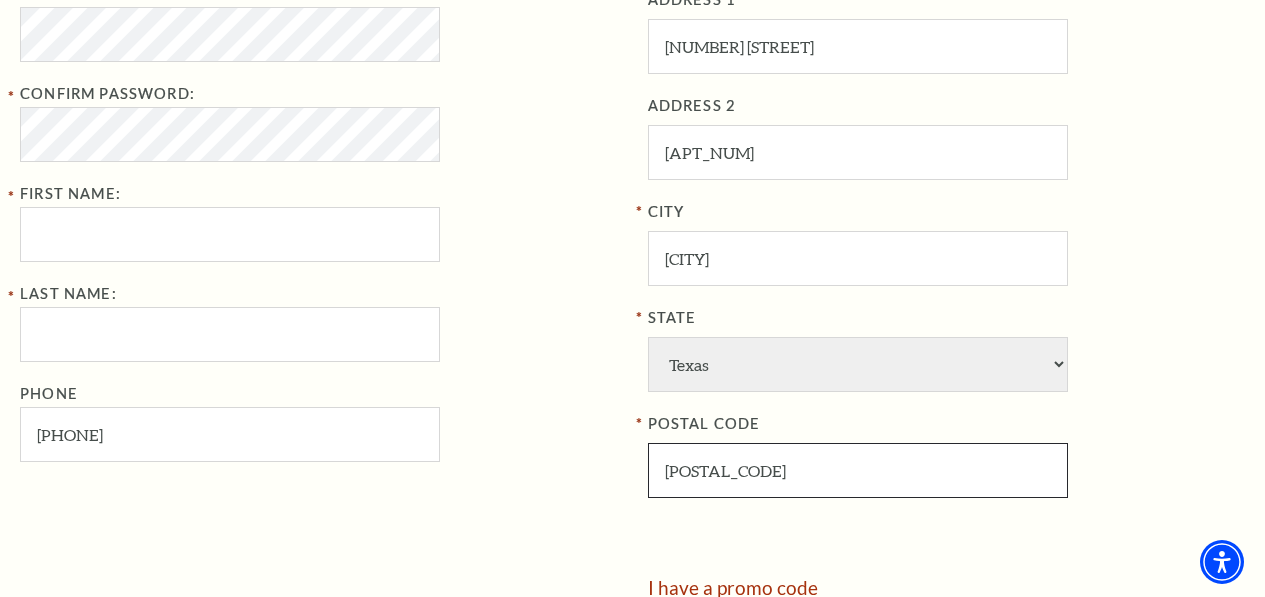 click on "[POSTAL_CODE]" at bounding box center [858, 470] 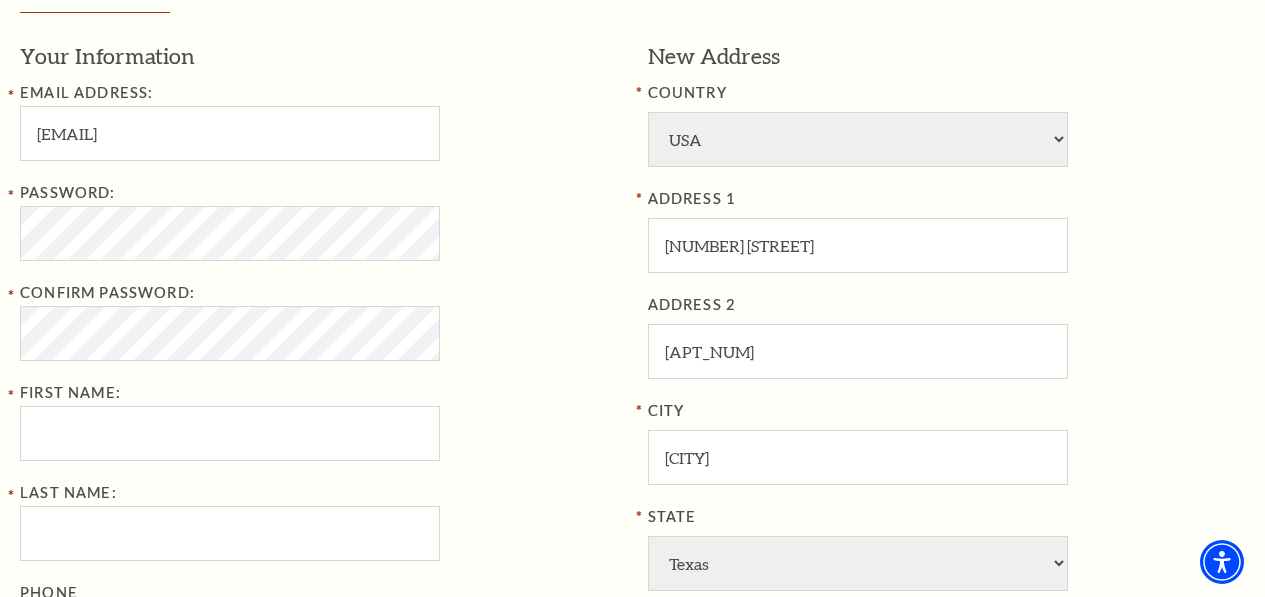scroll, scrollTop: 600, scrollLeft: 0, axis: vertical 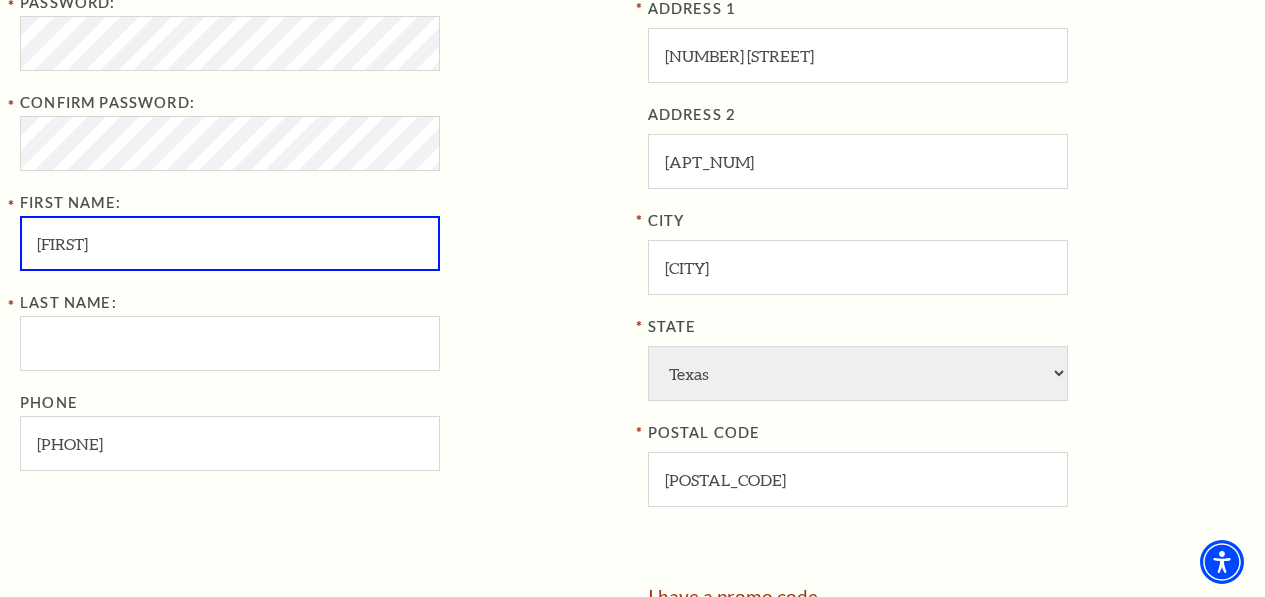 type on "[FIRST]" 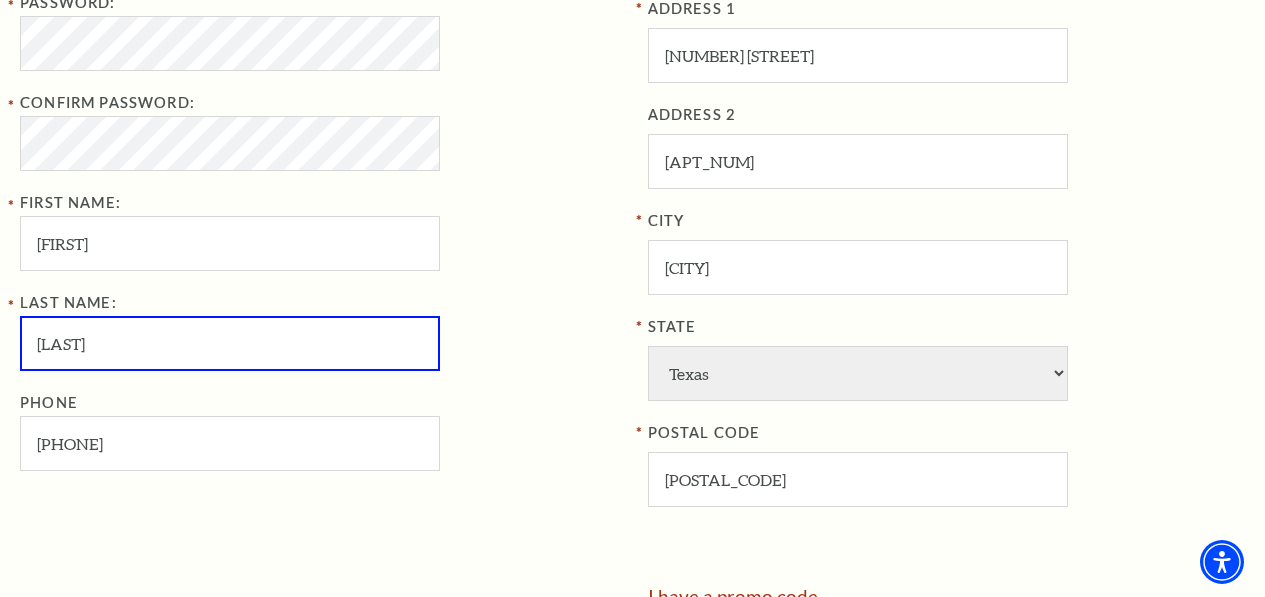 type on "[LAST]" 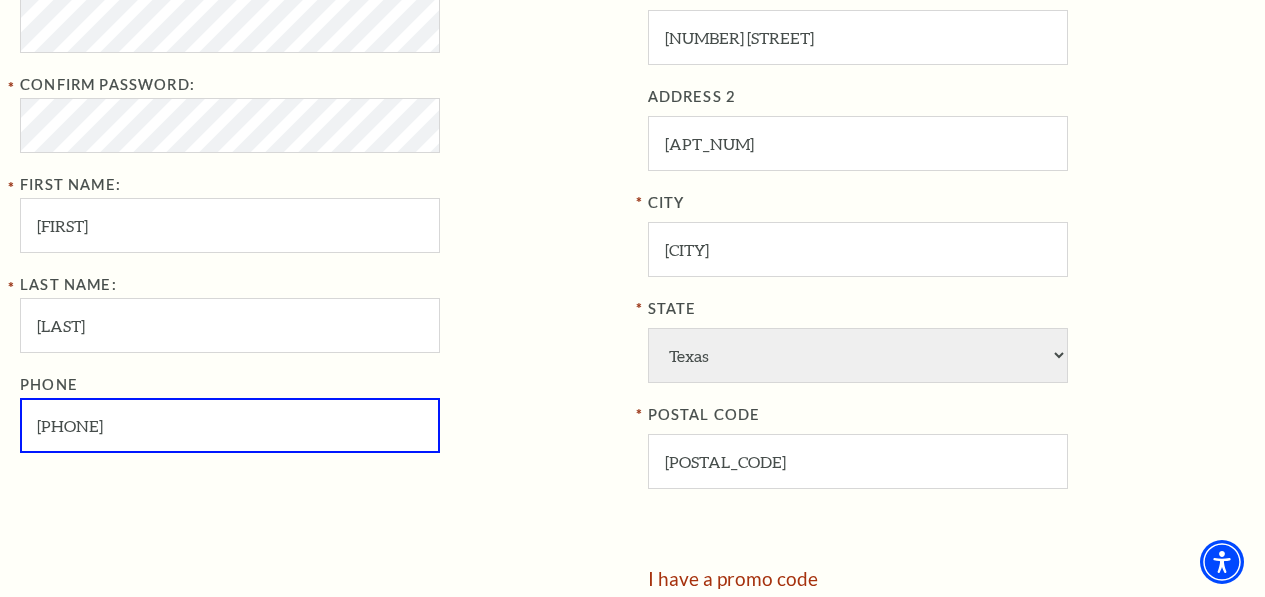 scroll, scrollTop: 991, scrollLeft: 0, axis: vertical 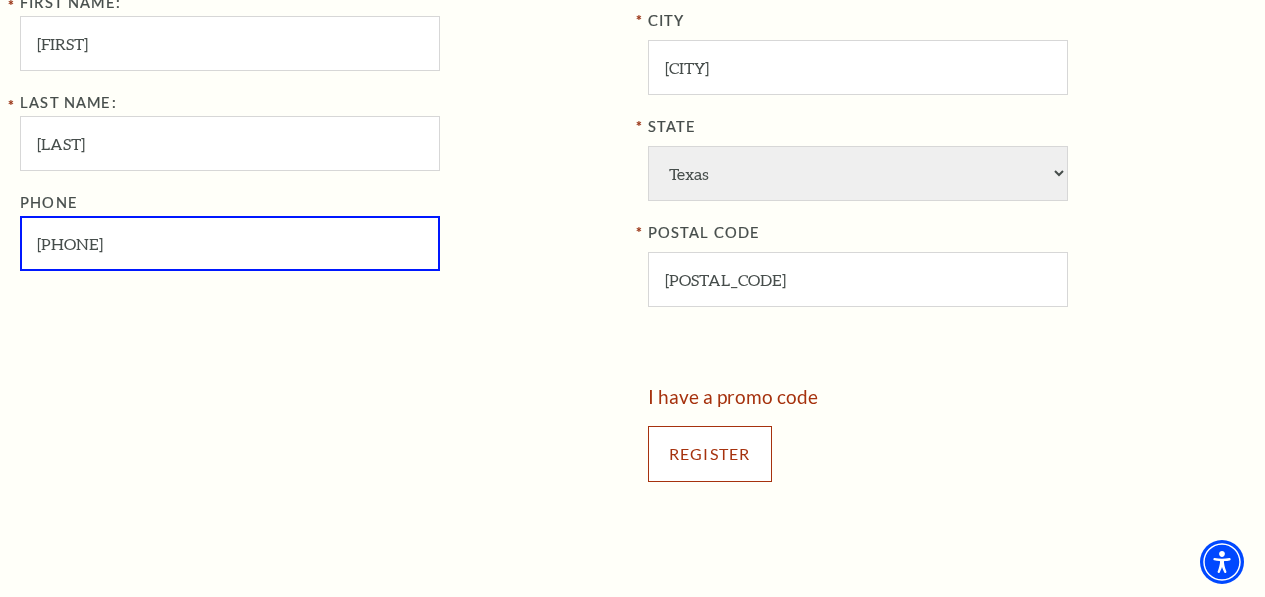 drag, startPoint x: 730, startPoint y: 461, endPoint x: 607, endPoint y: 428, distance: 127.349915 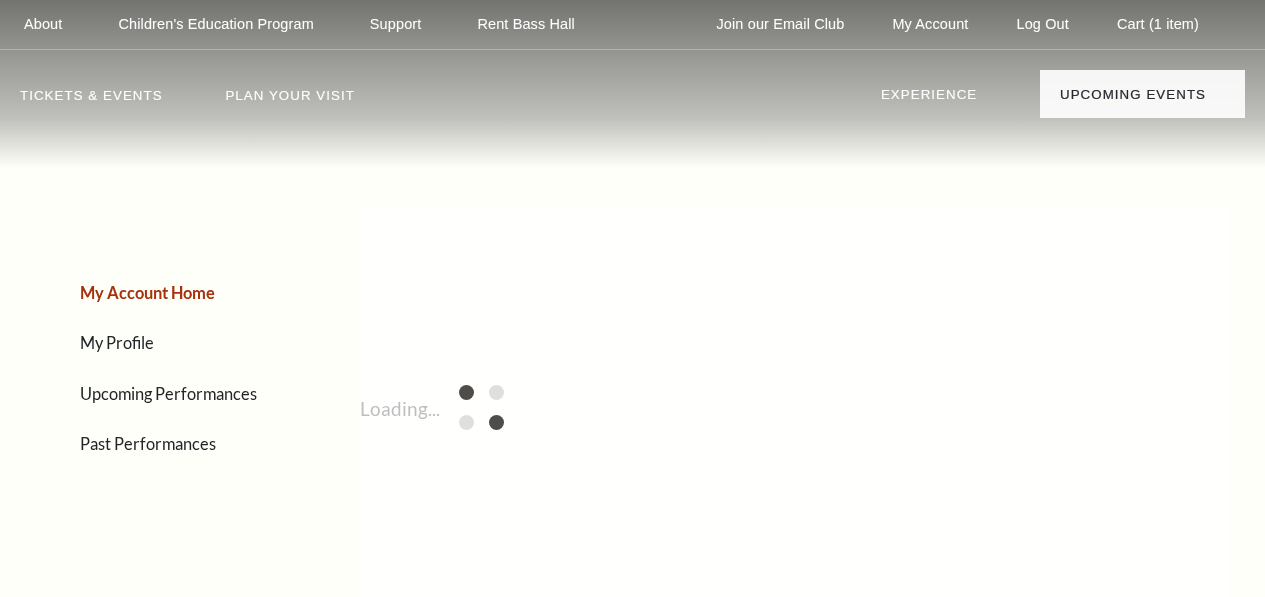 scroll, scrollTop: 0, scrollLeft: 0, axis: both 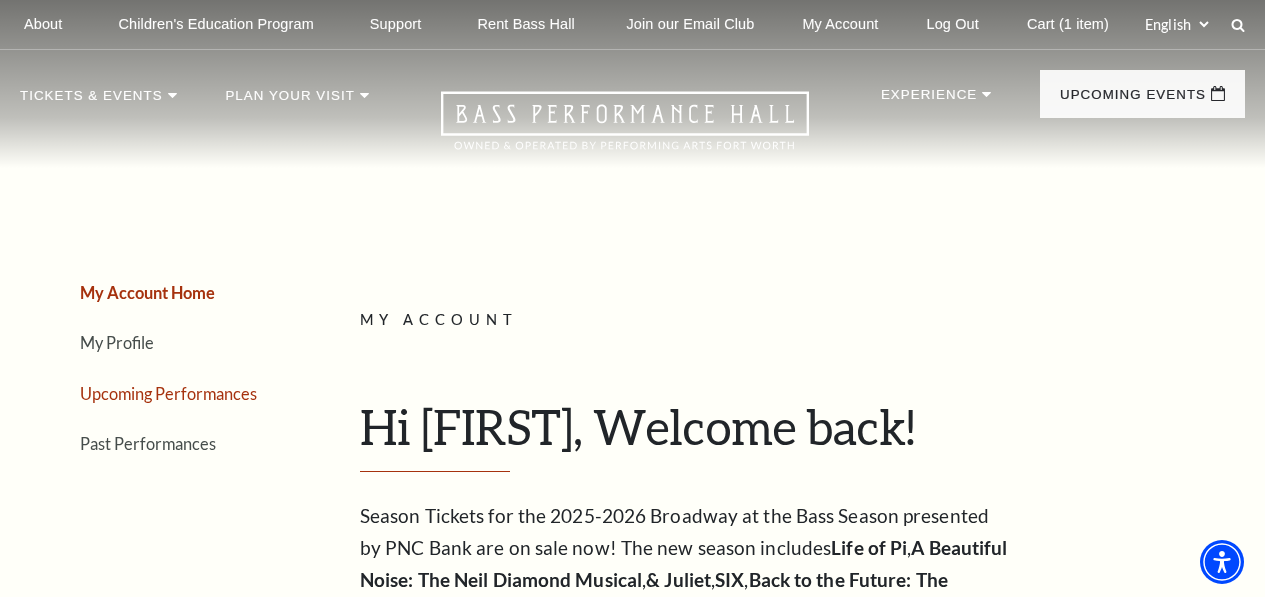click on "Upcoming Performances" at bounding box center (168, 393) 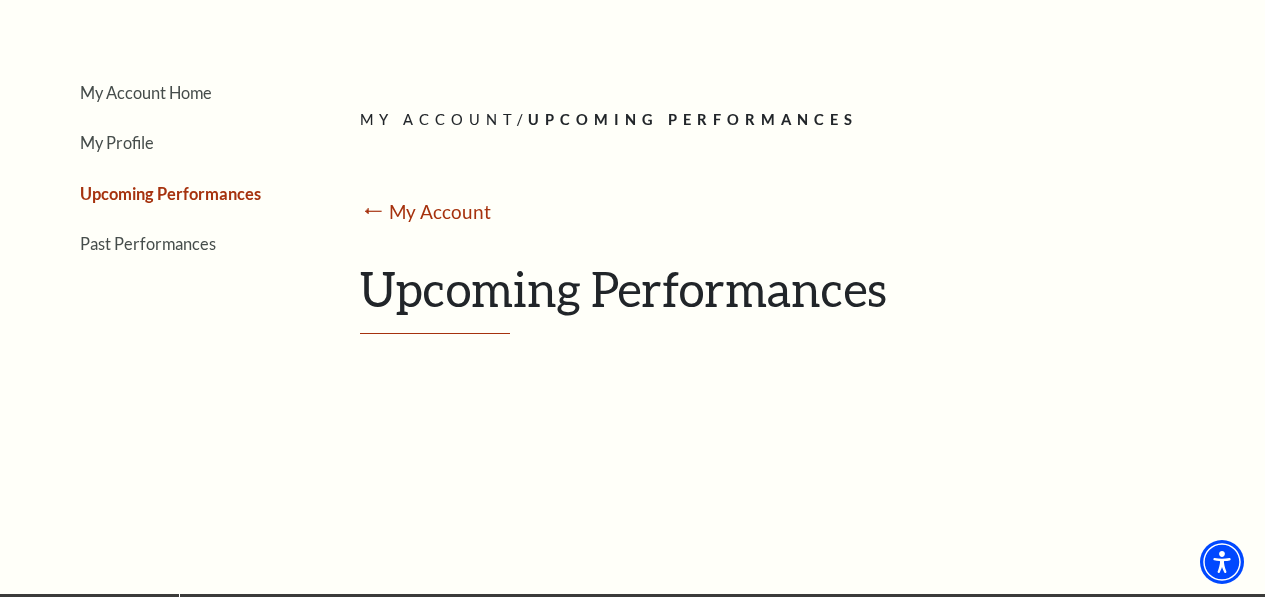 scroll, scrollTop: 0, scrollLeft: 0, axis: both 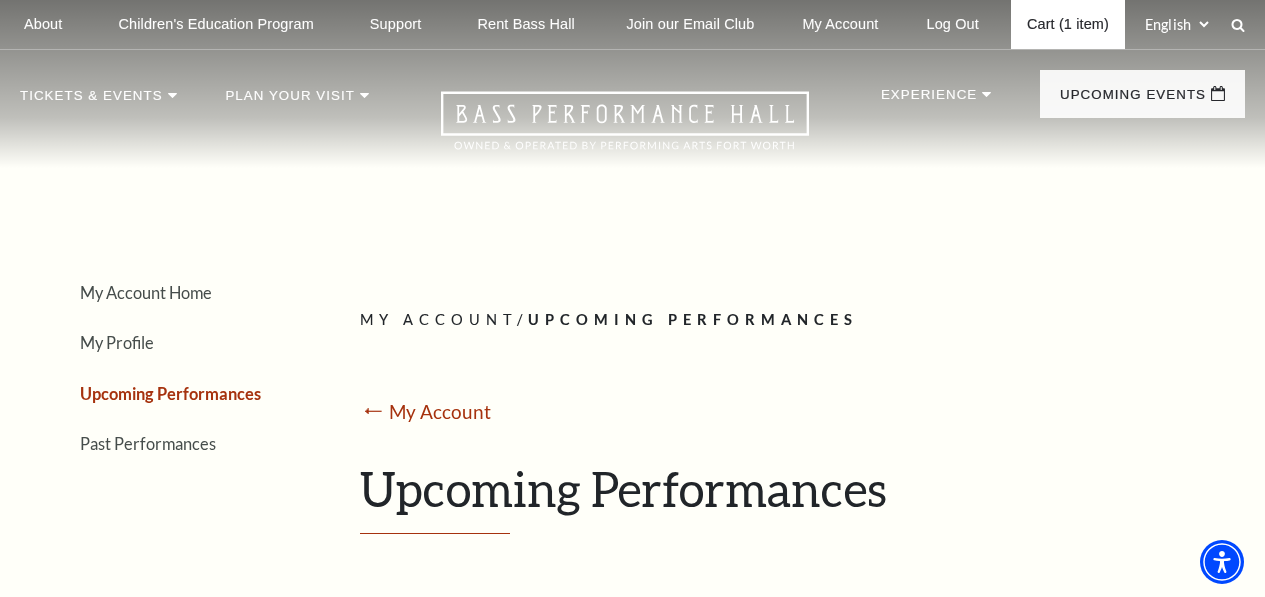 click on "Cart (1 item)" at bounding box center [1068, 24] 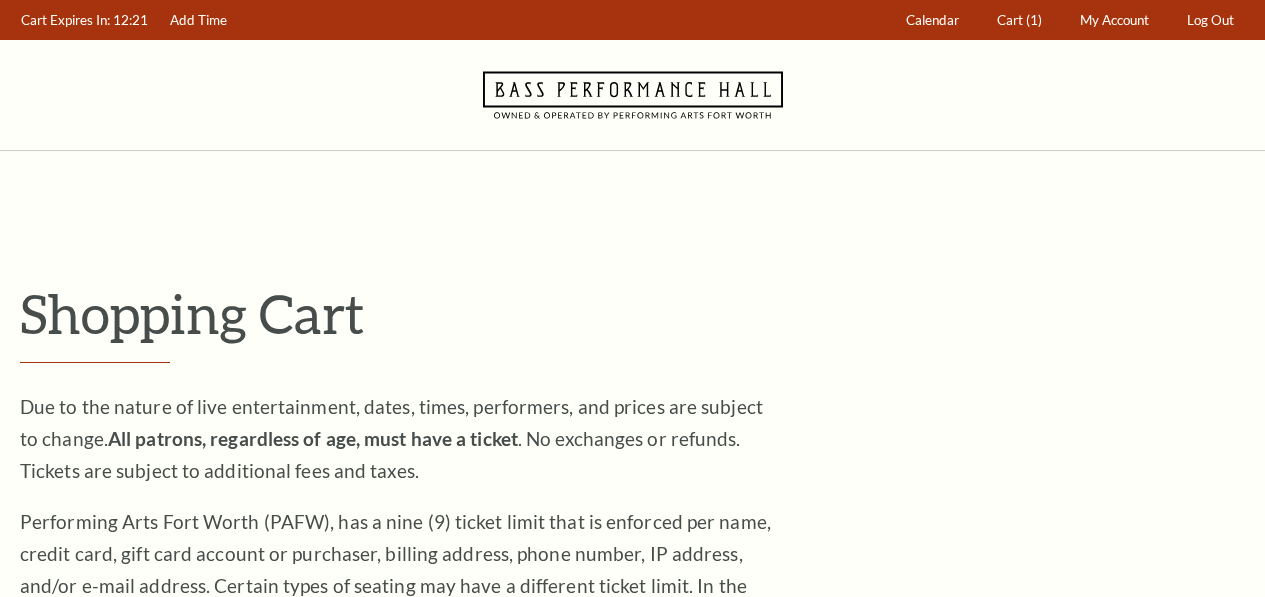 scroll, scrollTop: 0, scrollLeft: 0, axis: both 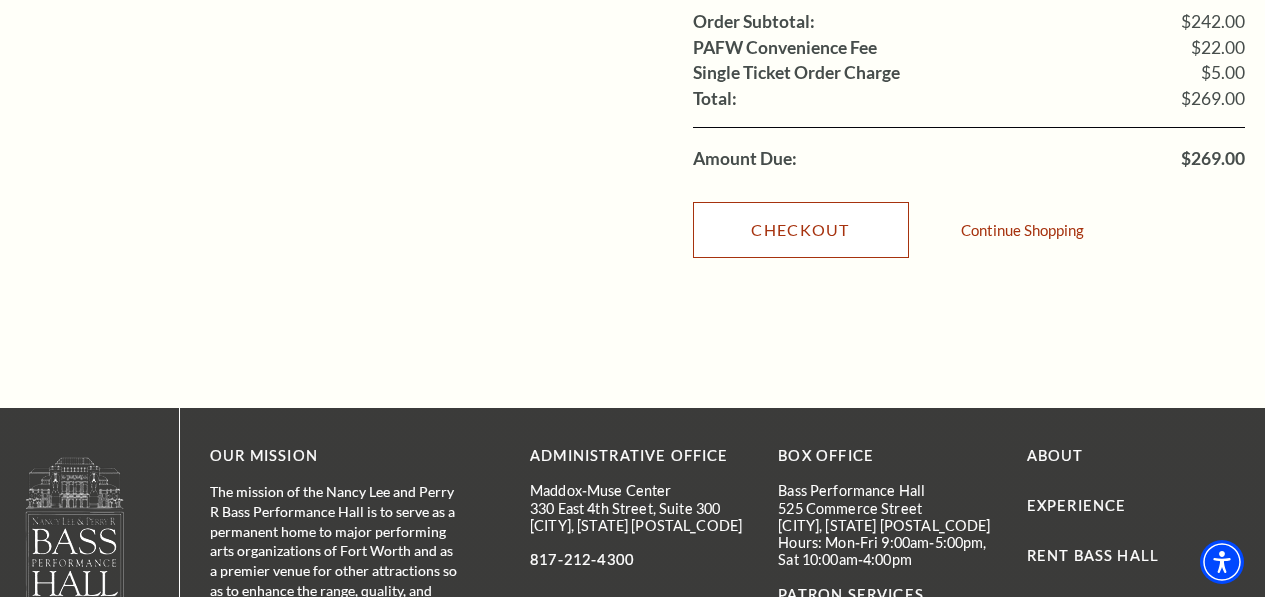 click on "Checkout" at bounding box center [801, 230] 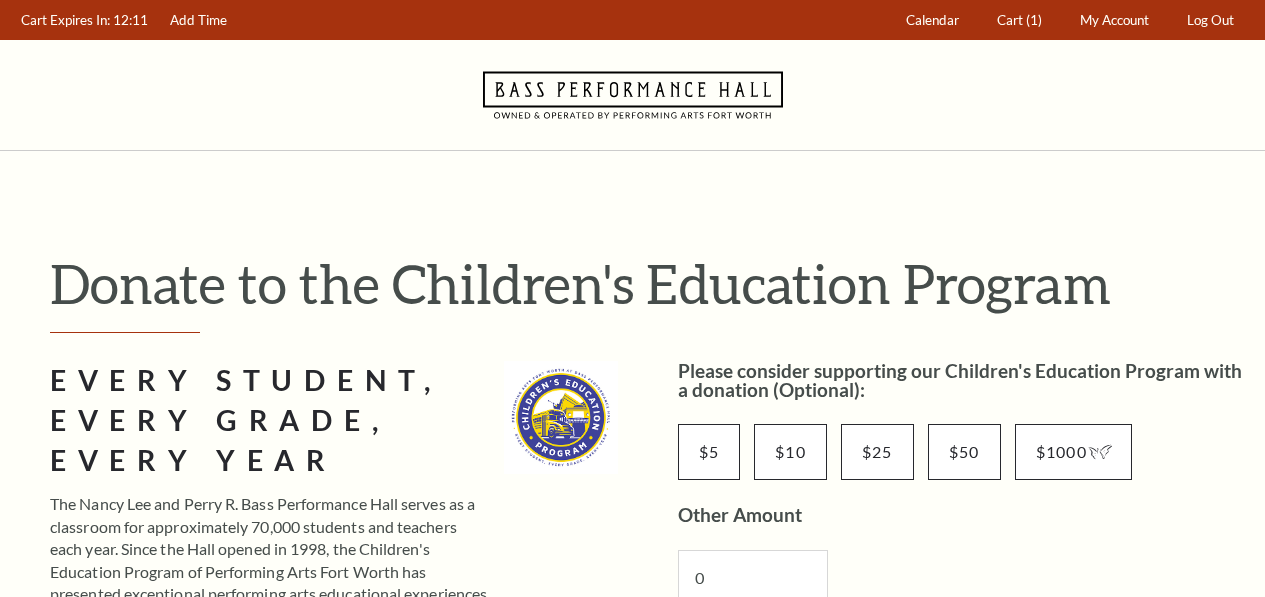 scroll, scrollTop: 0, scrollLeft: 0, axis: both 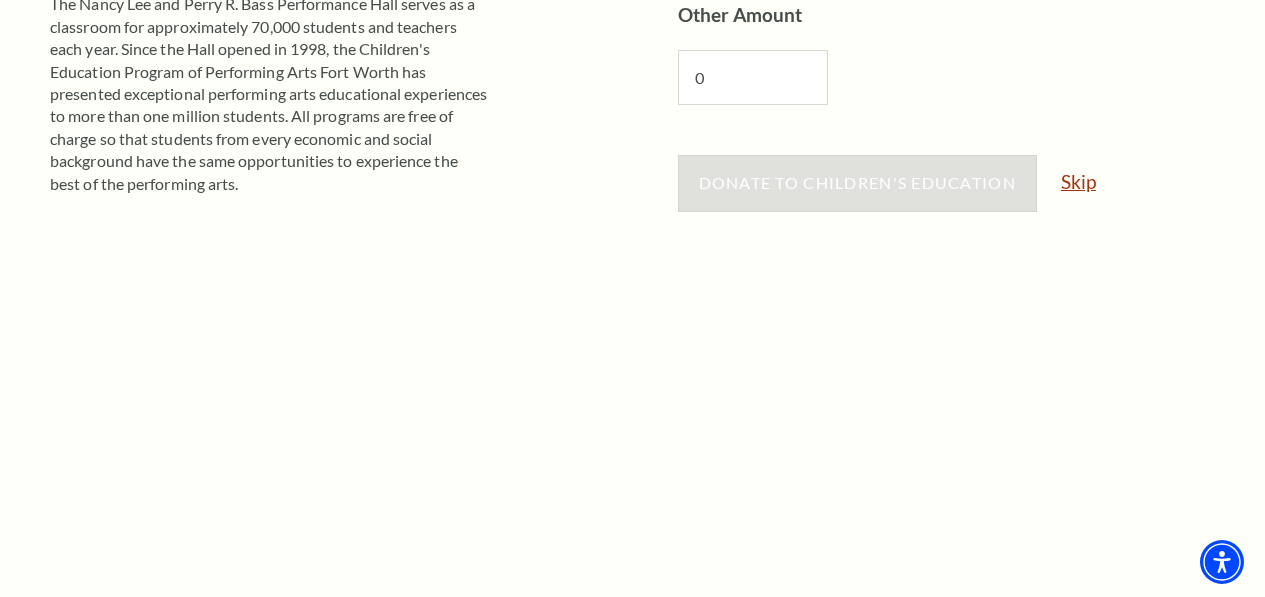 click on "Skip" at bounding box center (1078, 181) 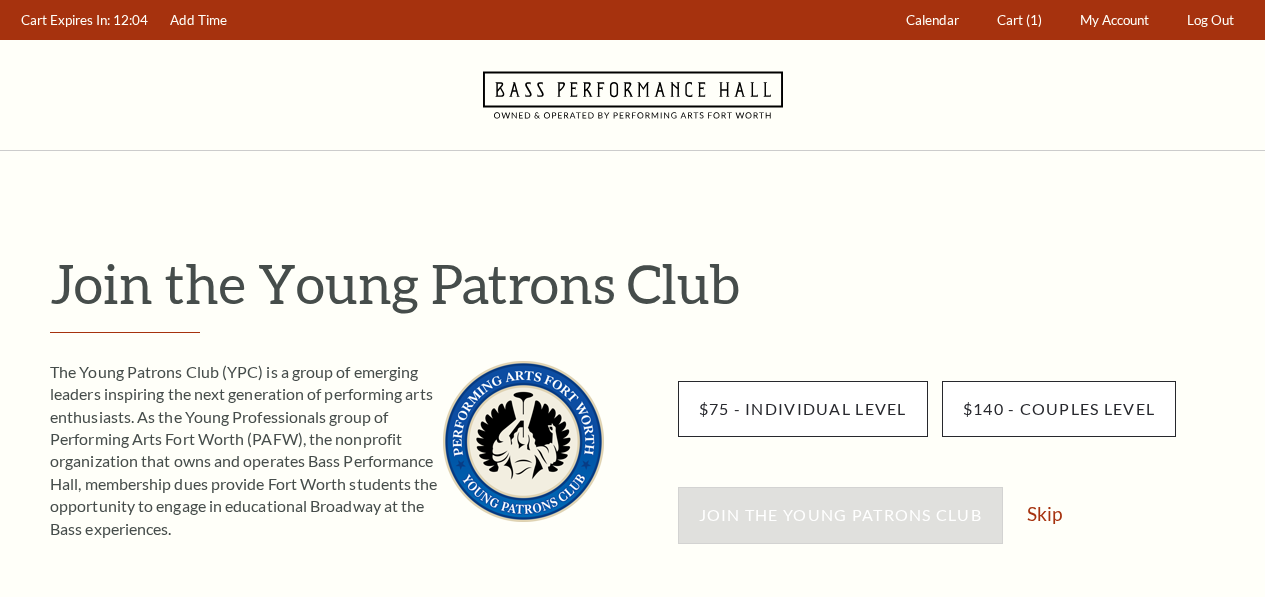 scroll, scrollTop: 0, scrollLeft: 0, axis: both 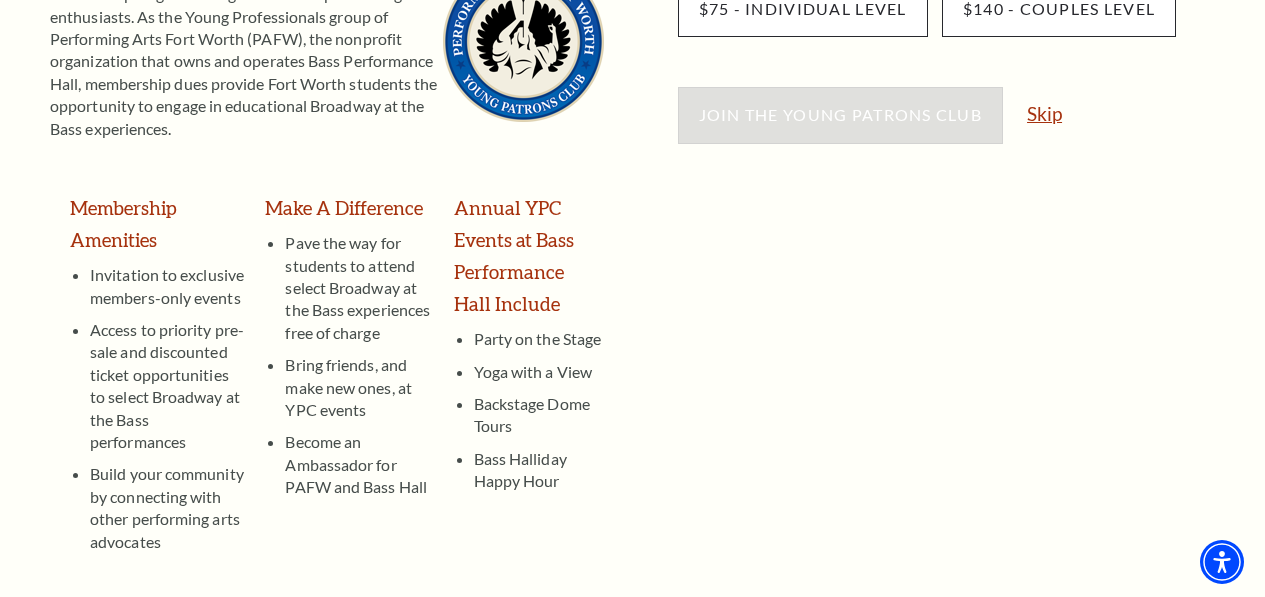 click on "Skip" at bounding box center (1044, 113) 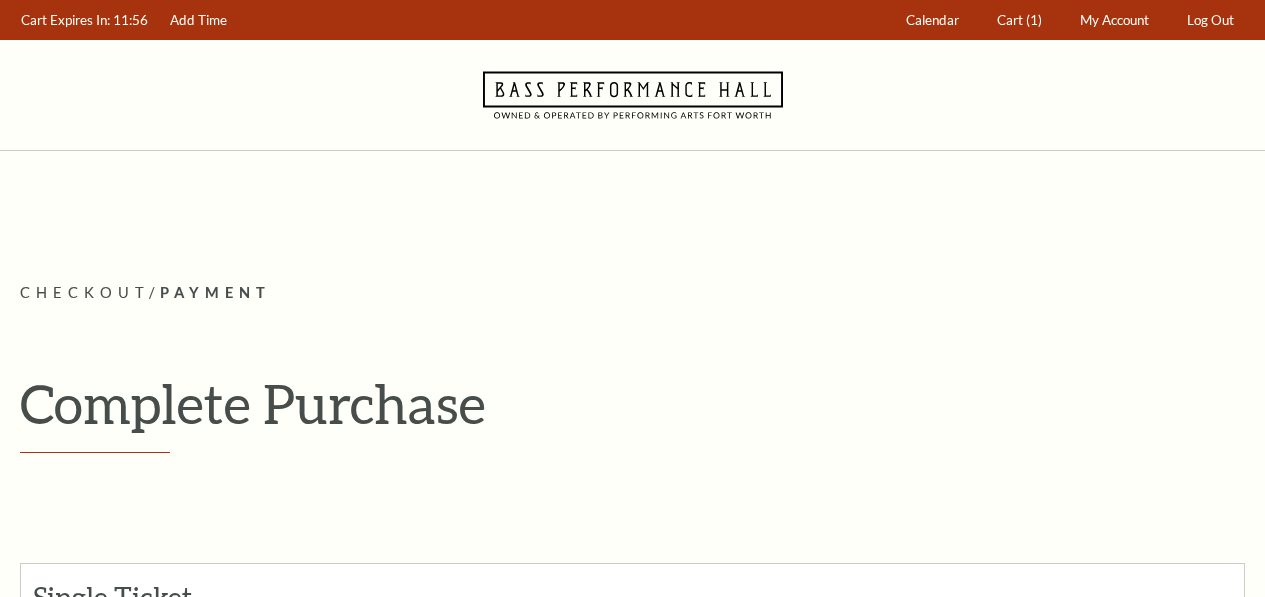 scroll, scrollTop: 0, scrollLeft: 0, axis: both 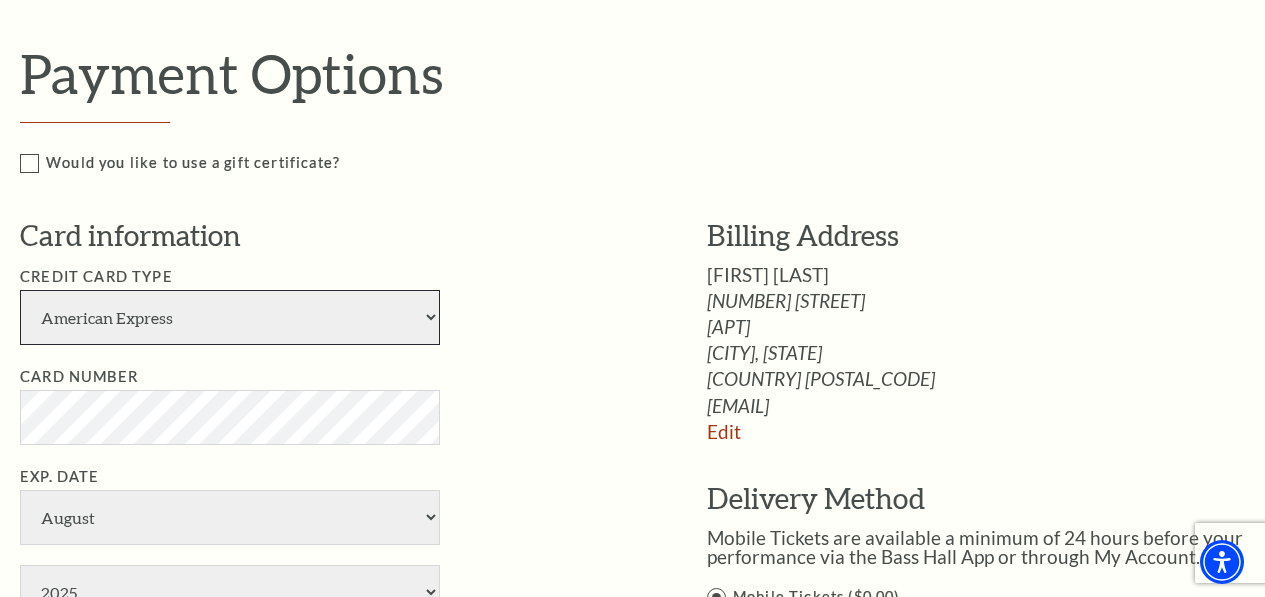 click on "American Express
Visa
Master Card
Discover" at bounding box center (230, 317) 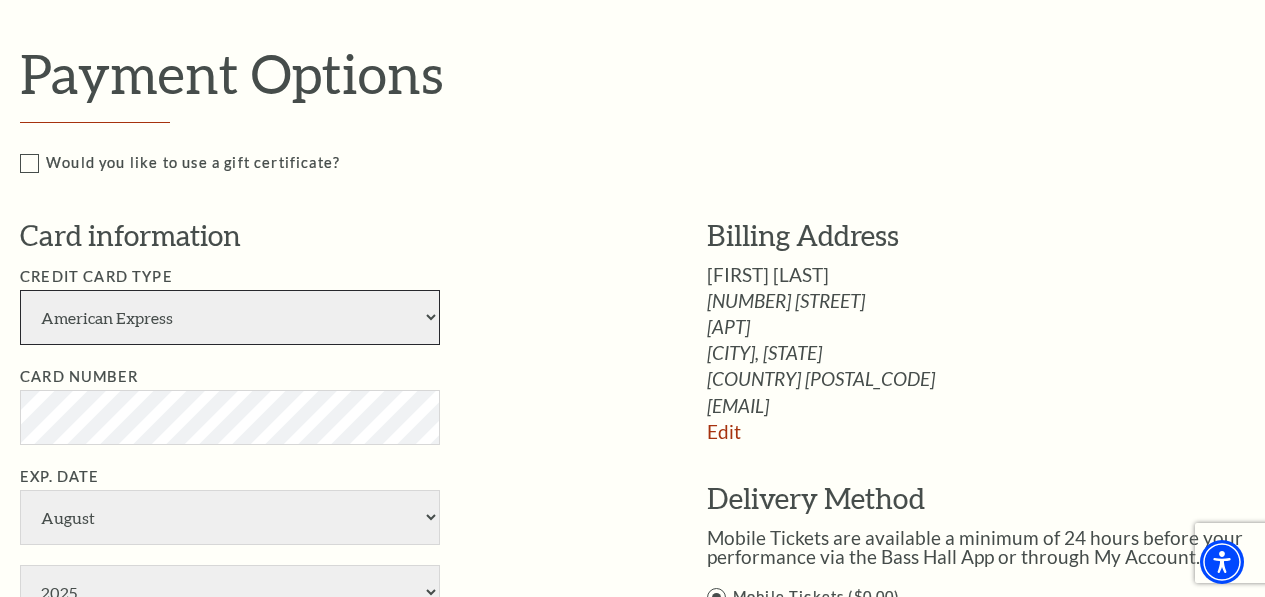 select on "25" 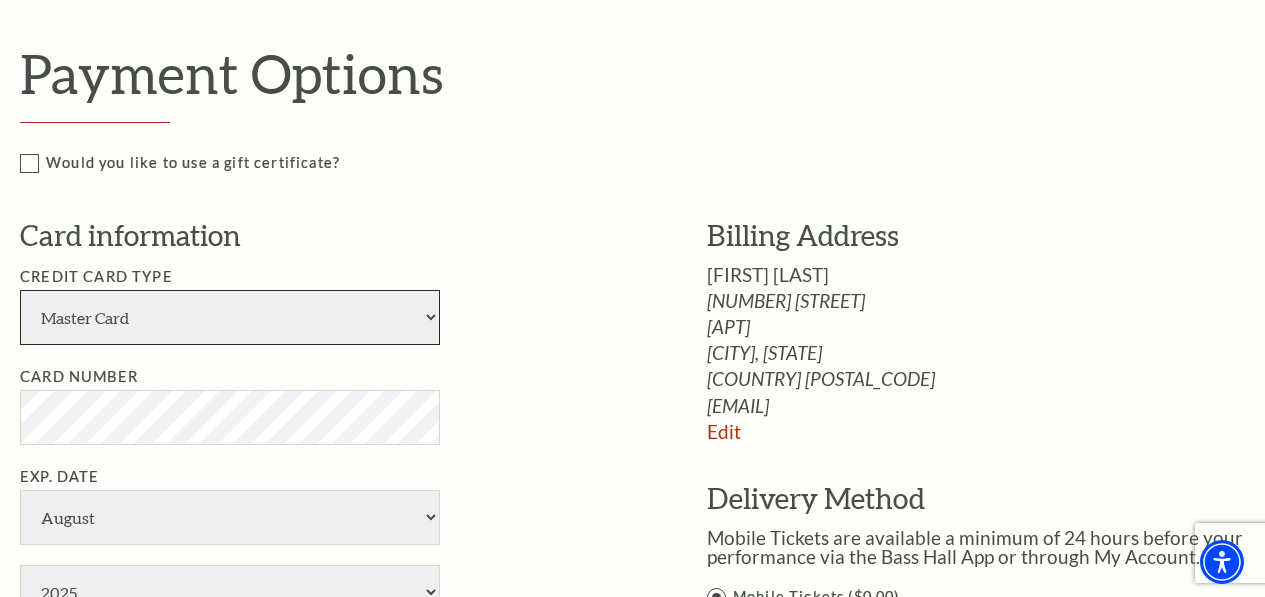 click on "American Express
Visa
Master Card
Discover" at bounding box center [230, 317] 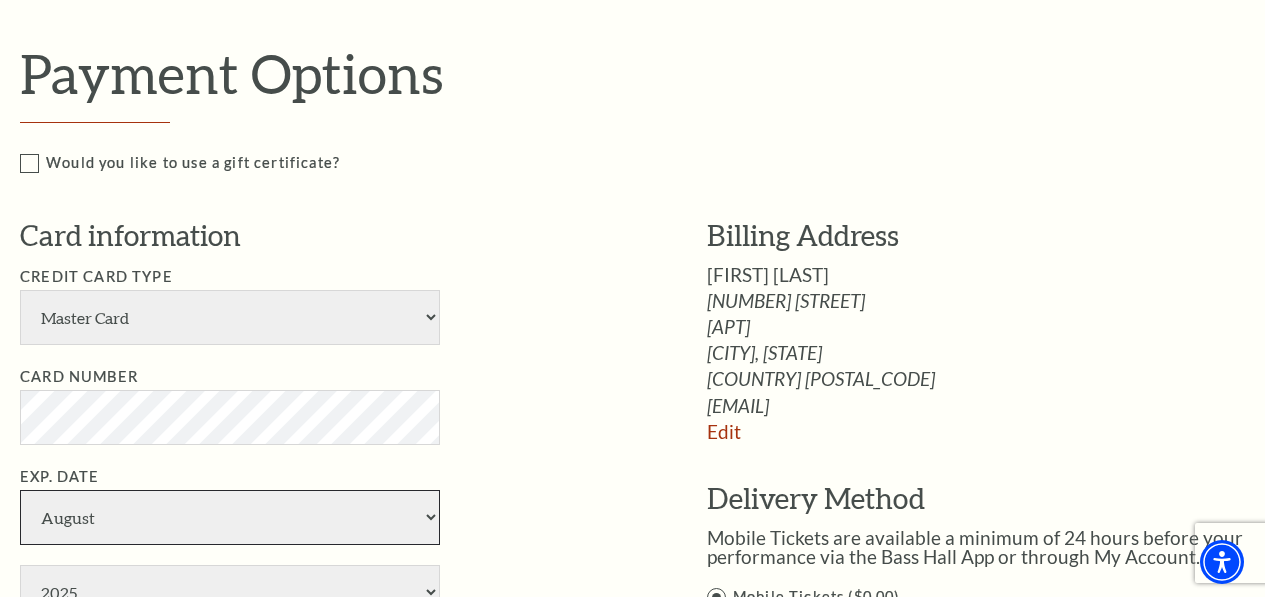 select on "9" 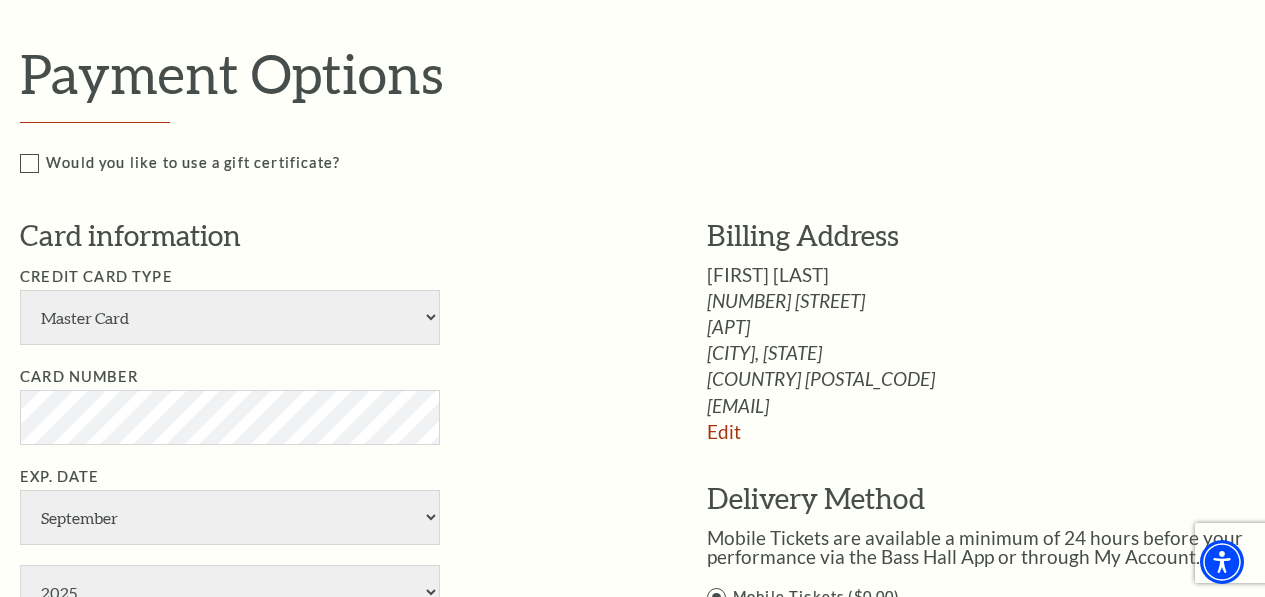 select on "2027" 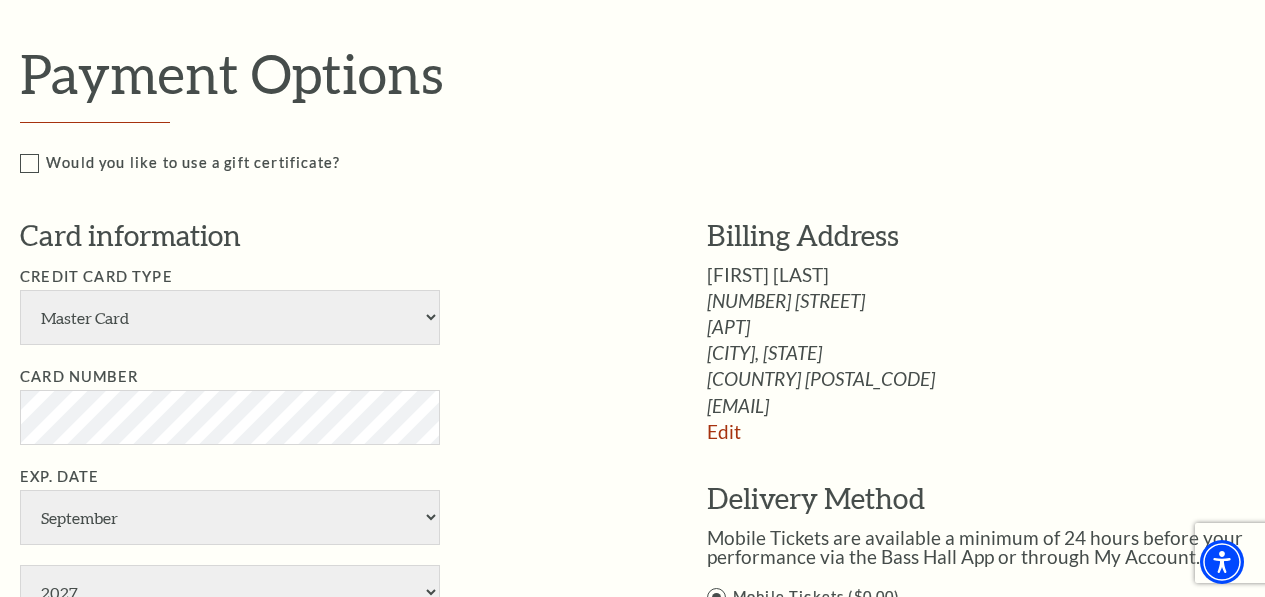 type on "Richard Campbell" 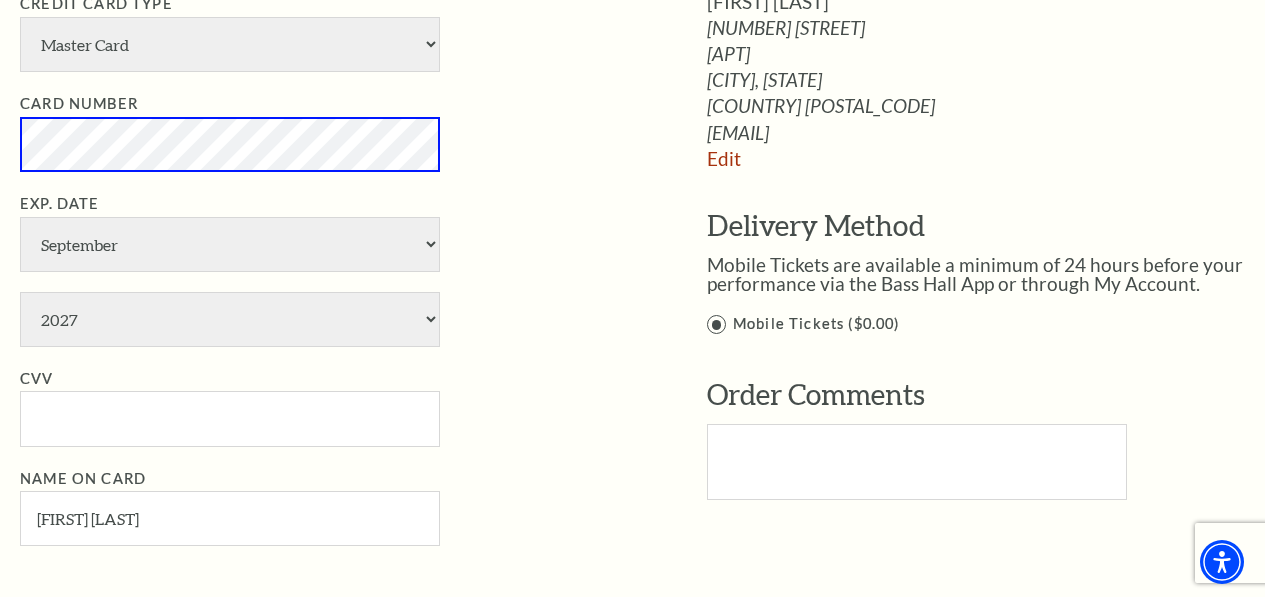 scroll, scrollTop: 1200, scrollLeft: 0, axis: vertical 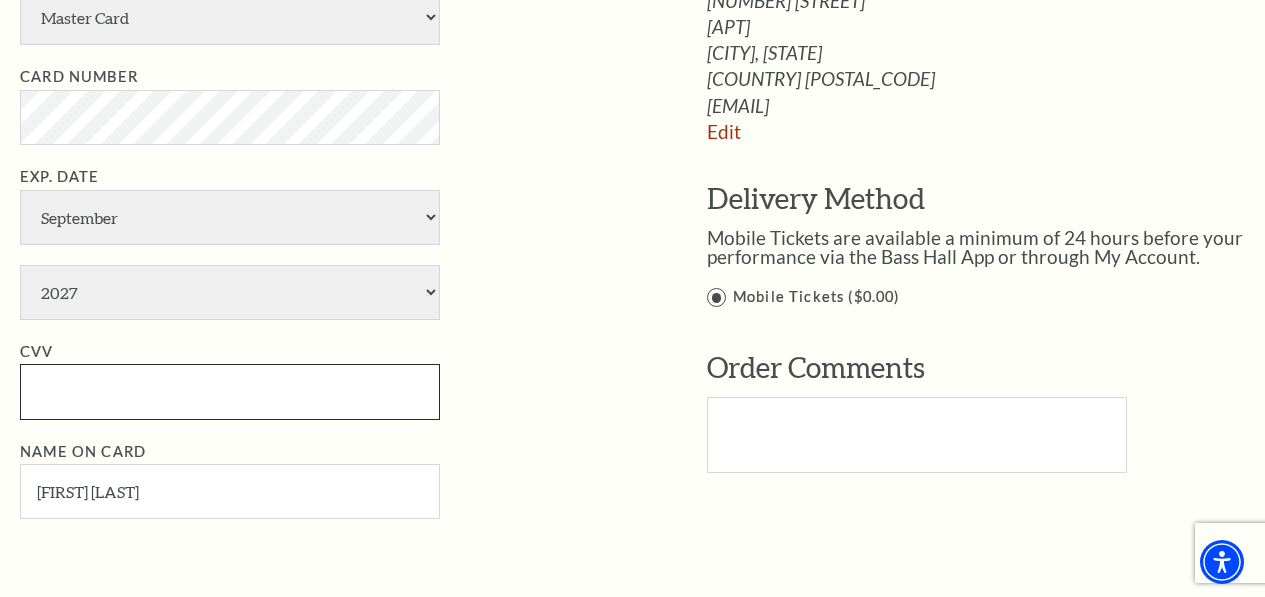 click on "CVV" at bounding box center (230, 391) 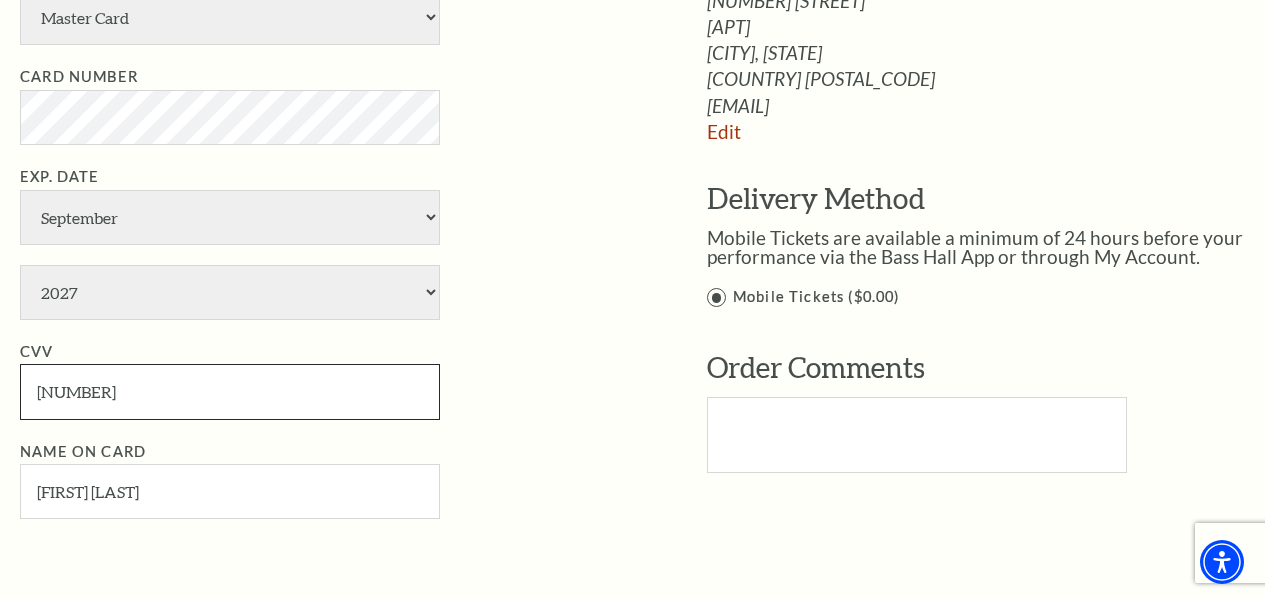 type on "177" 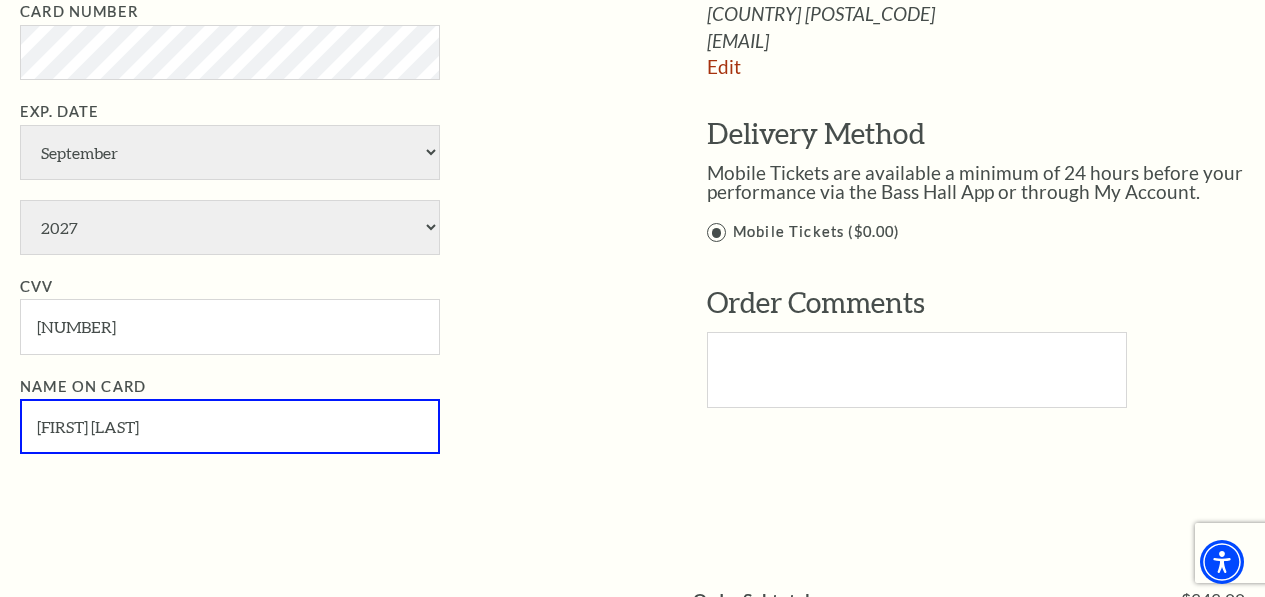 scroll, scrollTop: 1300, scrollLeft: 0, axis: vertical 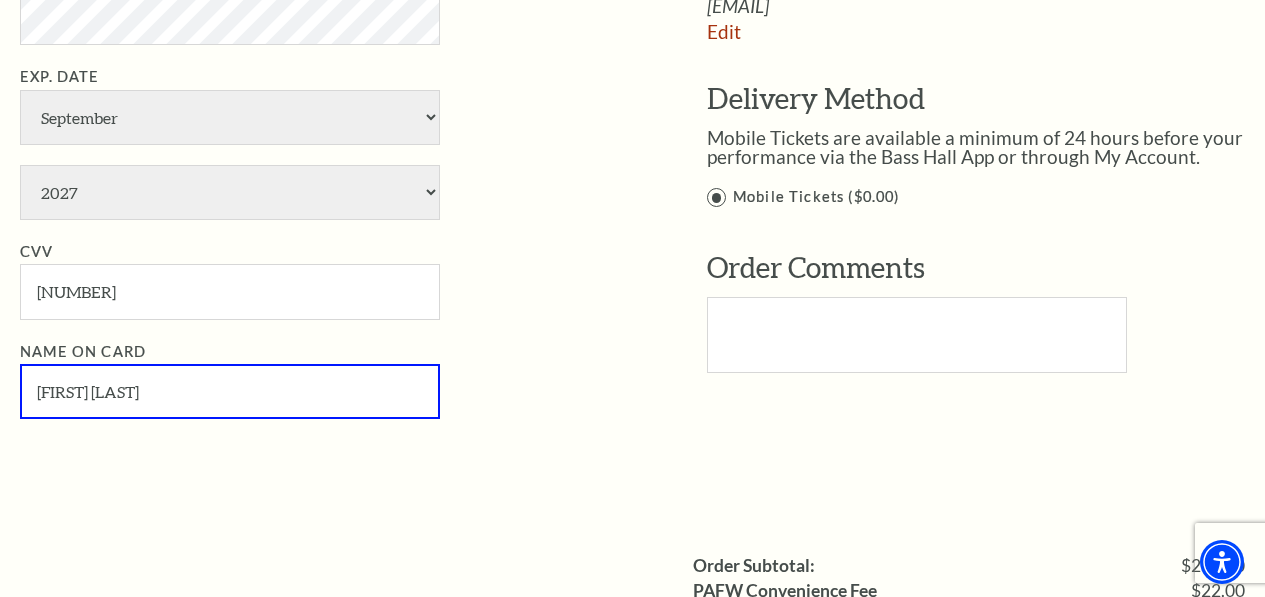 click on "Mobile Tickets ($0.00)" at bounding box center (990, 197) 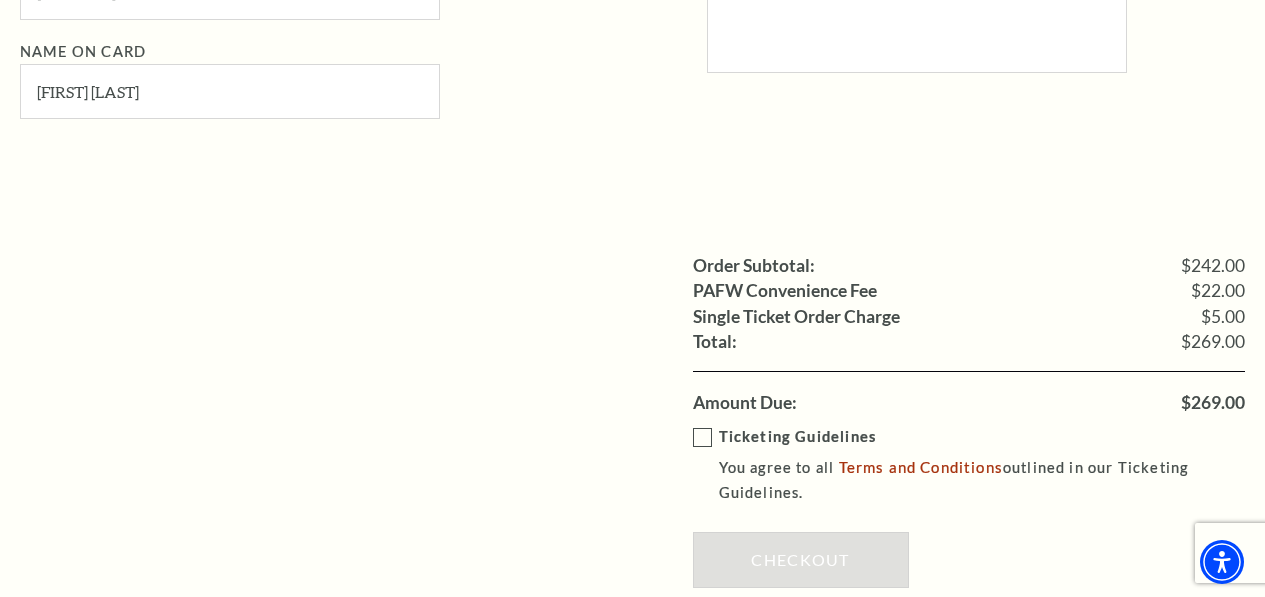 scroll, scrollTop: 1700, scrollLeft: 0, axis: vertical 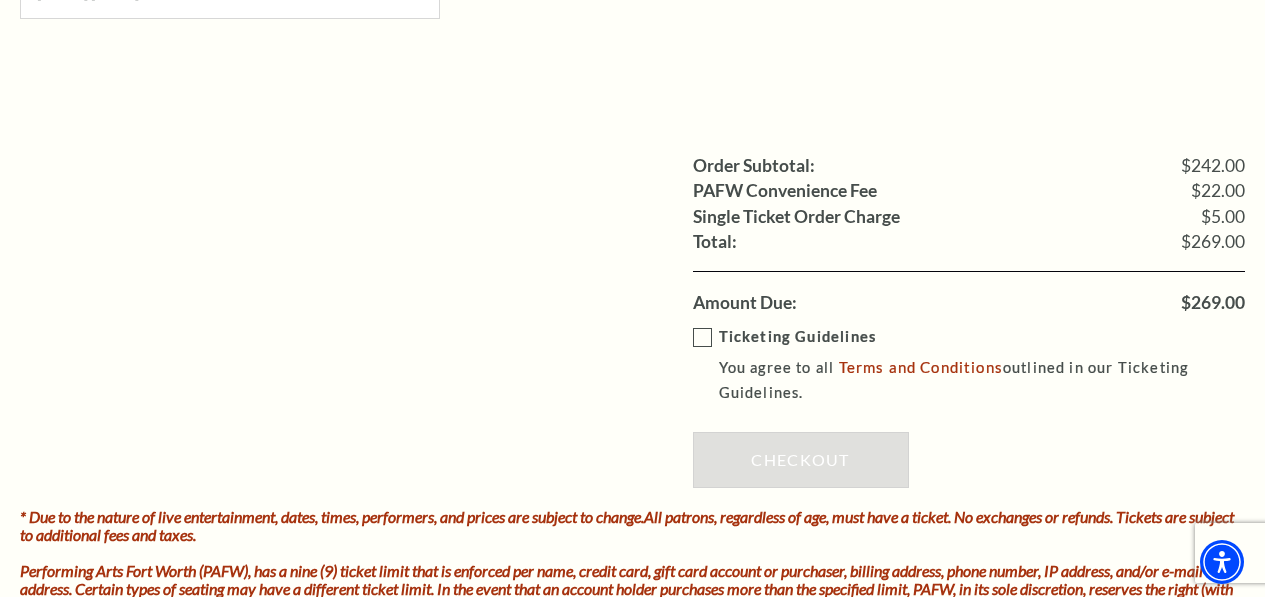 click on "Ticketing Guidelines
You agree to all   Terms and Conditions  outlined in our Ticketing Guidelines." at bounding box center [983, 365] 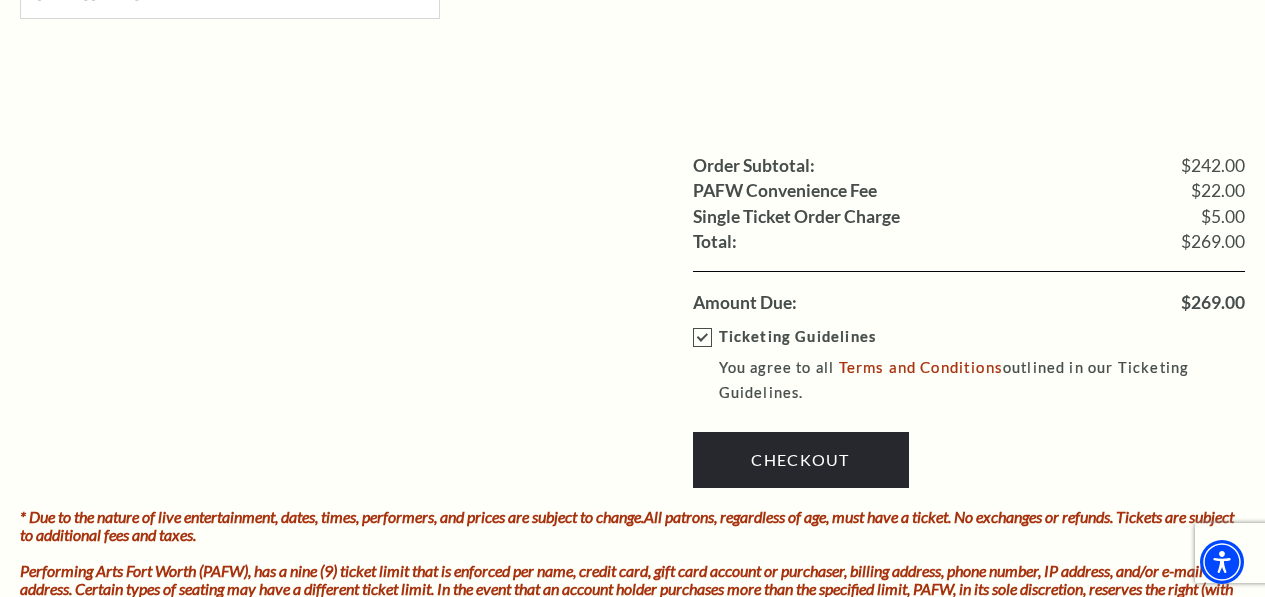 scroll, scrollTop: 1900, scrollLeft: 0, axis: vertical 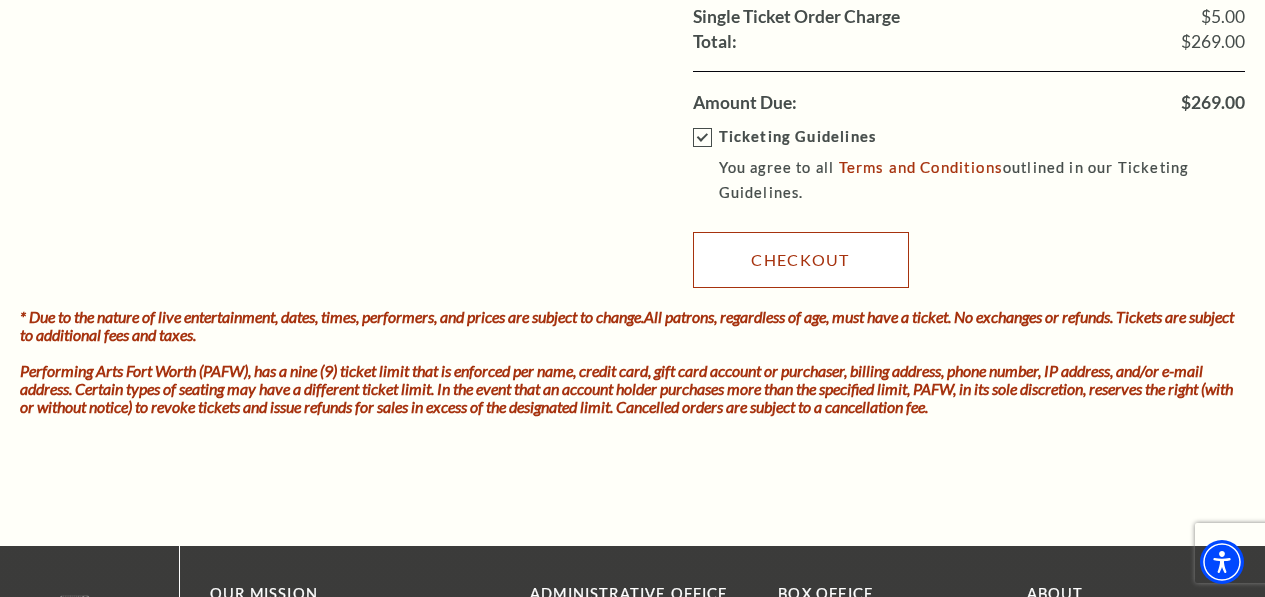 click on "Checkout" at bounding box center (801, 260) 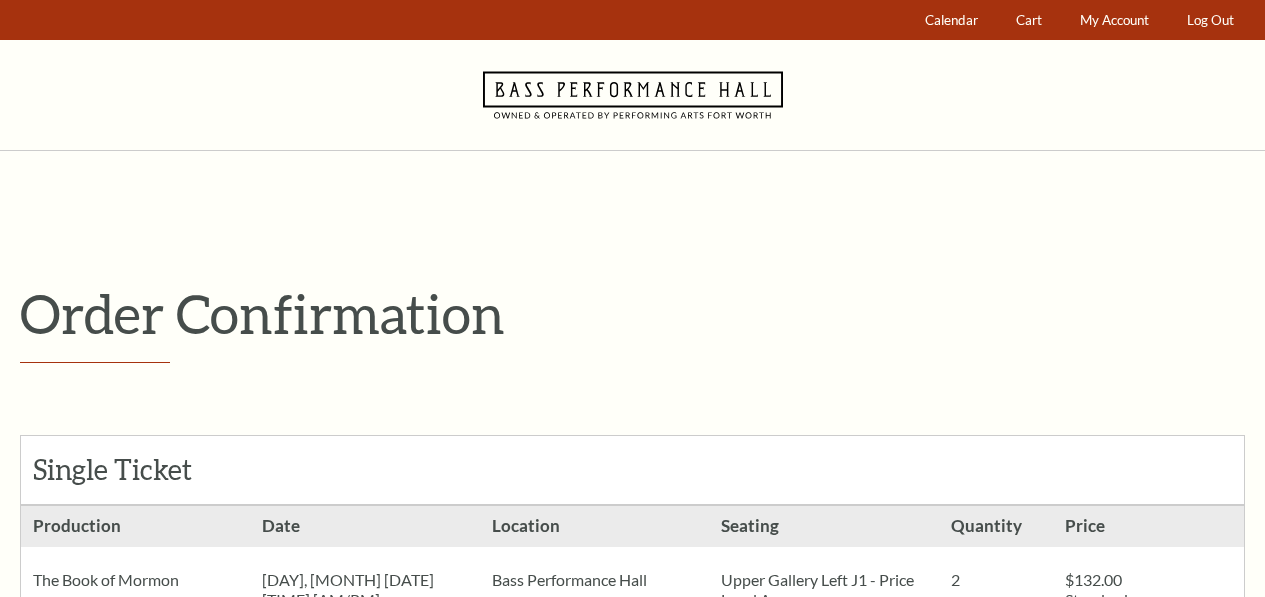 scroll, scrollTop: 0, scrollLeft: 0, axis: both 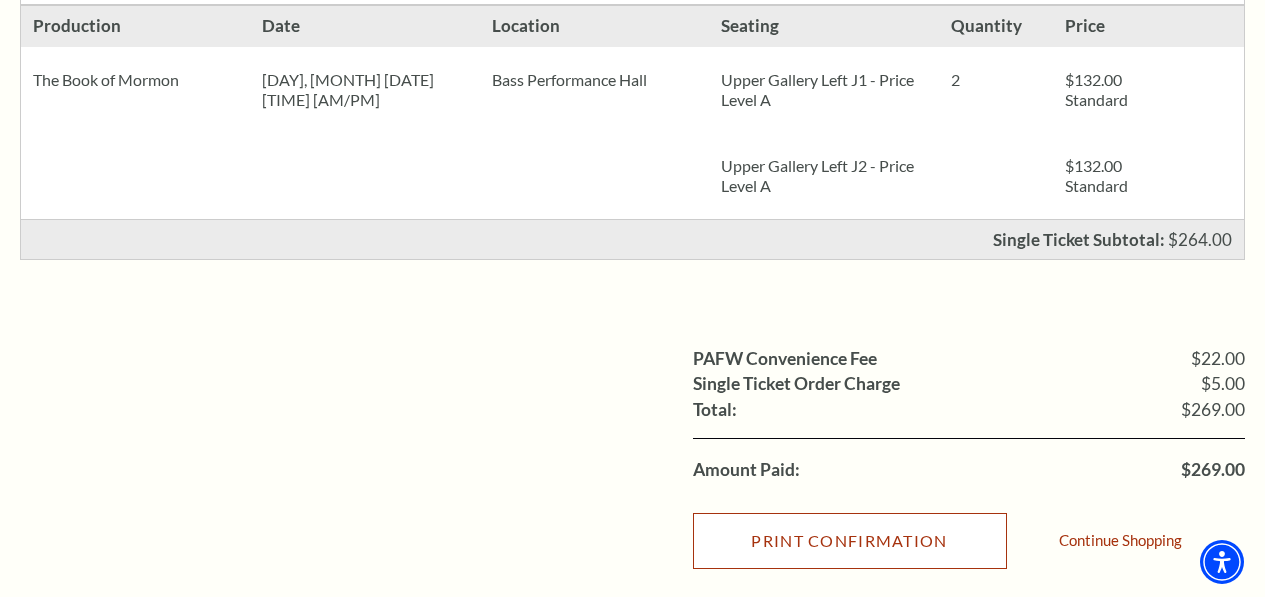 click on "Print Confirmation" at bounding box center [850, 541] 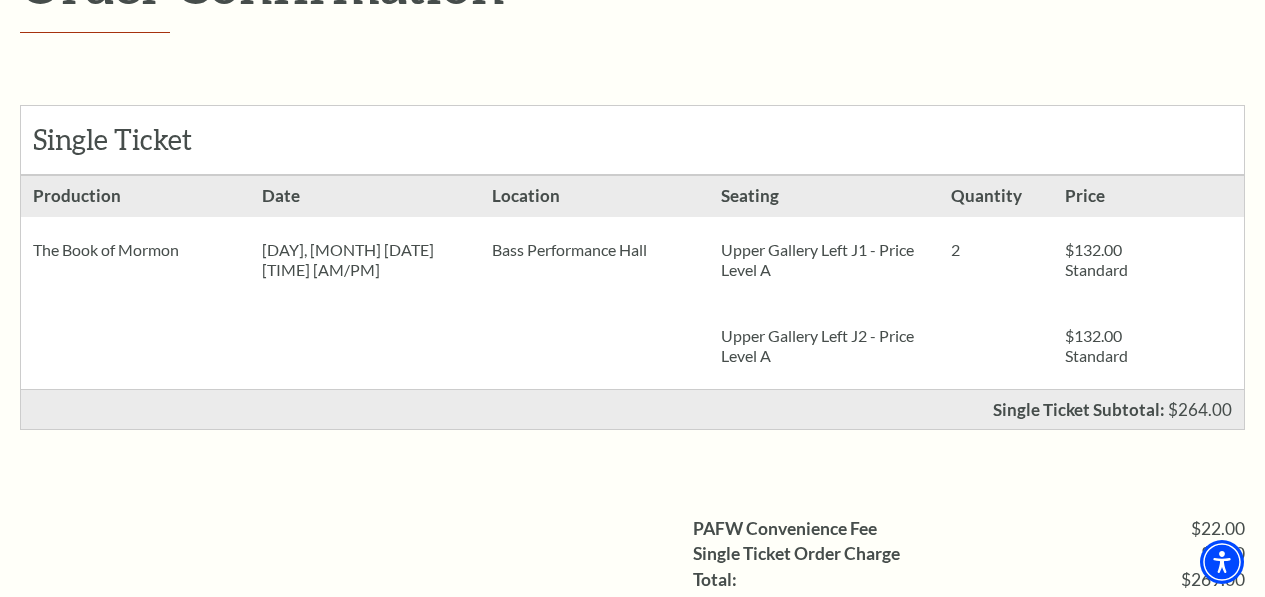 scroll, scrollTop: 500, scrollLeft: 0, axis: vertical 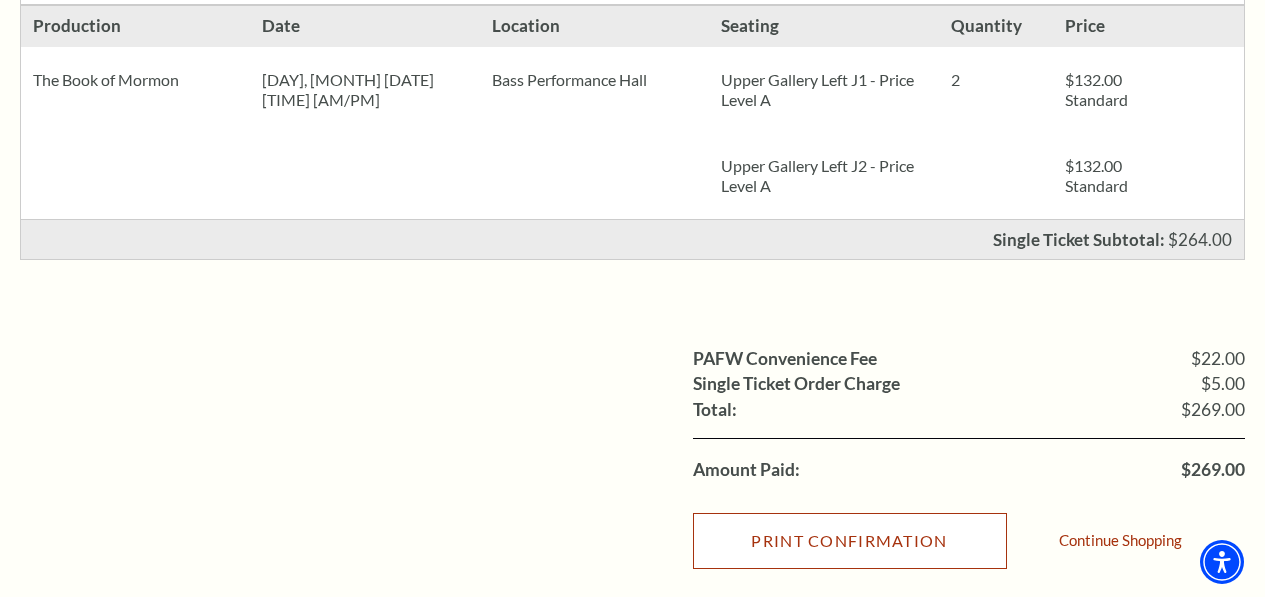 click on "Print Confirmation" at bounding box center [850, 541] 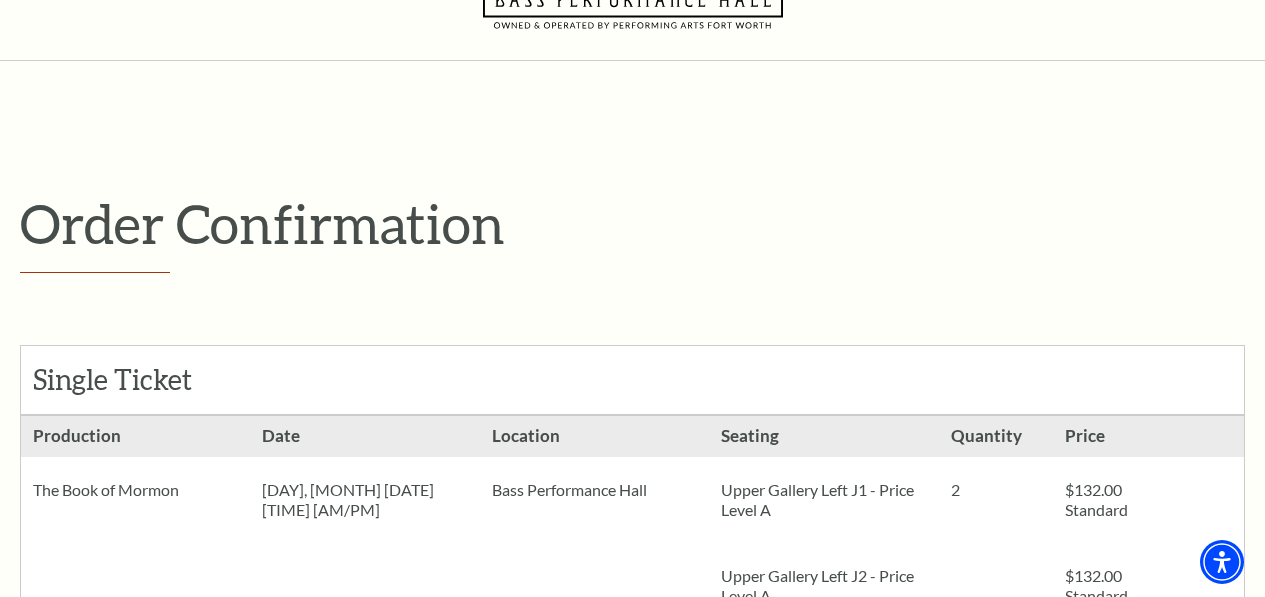 scroll, scrollTop: 0, scrollLeft: 0, axis: both 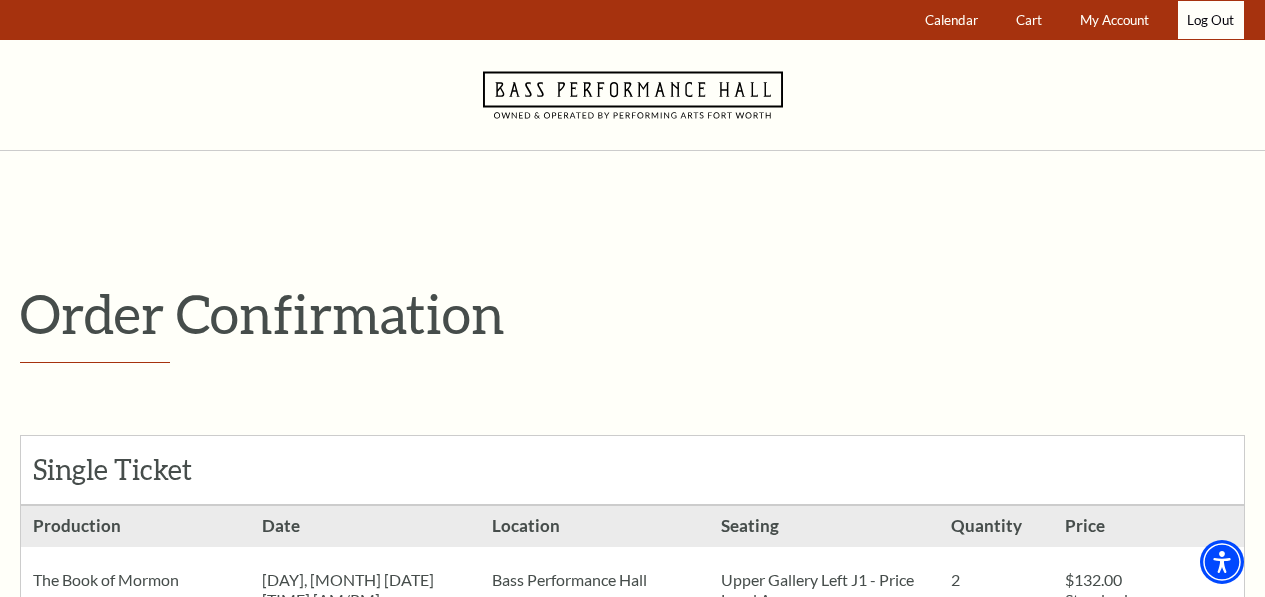 click on "Log Out" at bounding box center [1211, 20] 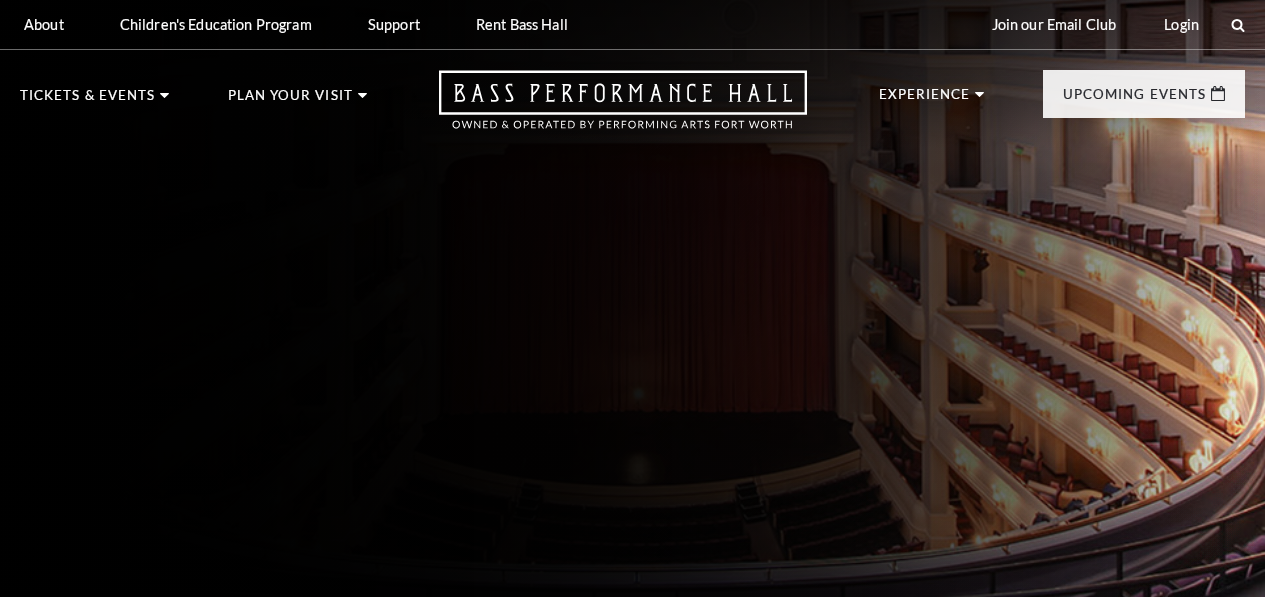 scroll, scrollTop: 0, scrollLeft: 0, axis: both 